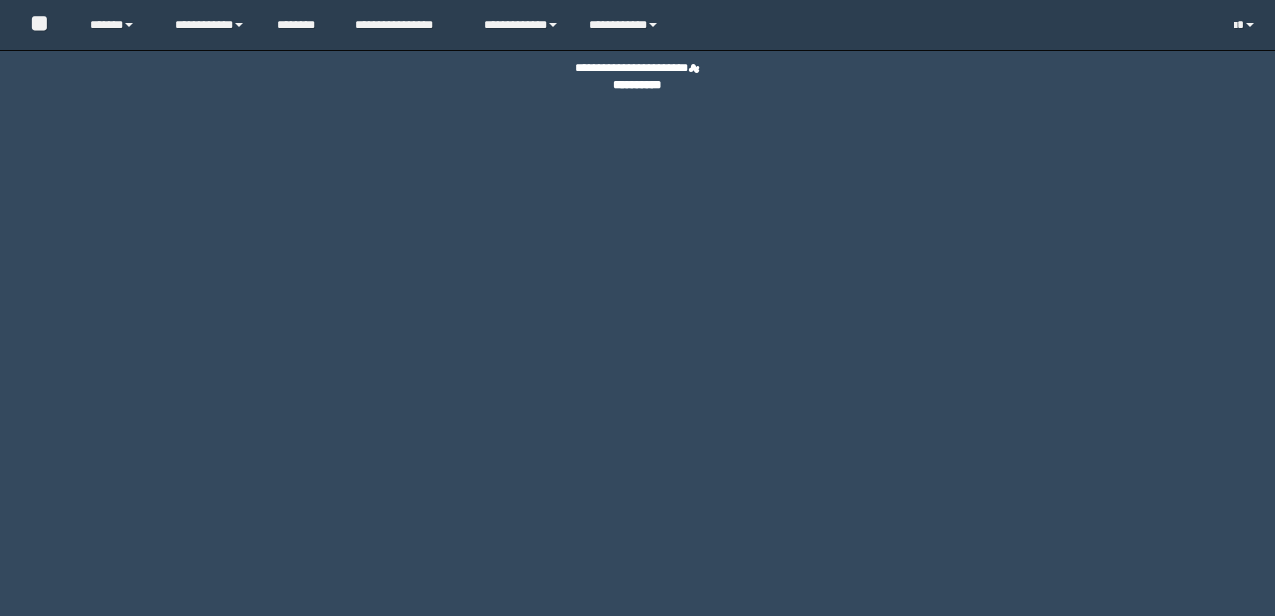 scroll, scrollTop: 0, scrollLeft: 0, axis: both 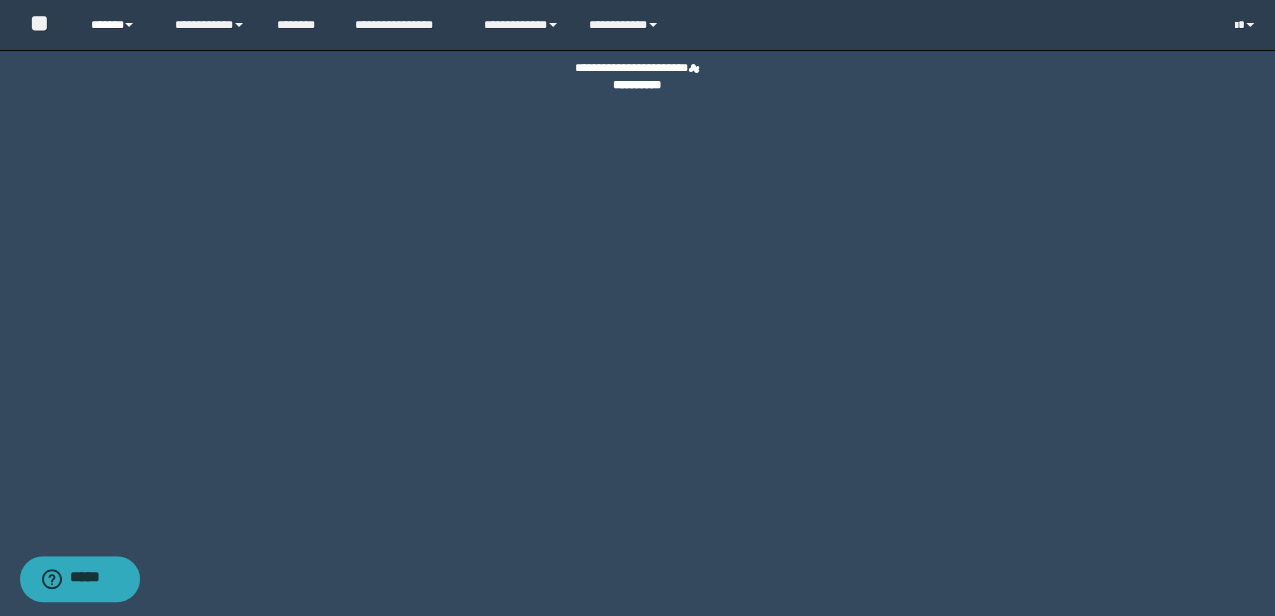 click on "******" at bounding box center (117, 25) 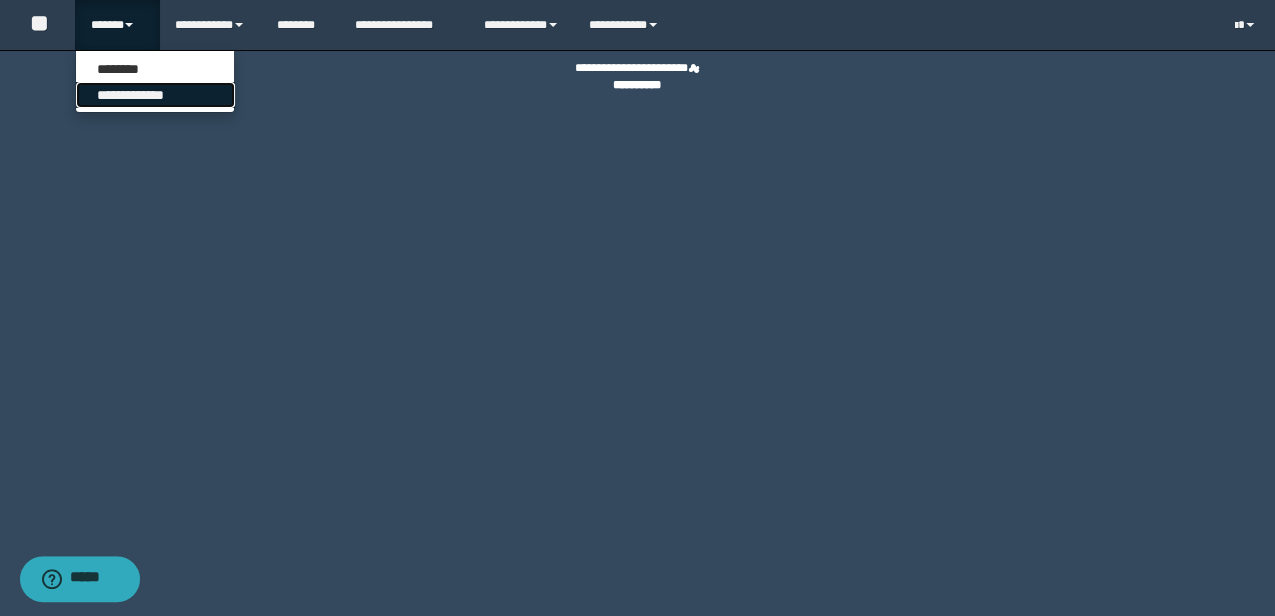 click on "**********" at bounding box center [155, 95] 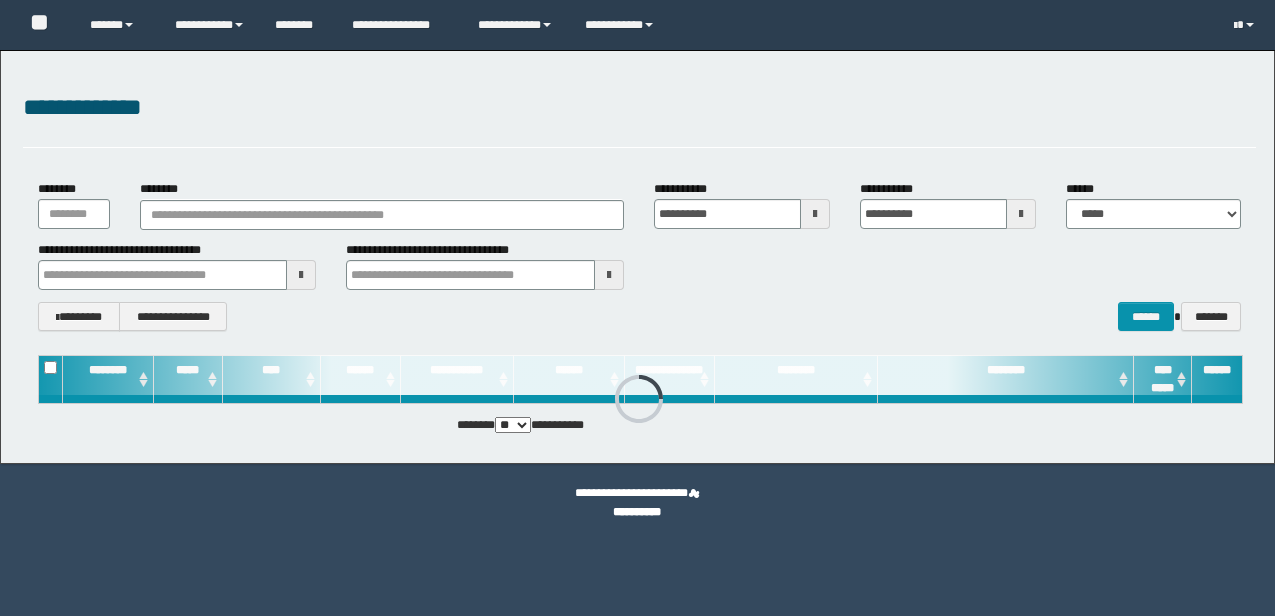 scroll, scrollTop: 0, scrollLeft: 0, axis: both 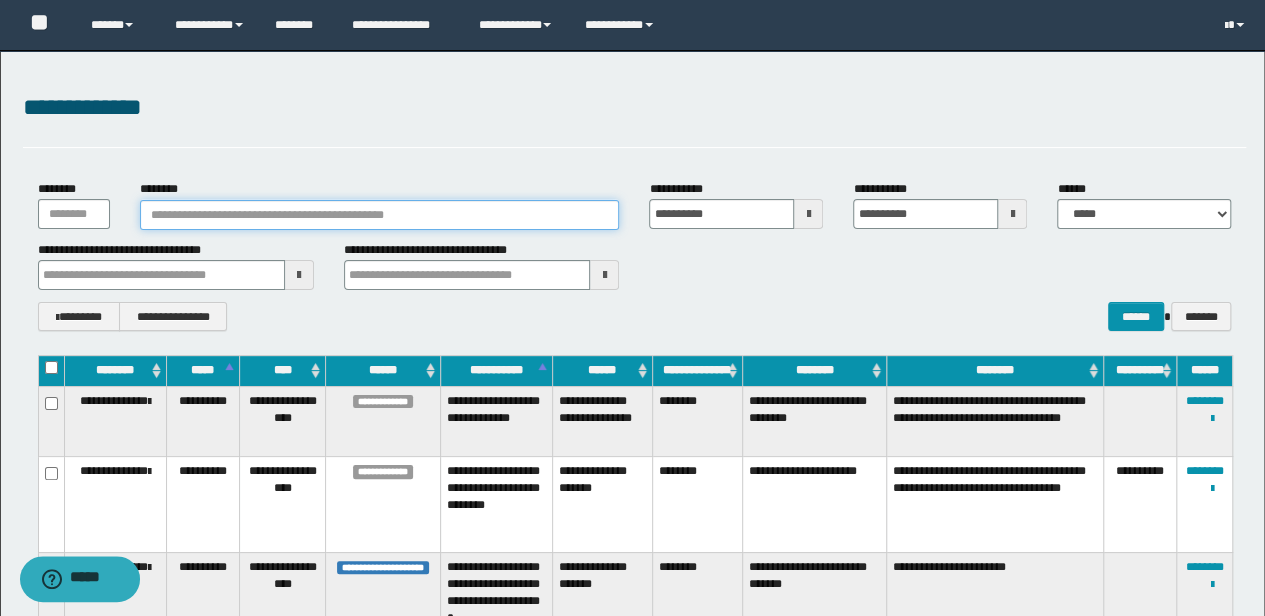 click on "********" at bounding box center (380, 215) 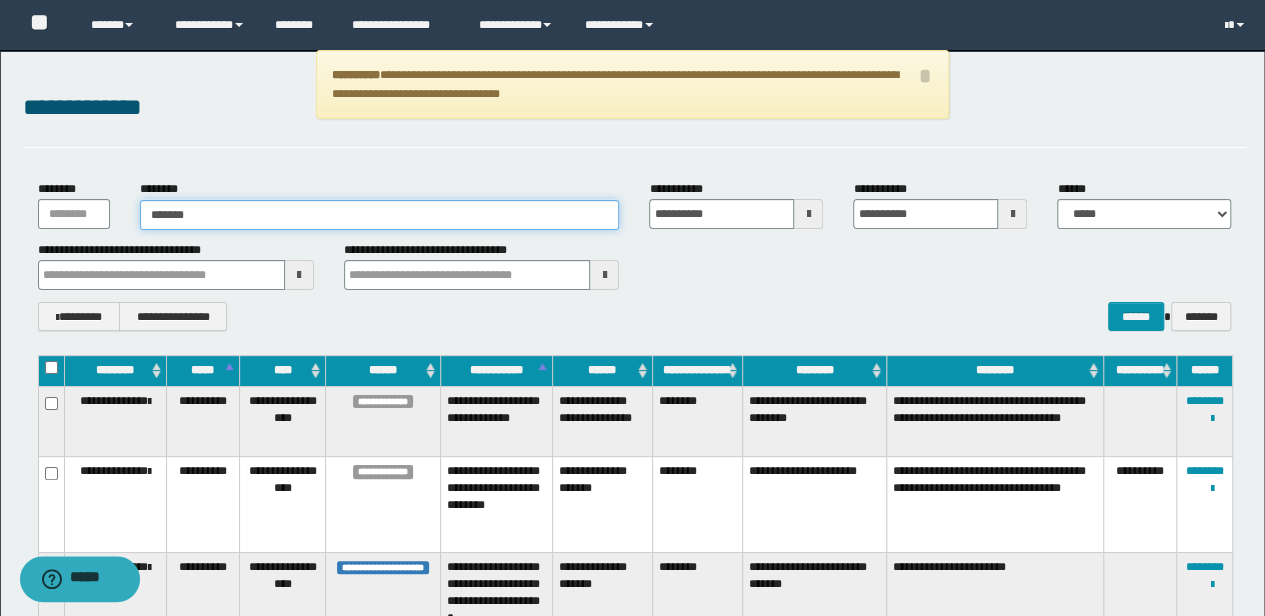 click on "*******" at bounding box center [380, 215] 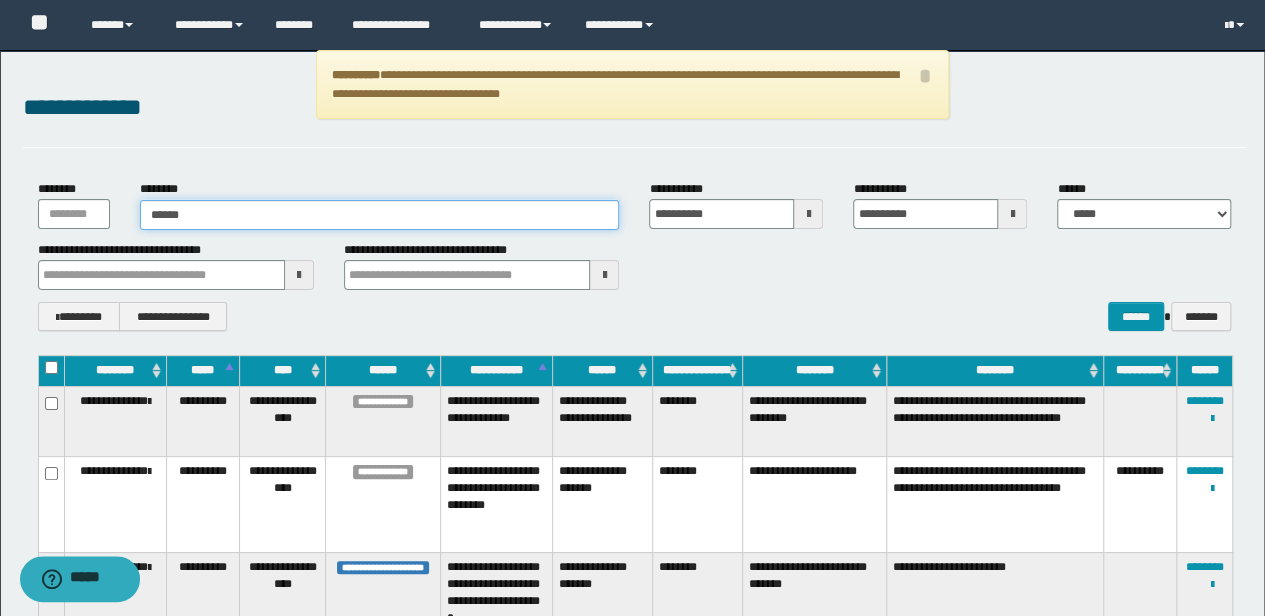 type on "******" 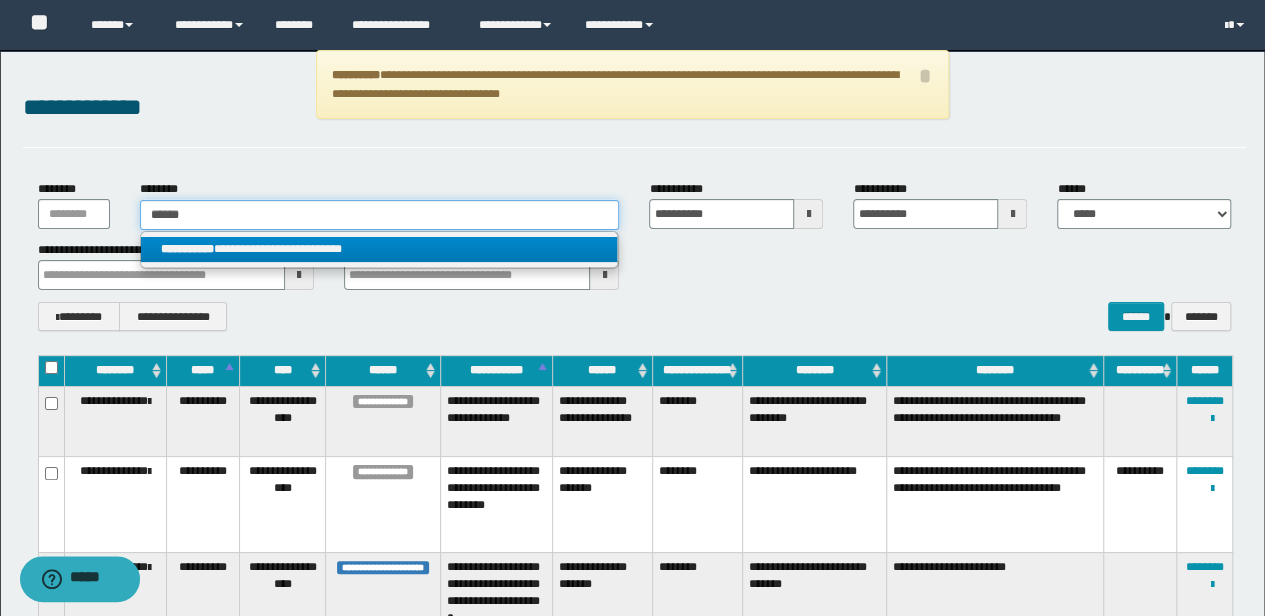 type on "******" 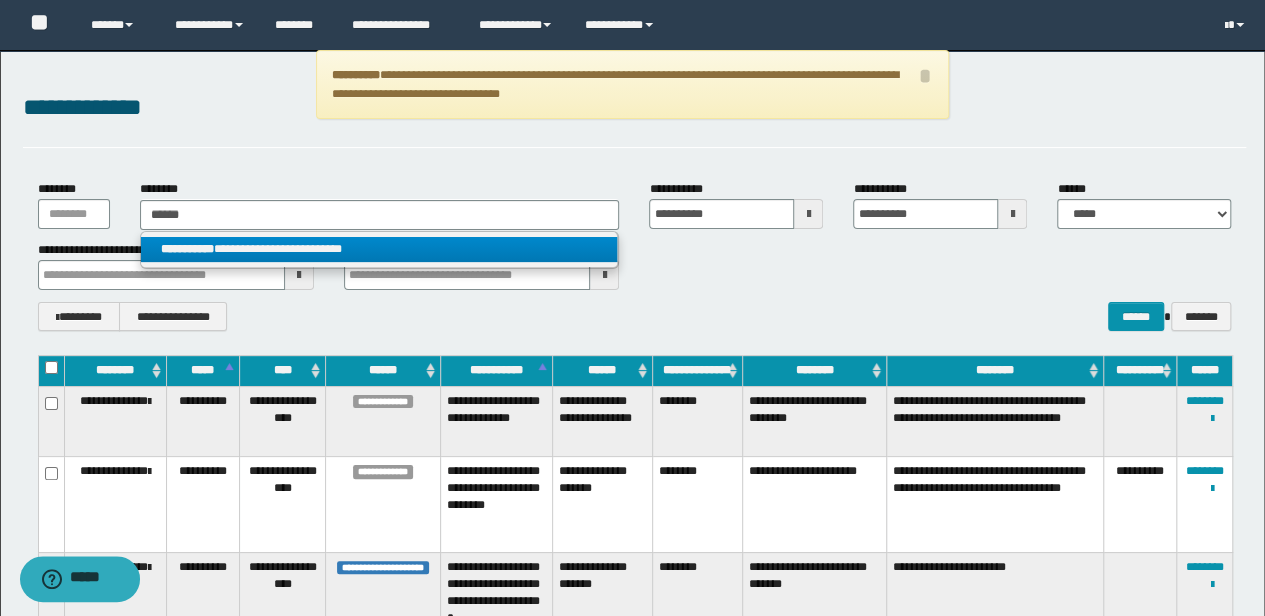 click on "**********" at bounding box center (379, 249) 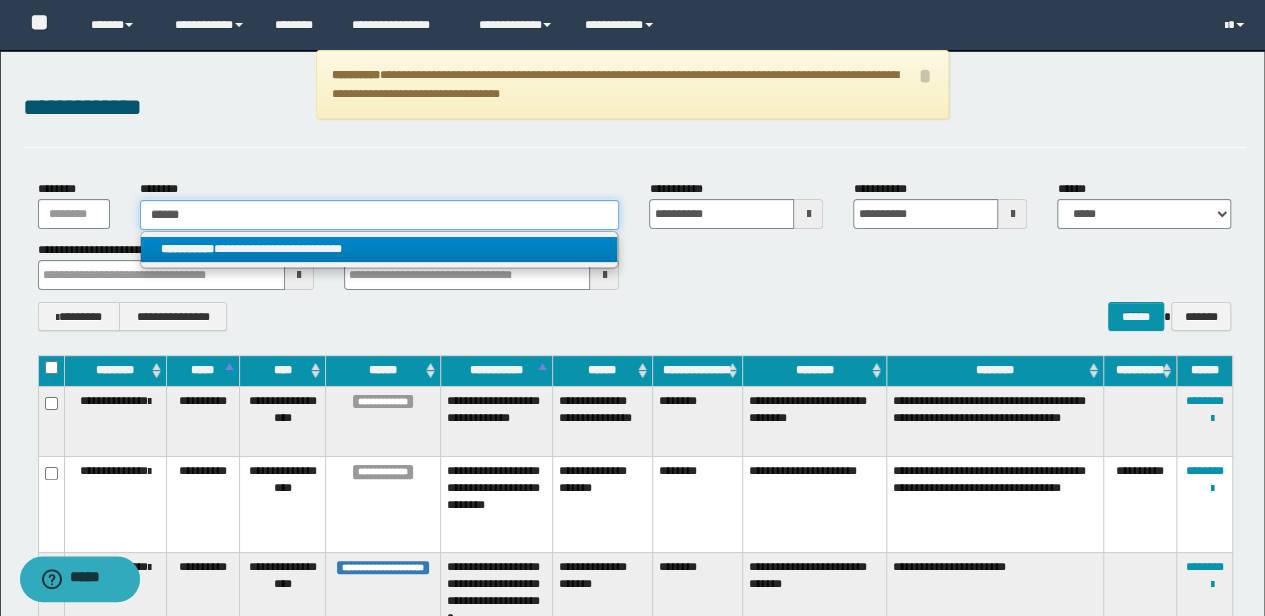 type 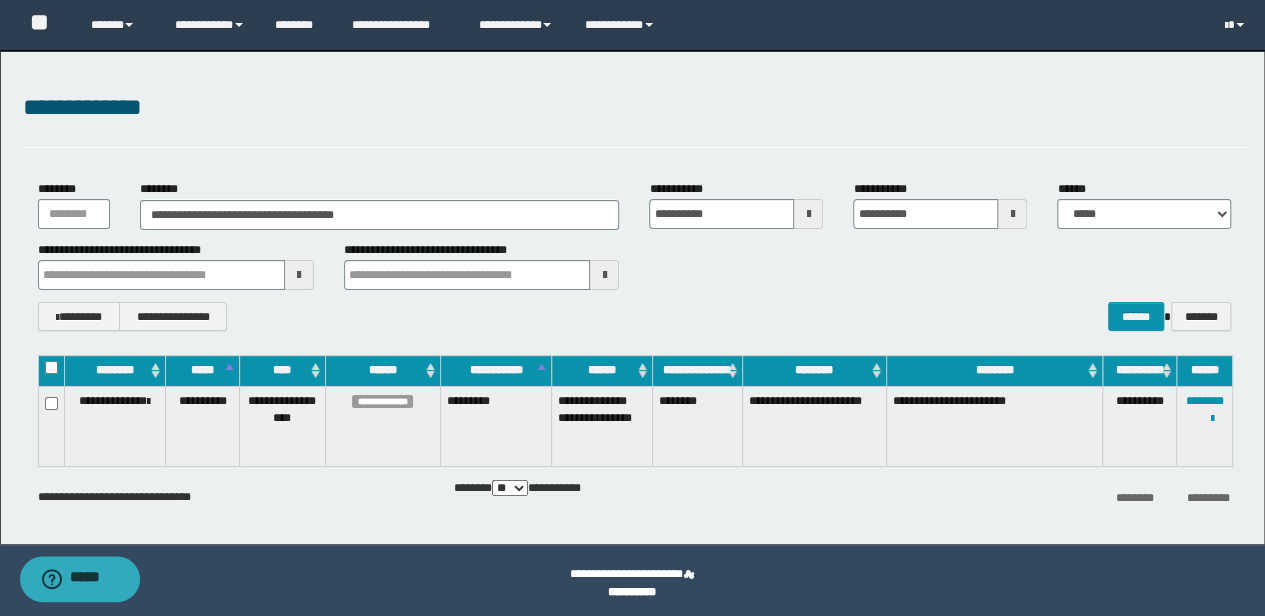 click on "**********" at bounding box center (635, 265) 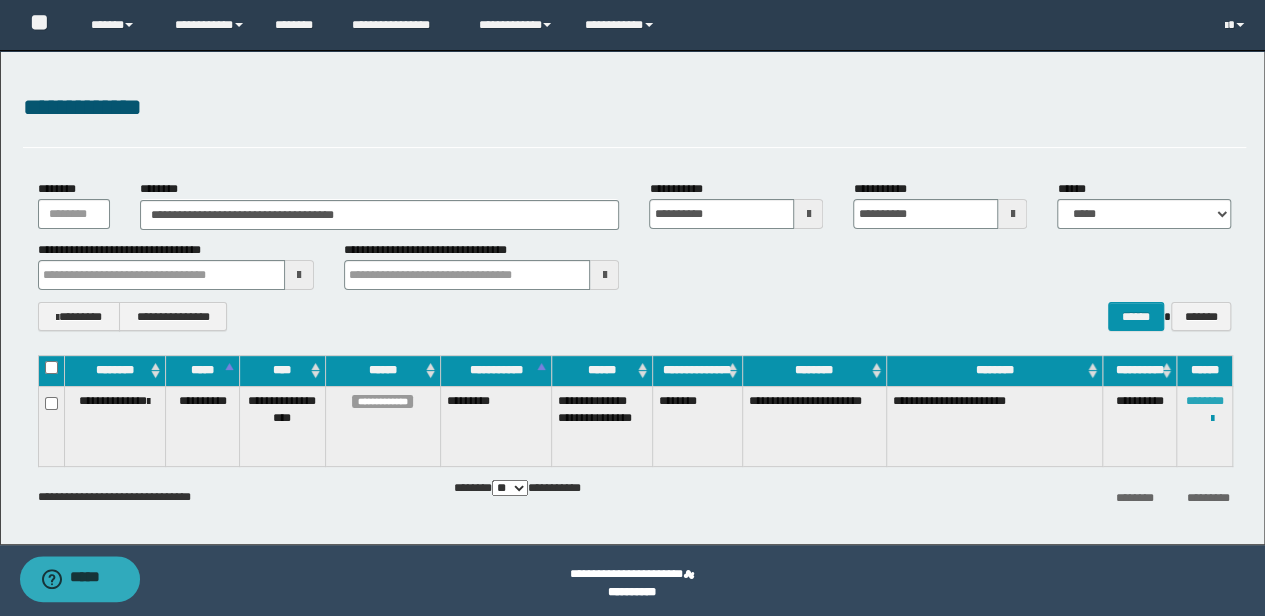 click on "********" at bounding box center [1205, 401] 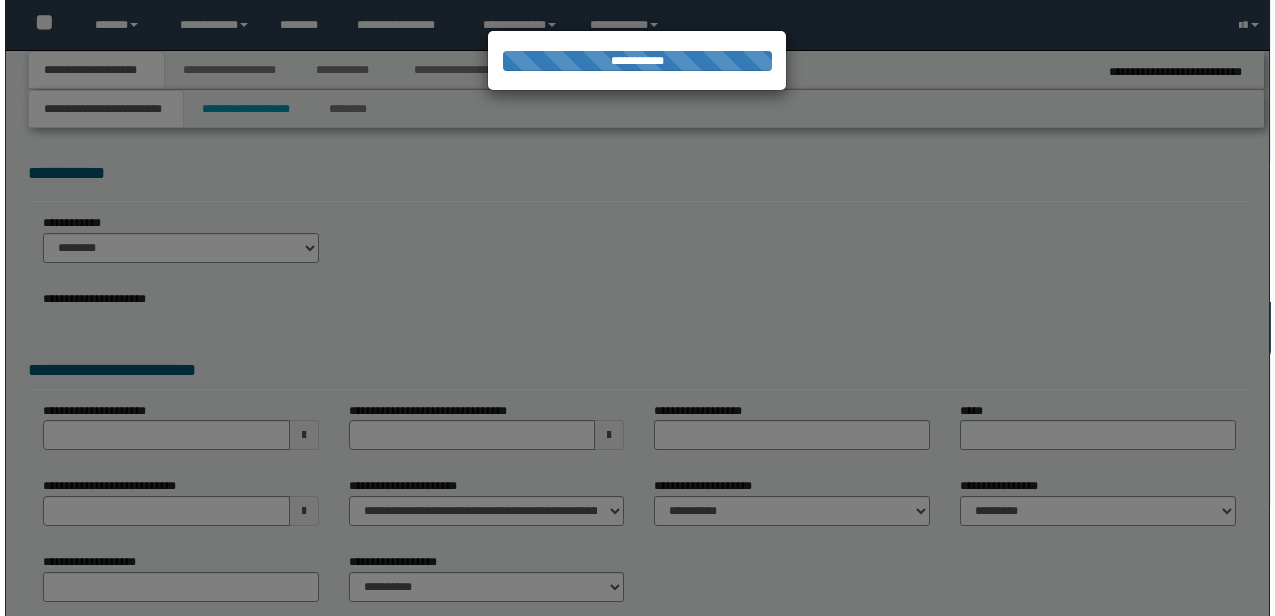 scroll, scrollTop: 0, scrollLeft: 0, axis: both 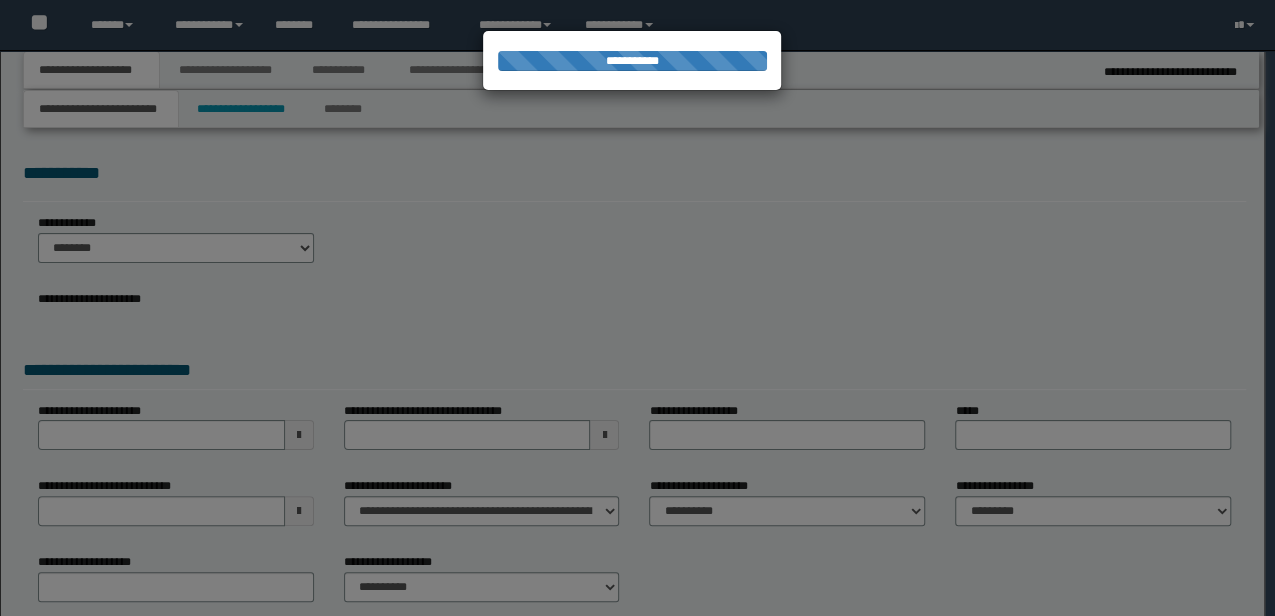 type on "**********" 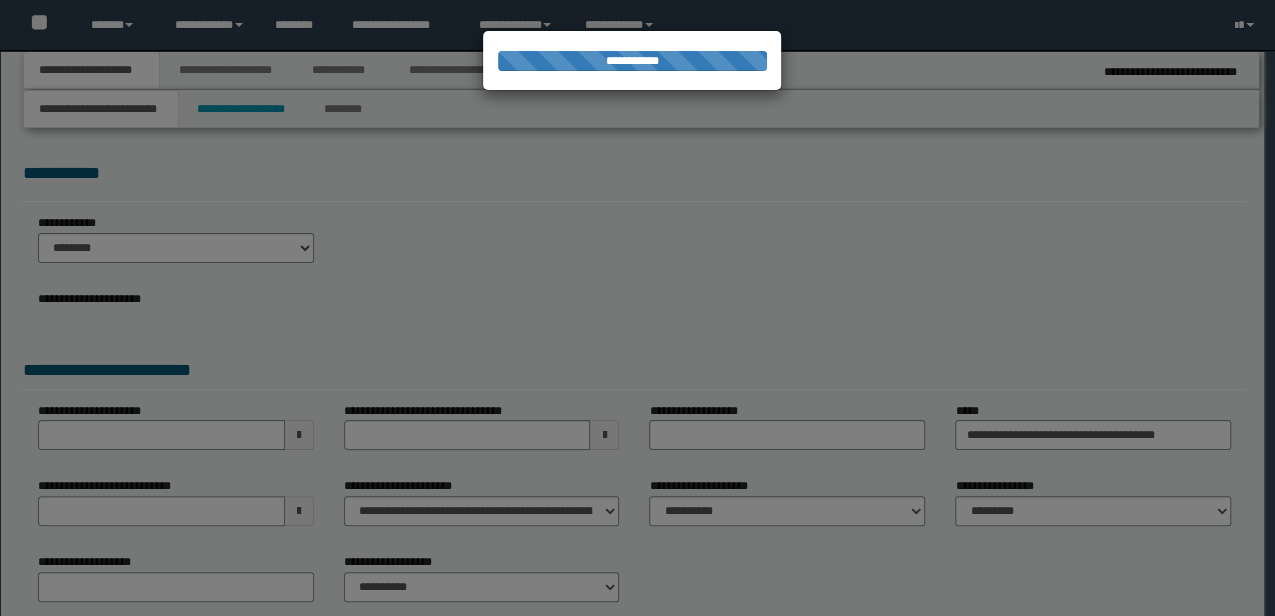 select on "*" 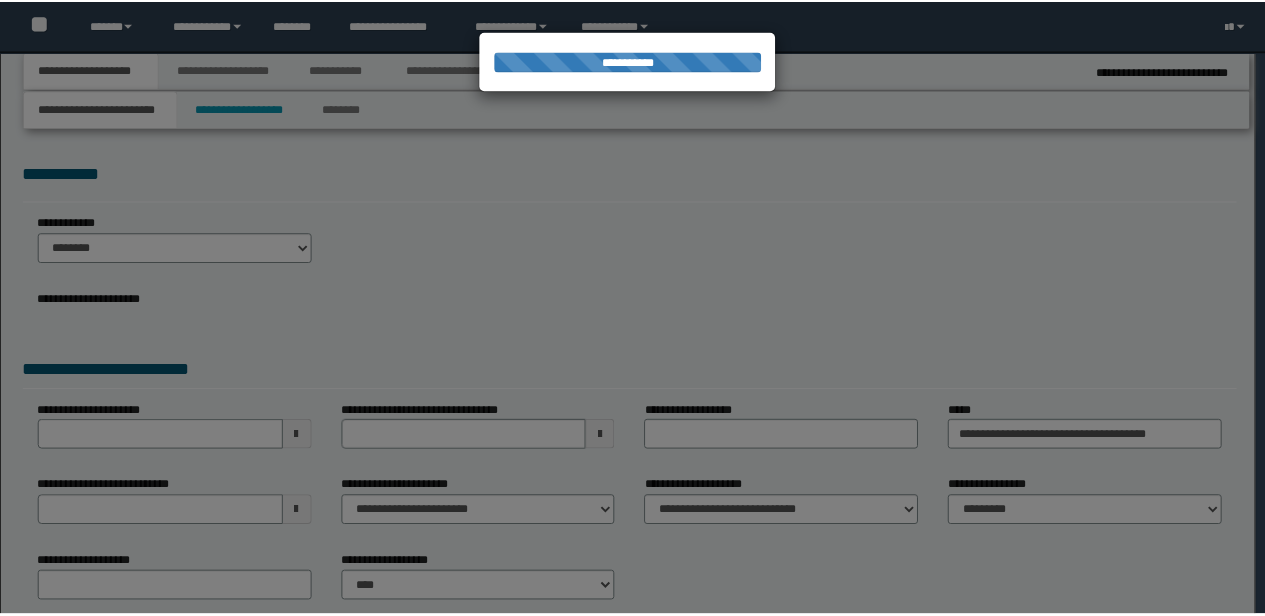 scroll, scrollTop: 0, scrollLeft: 0, axis: both 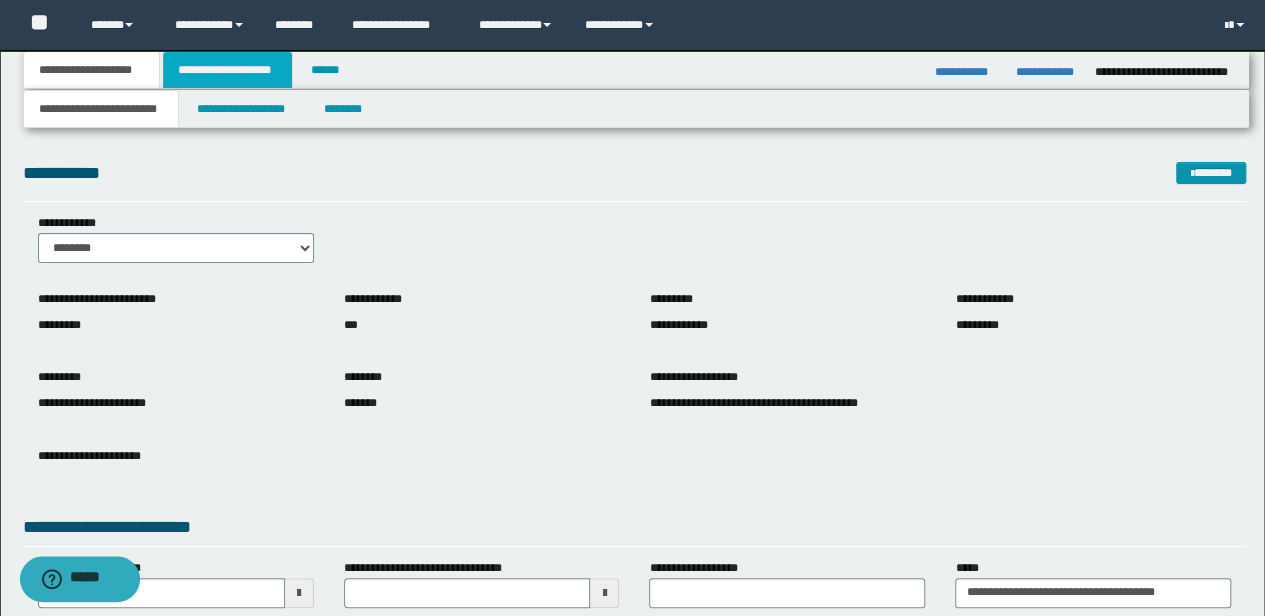 click on "**********" at bounding box center (227, 70) 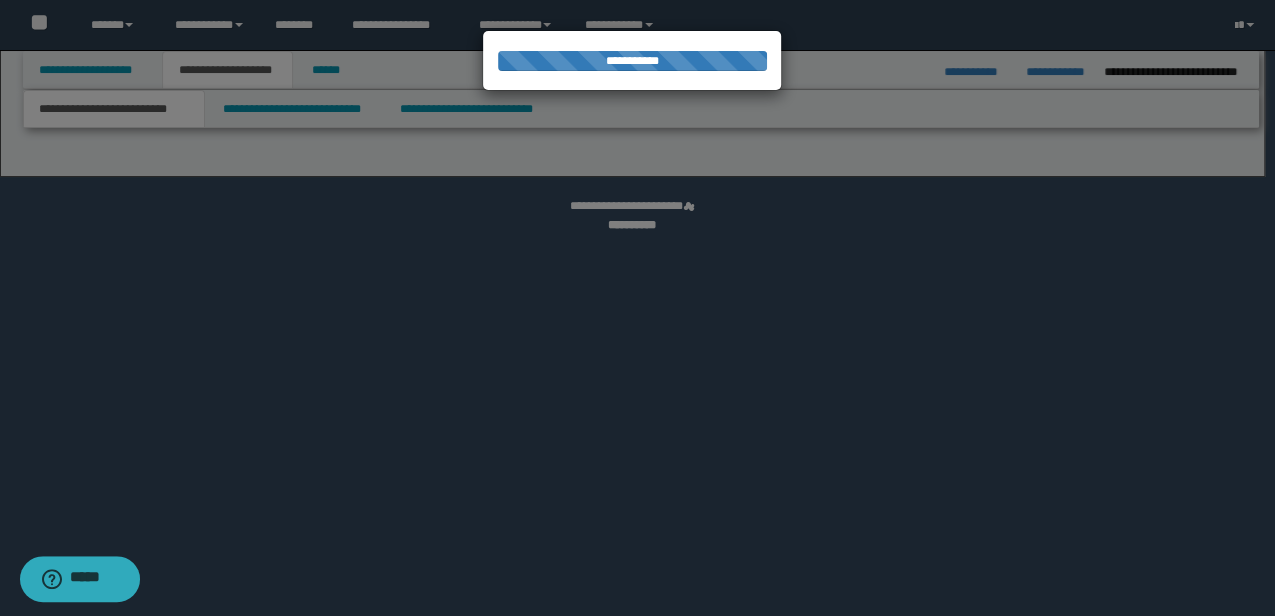 click at bounding box center [637, 308] 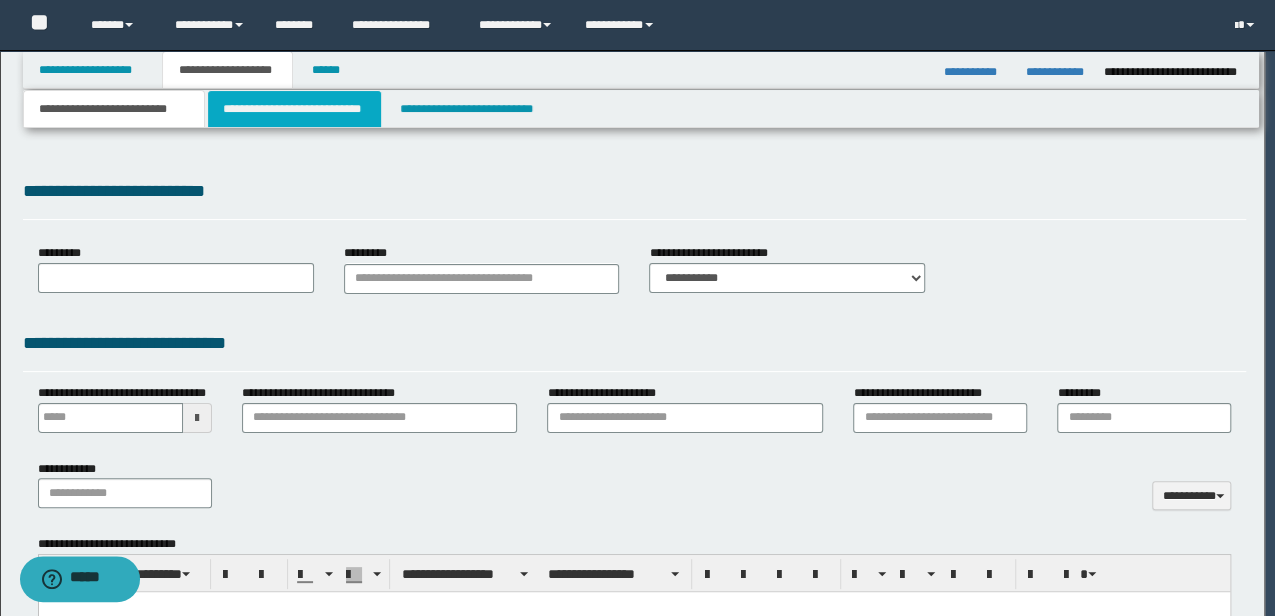 type on "**********" 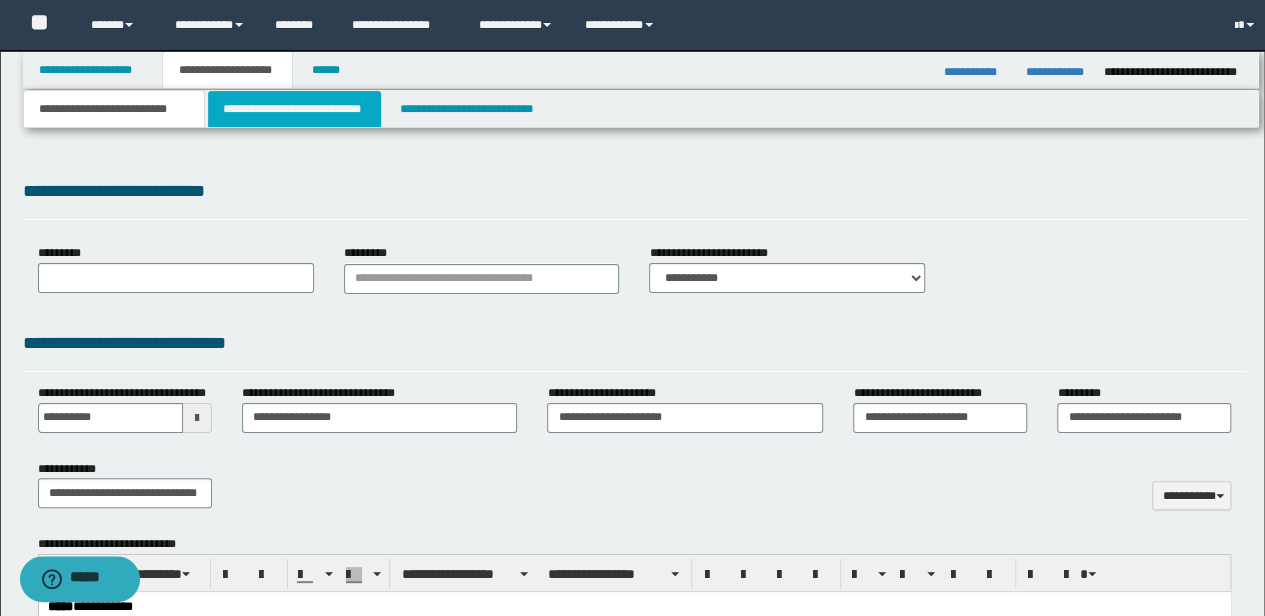 scroll, scrollTop: 0, scrollLeft: 0, axis: both 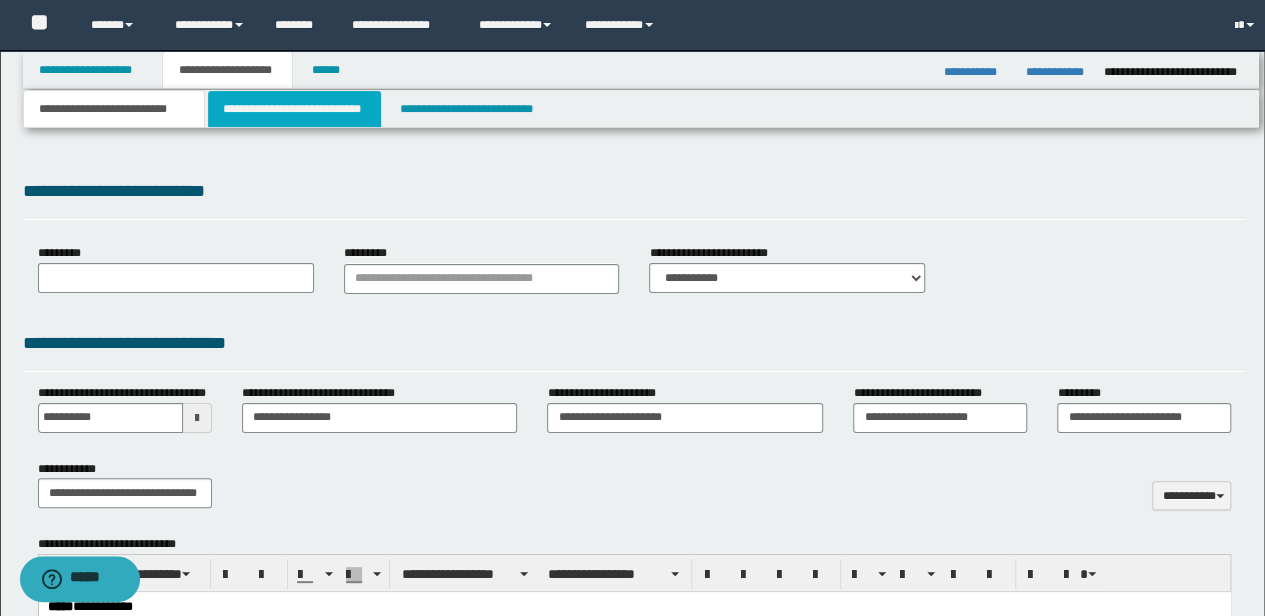 click on "**********" at bounding box center [294, 109] 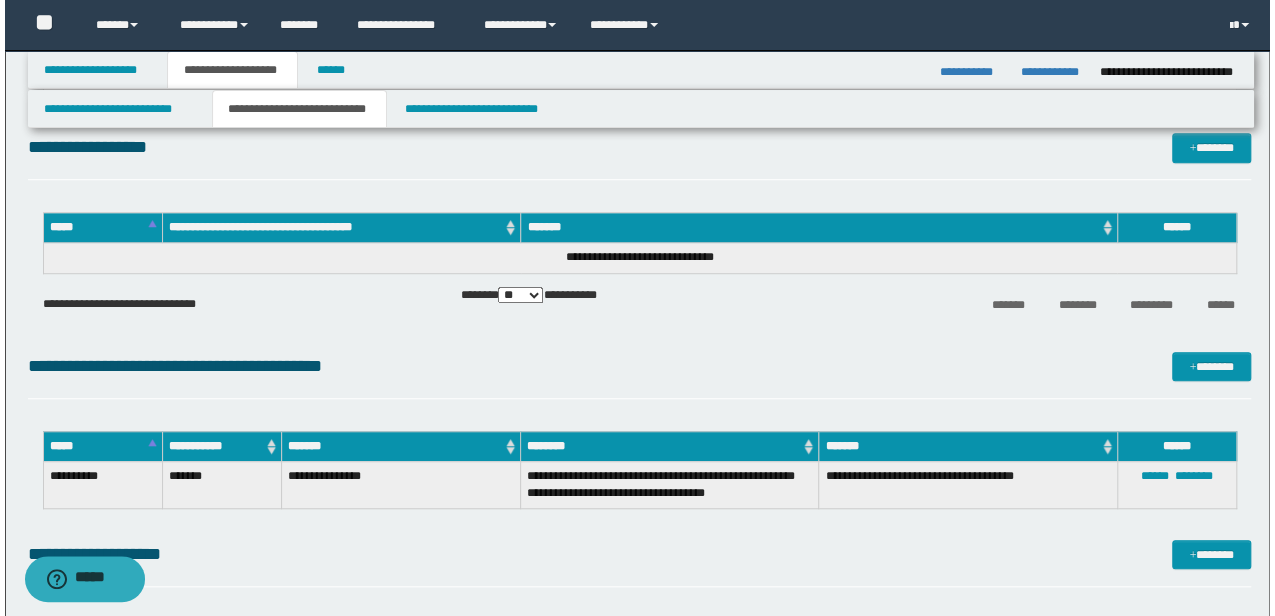 scroll, scrollTop: 466, scrollLeft: 0, axis: vertical 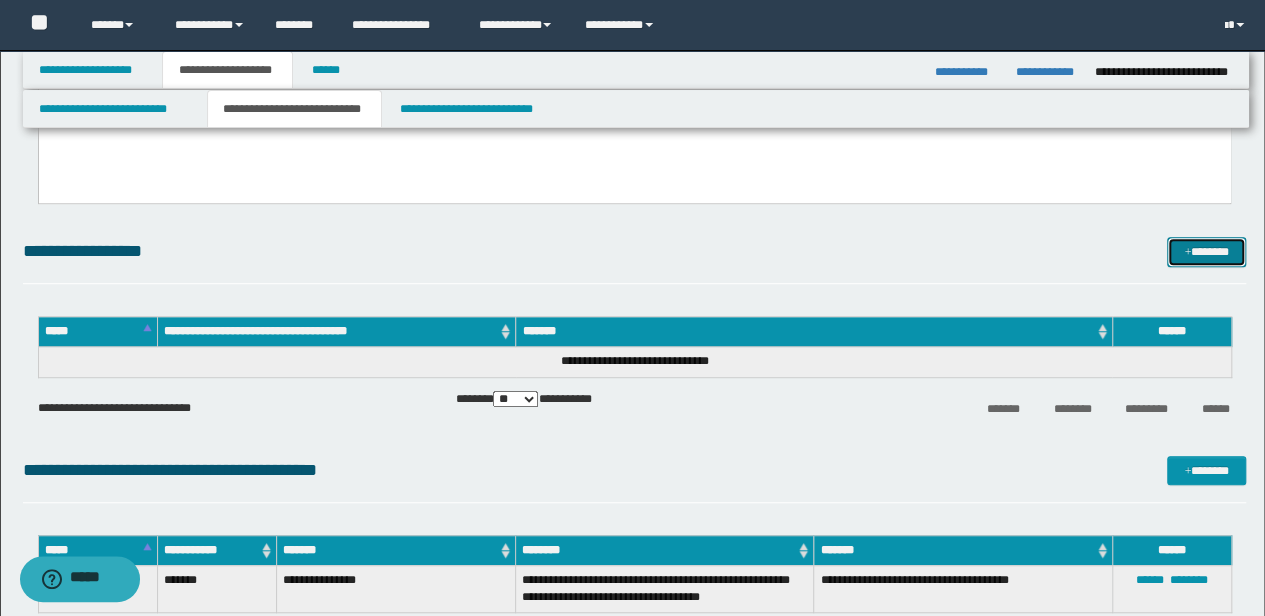 click on "*******" at bounding box center [1206, 251] 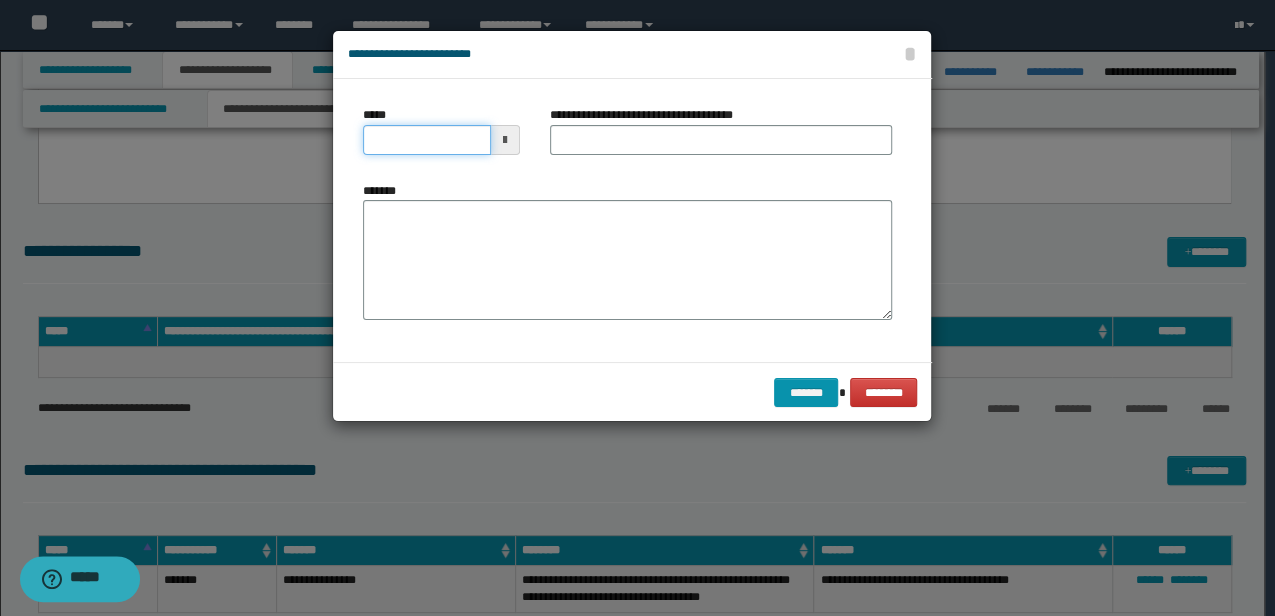 click on "*****" at bounding box center [426, 140] 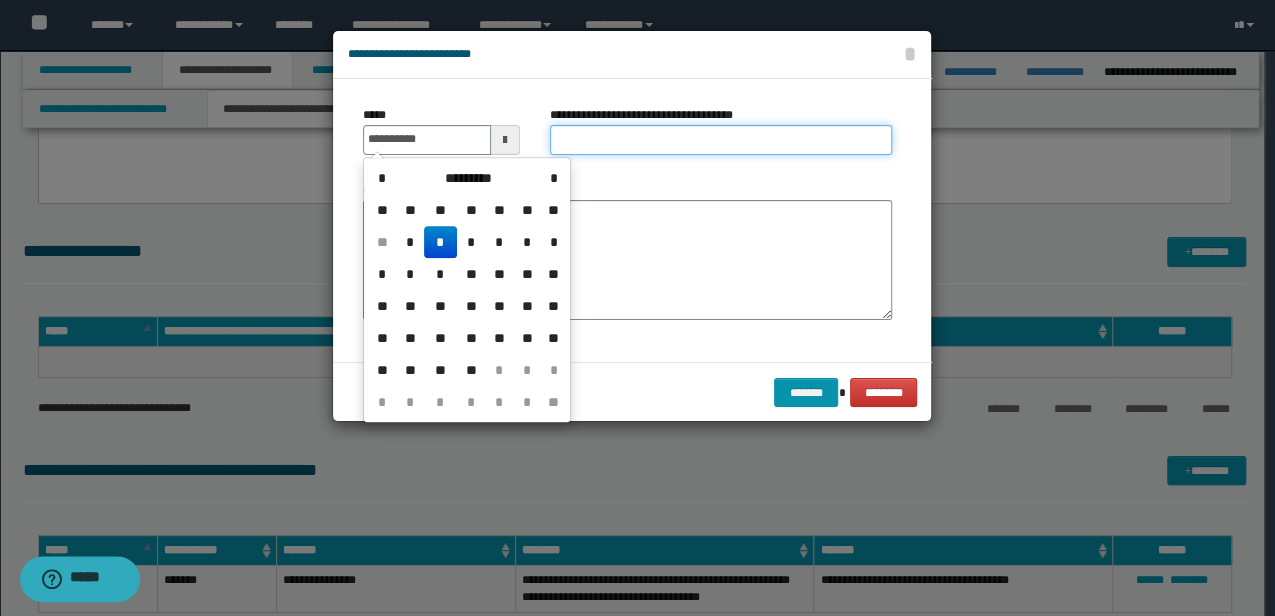 type on "**********" 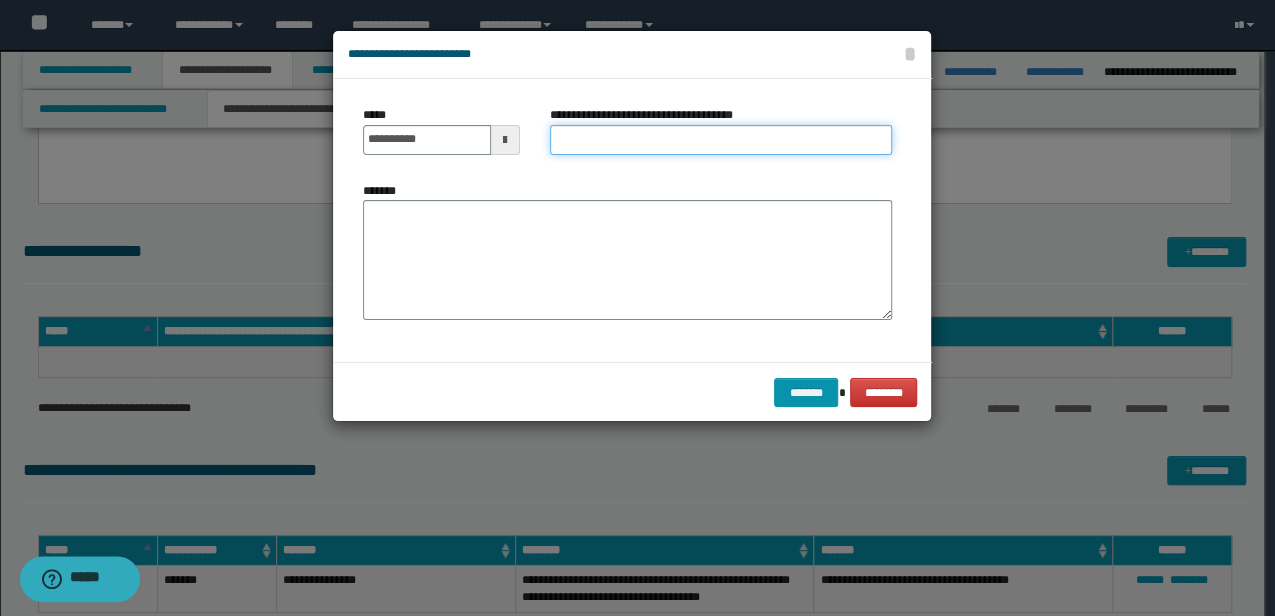 click on "**********" at bounding box center (721, 140) 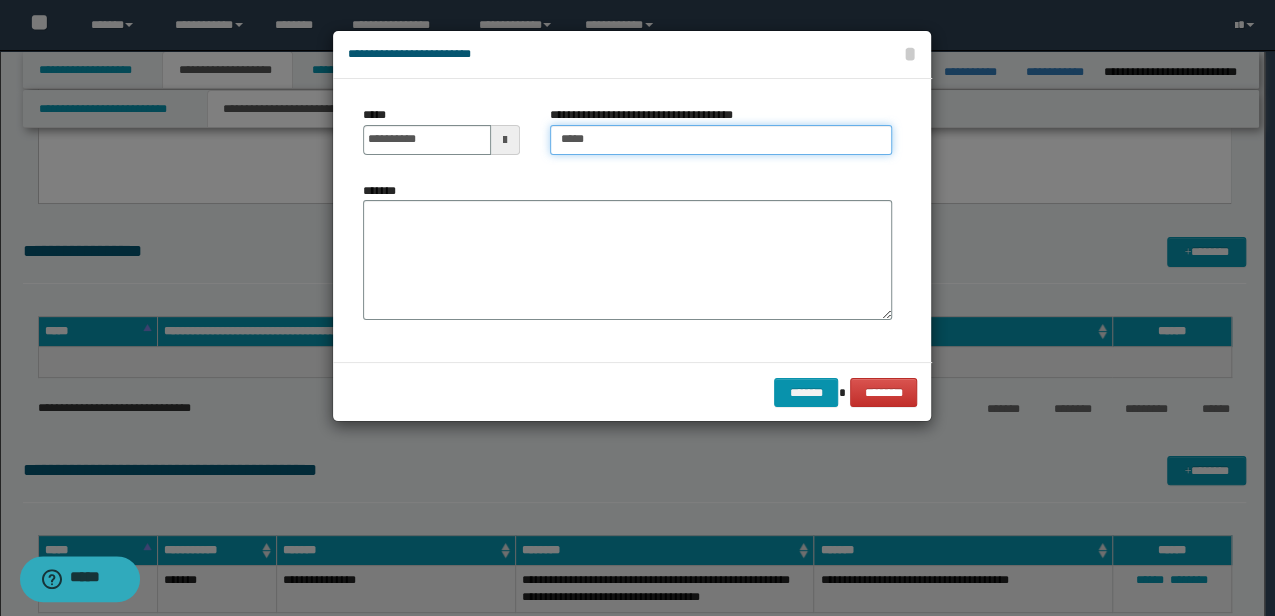 drag, startPoint x: 636, startPoint y: 144, endPoint x: 454, endPoint y: 164, distance: 183.0956 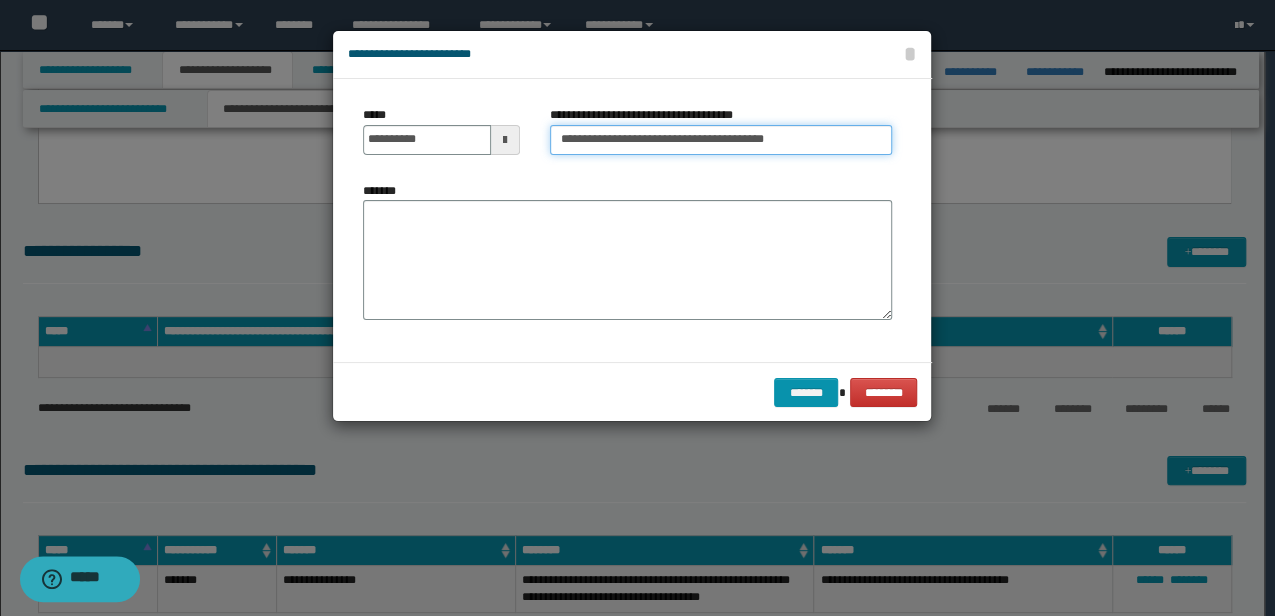 drag, startPoint x: 797, startPoint y: 138, endPoint x: 711, endPoint y: 139, distance: 86.00581 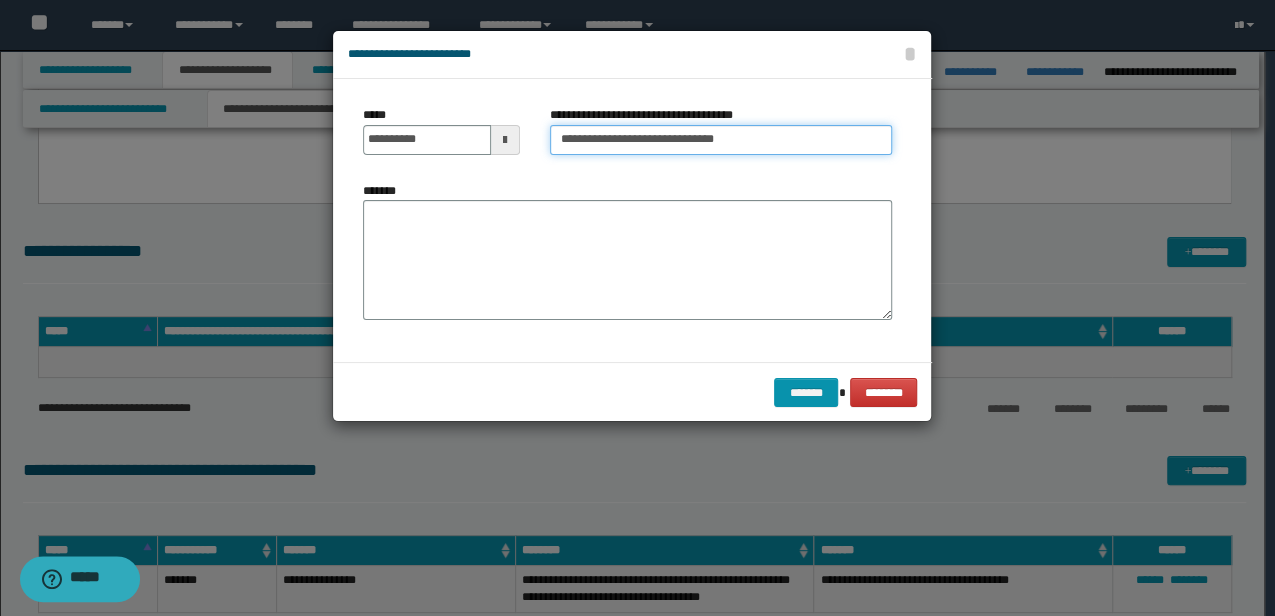 type on "**********" 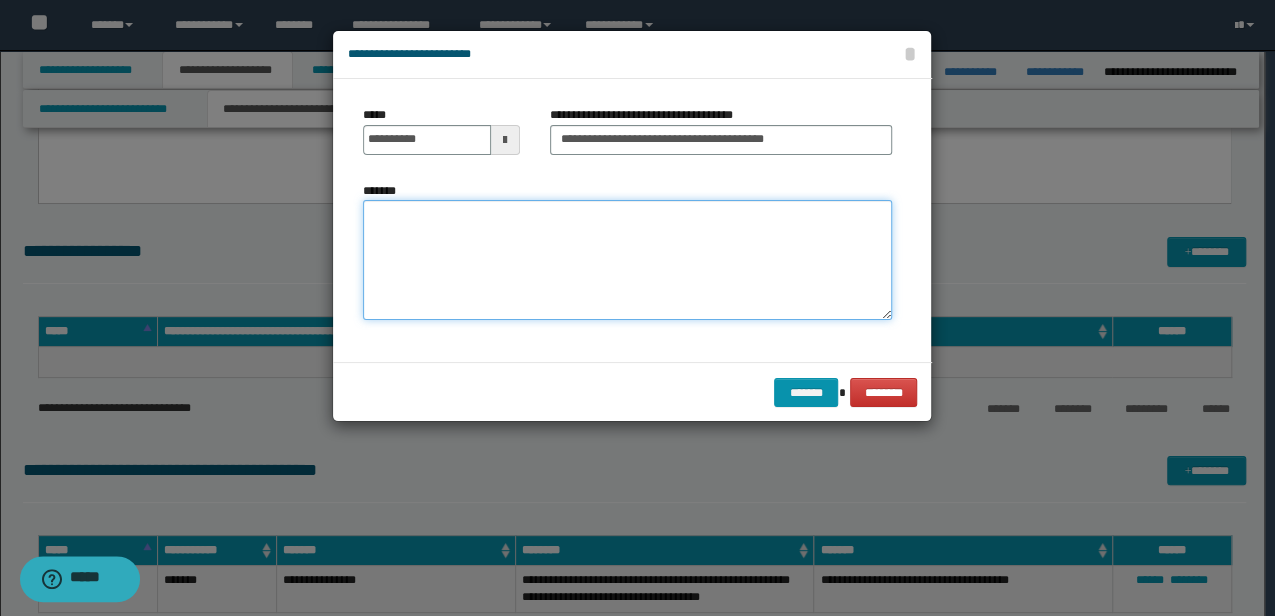 click on "*******" at bounding box center (627, 260) 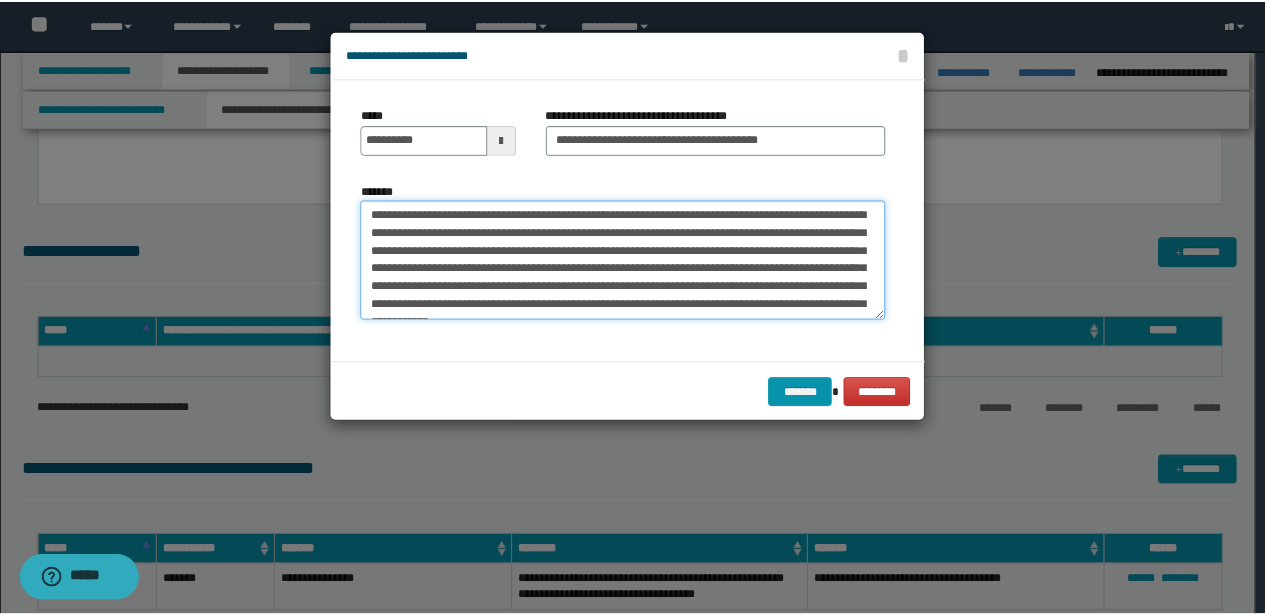 scroll, scrollTop: 48, scrollLeft: 0, axis: vertical 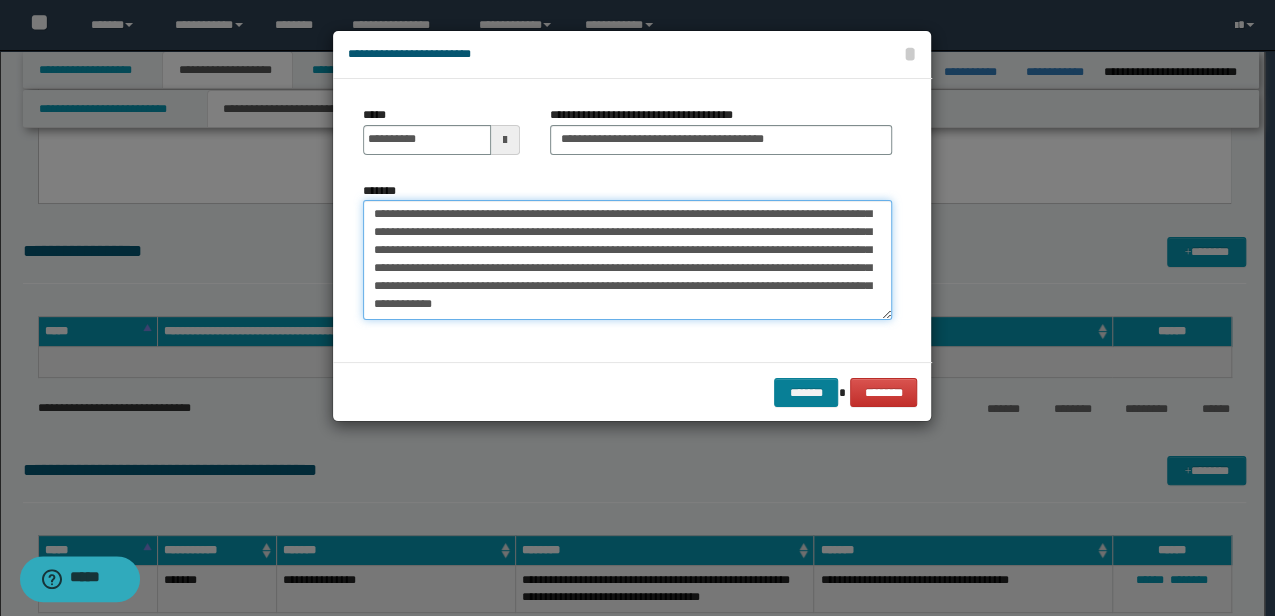 type on "**********" 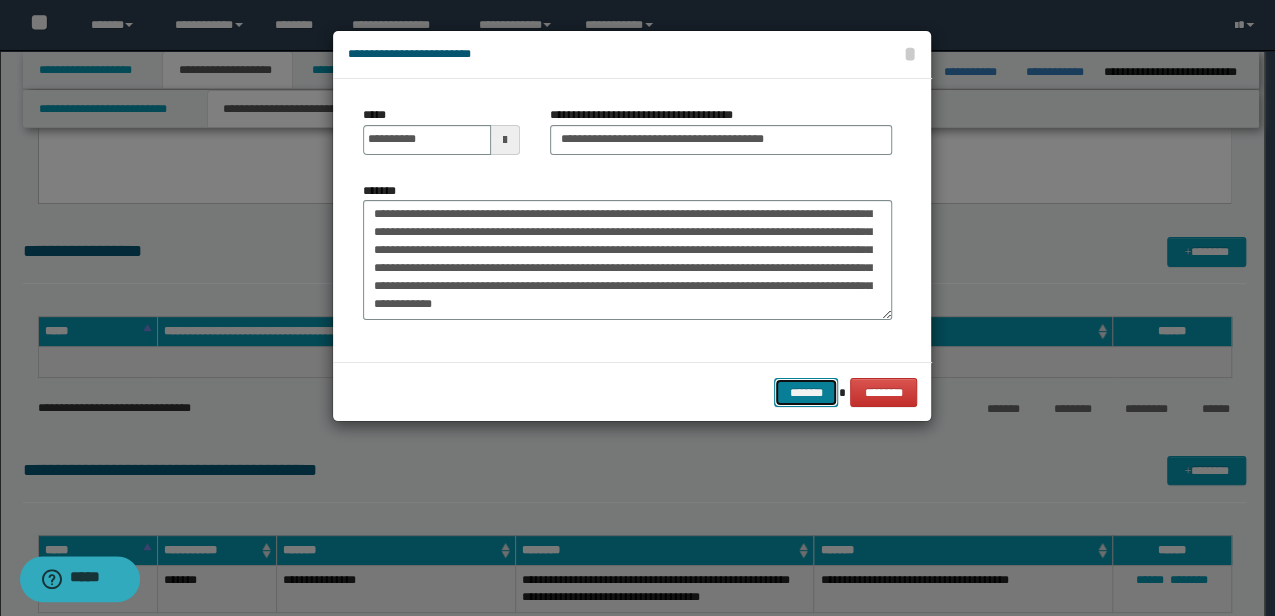 click on "*******" at bounding box center [806, 392] 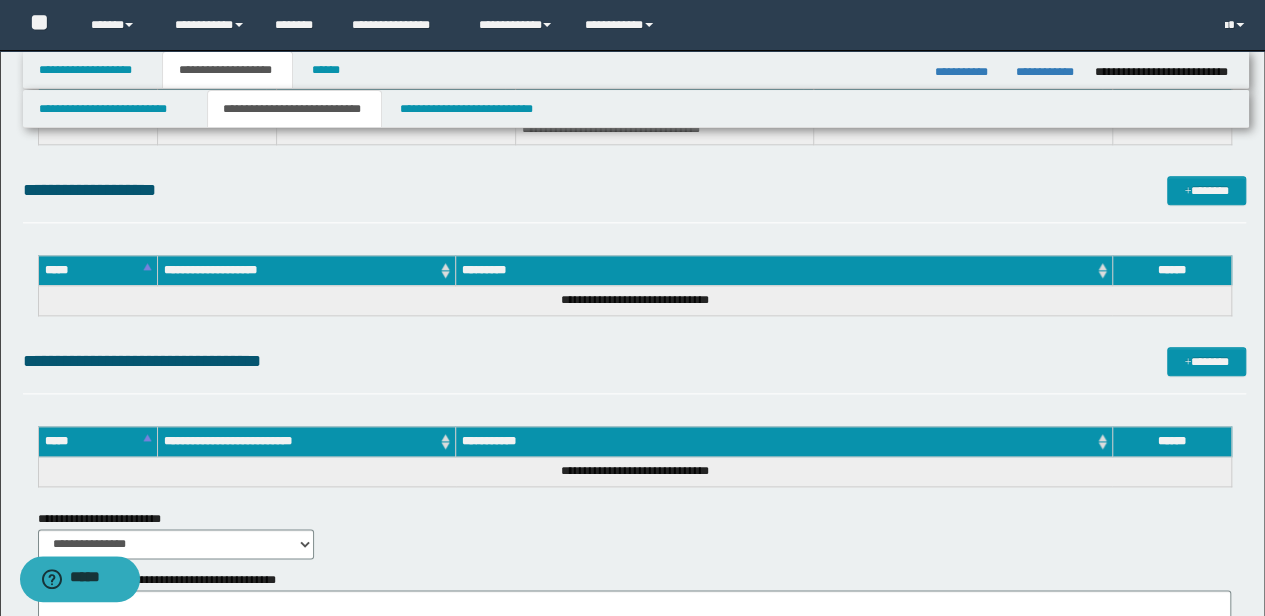 scroll, scrollTop: 1066, scrollLeft: 0, axis: vertical 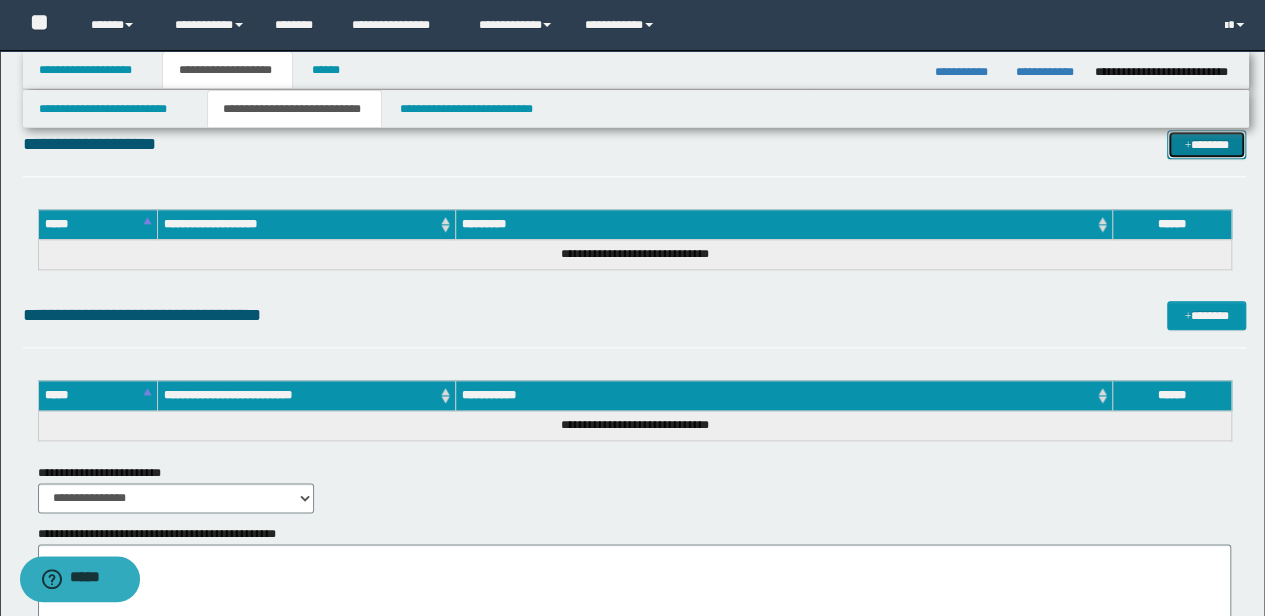click on "*******" at bounding box center [1206, 144] 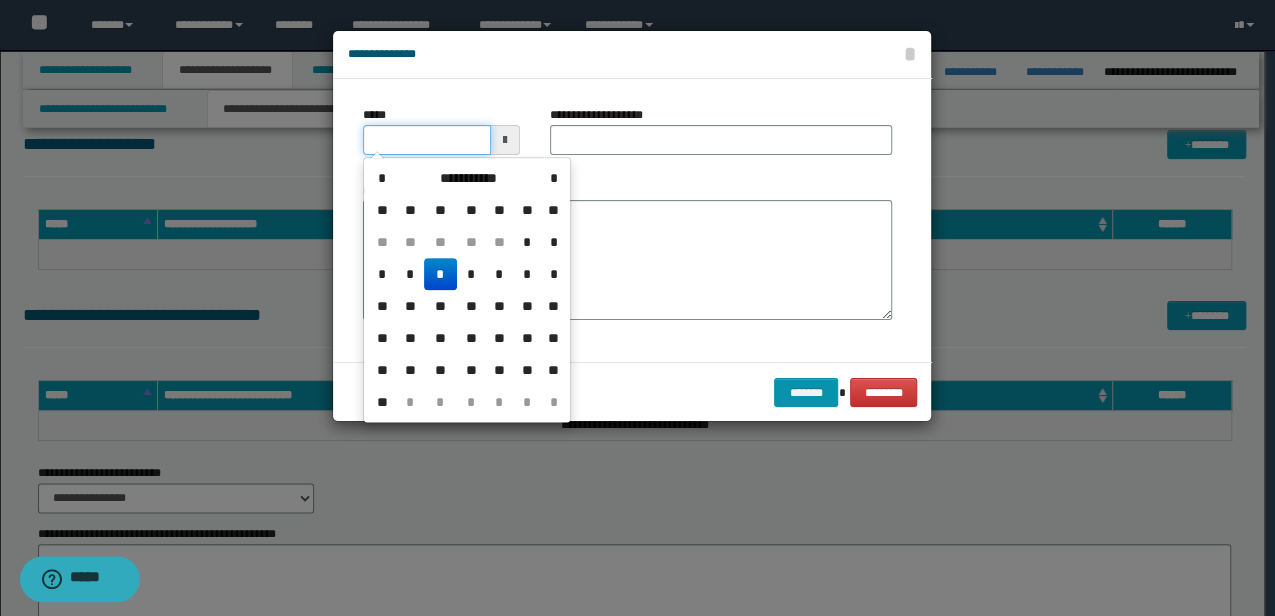 click on "*****" at bounding box center [426, 140] 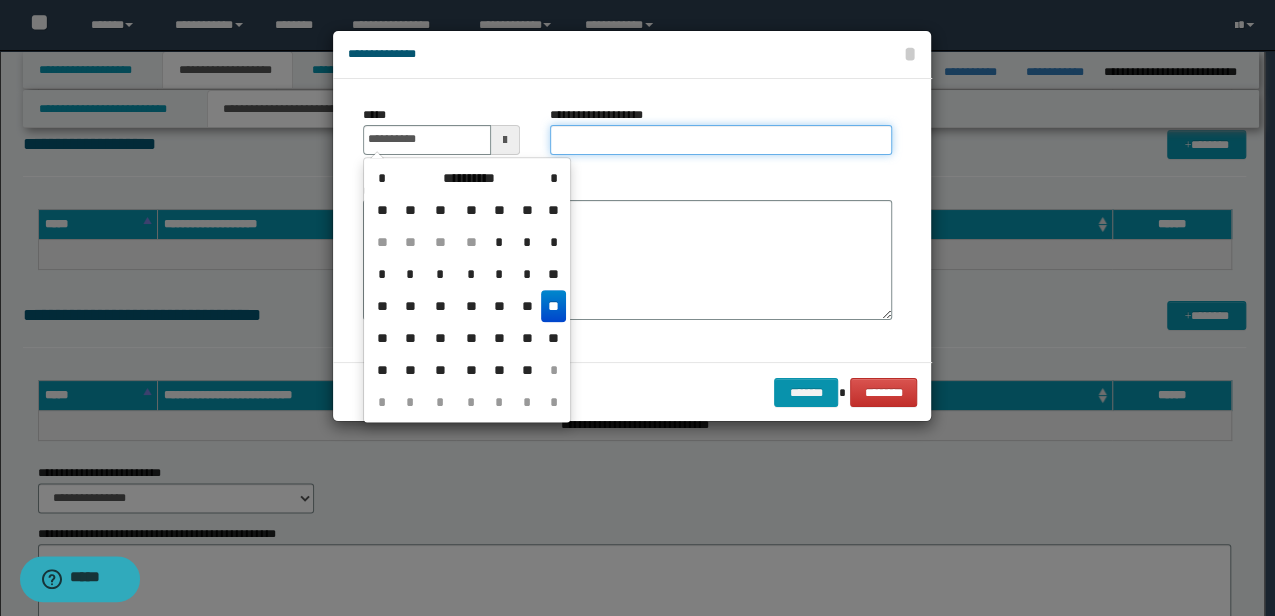 type on "**********" 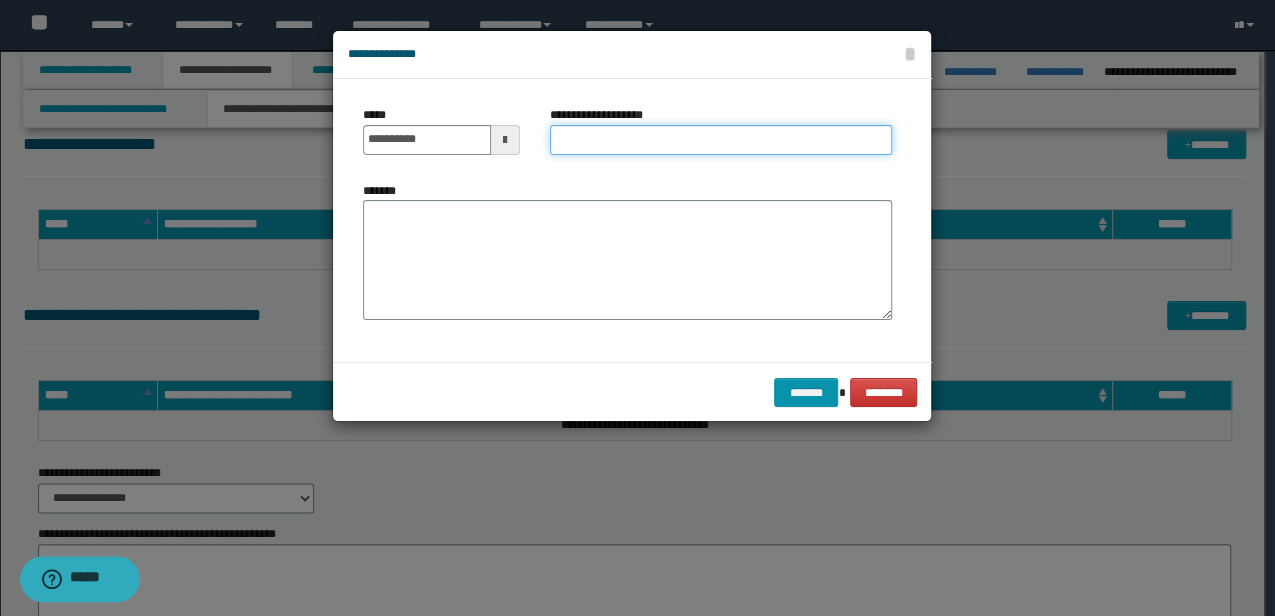 click on "**********" at bounding box center [721, 140] 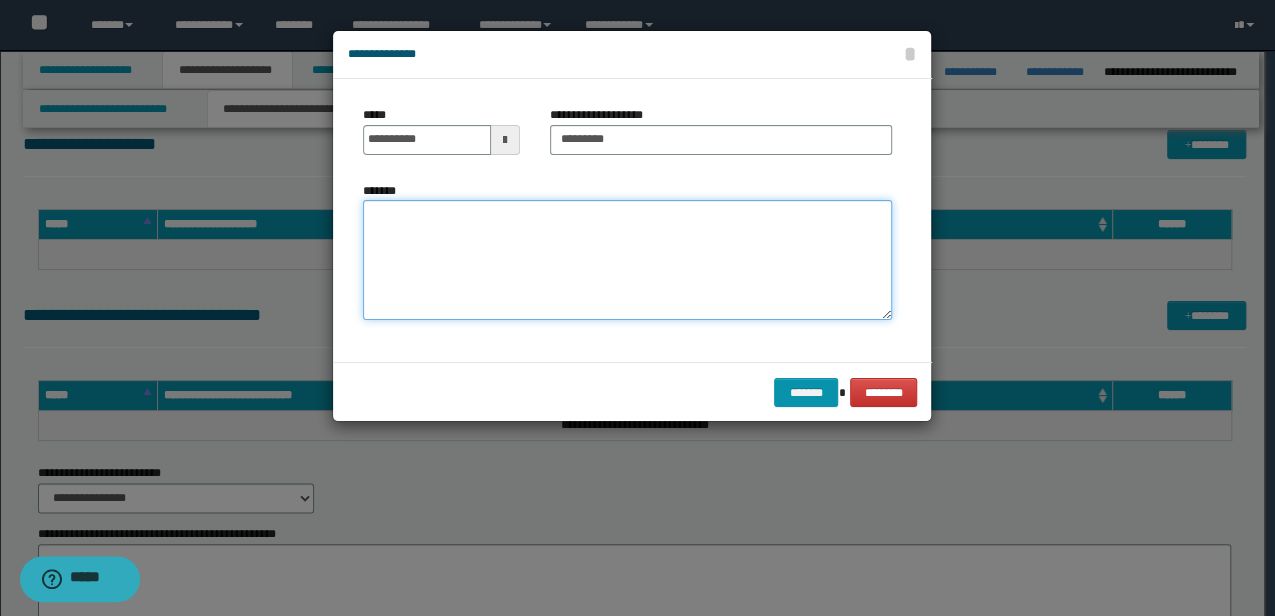 click on "*******" at bounding box center [627, 260] 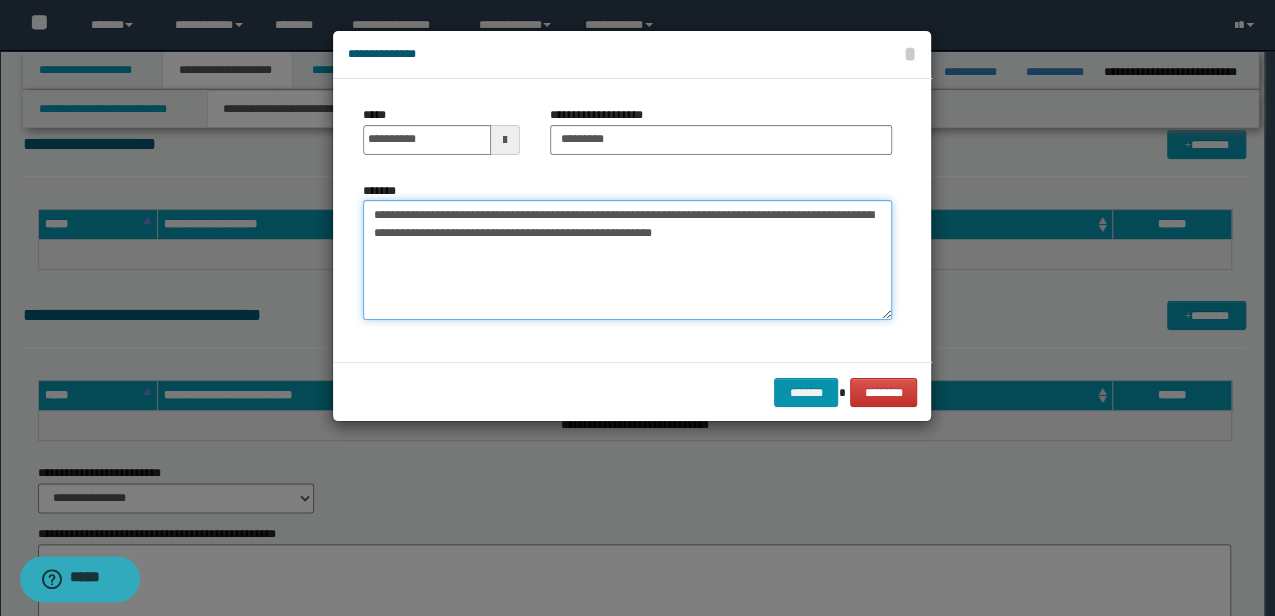 drag, startPoint x: 423, startPoint y: 237, endPoint x: 446, endPoint y: 226, distance: 25.495098 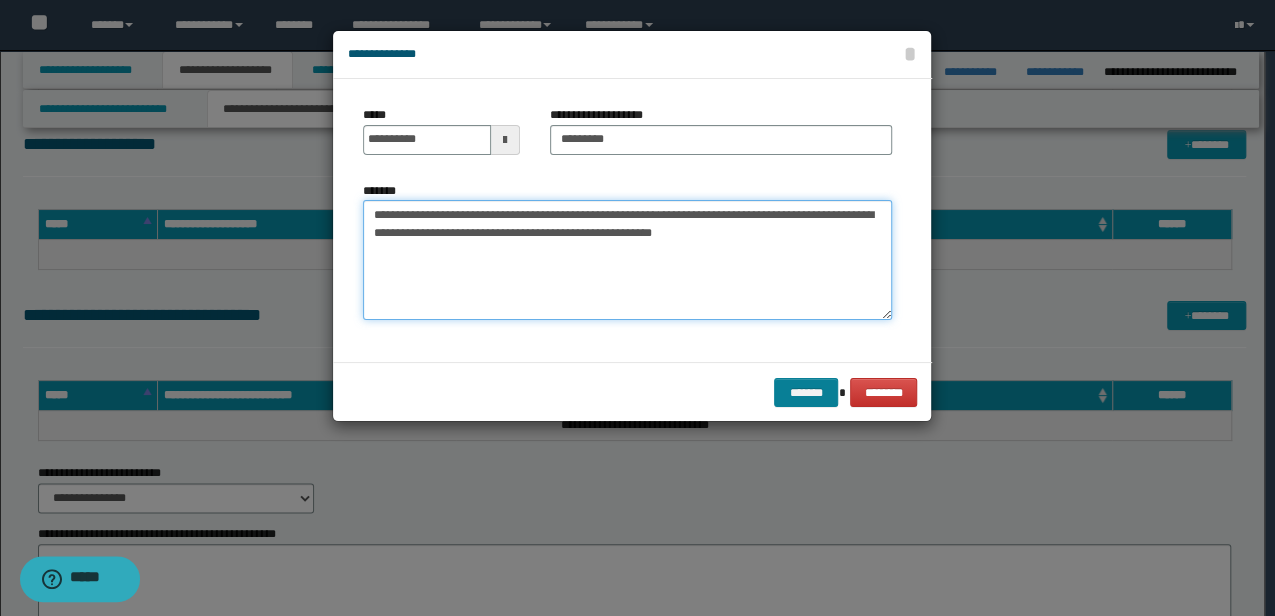 type on "**********" 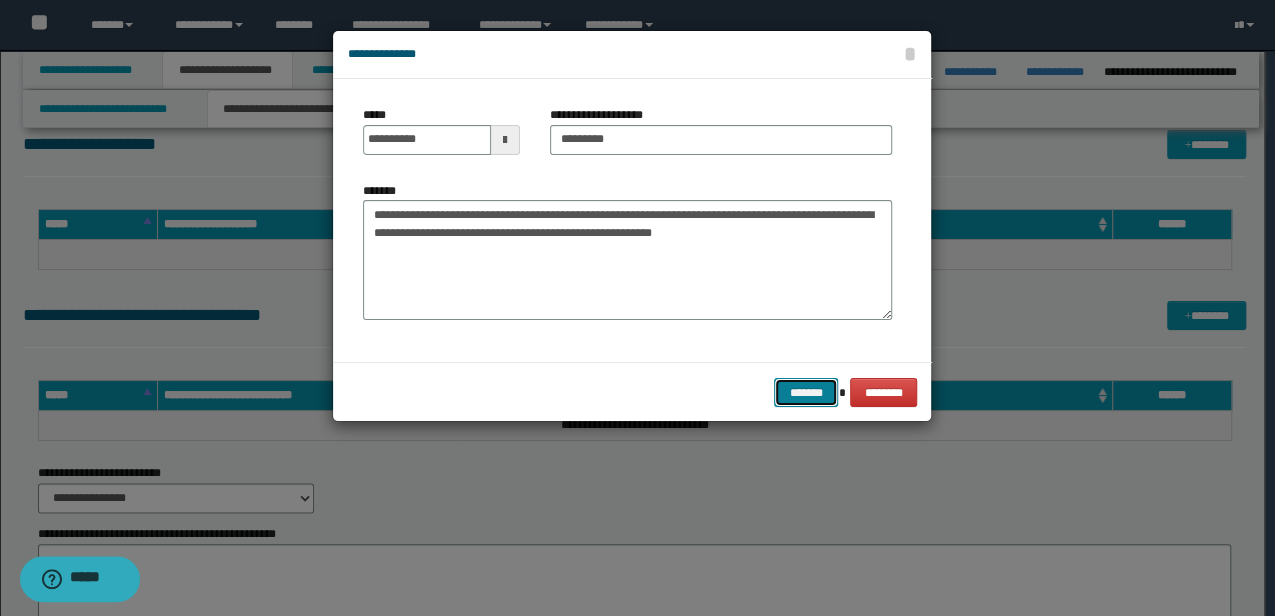 click on "*******" at bounding box center (806, 392) 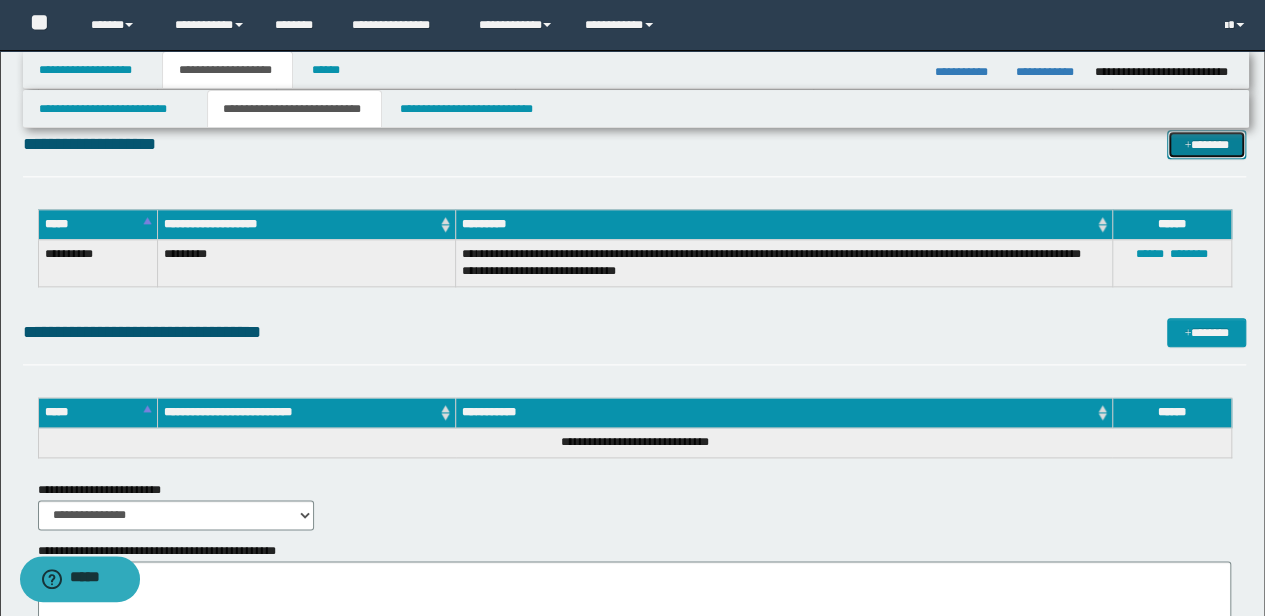 click on "*******" at bounding box center (1206, 144) 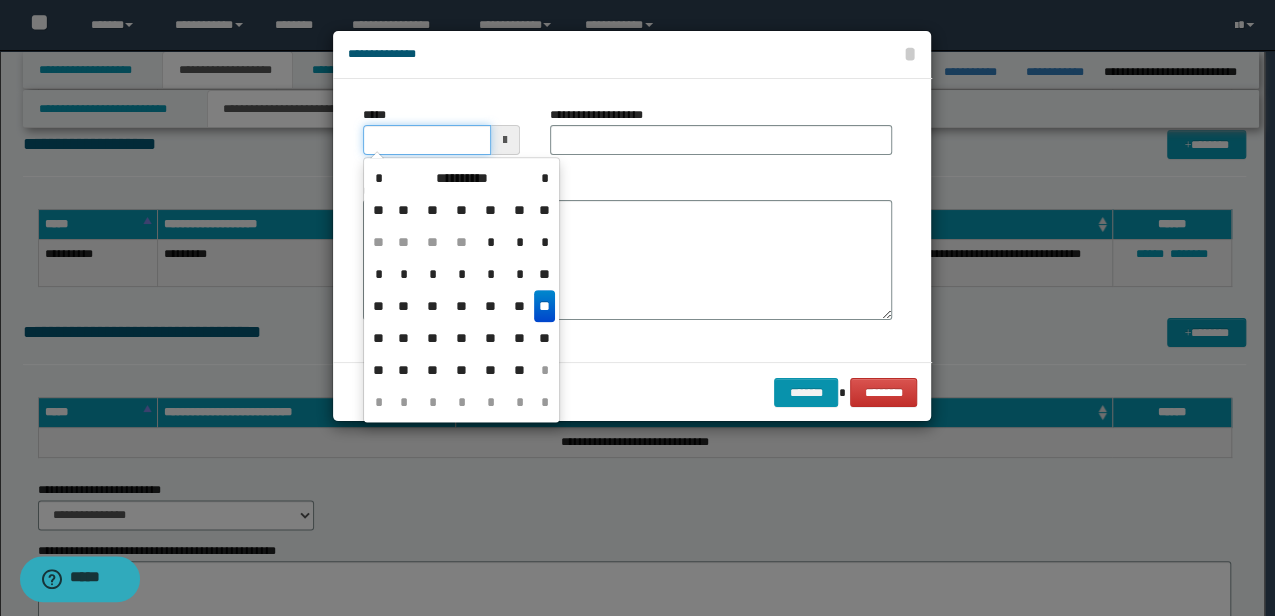 click on "*****" at bounding box center (426, 140) 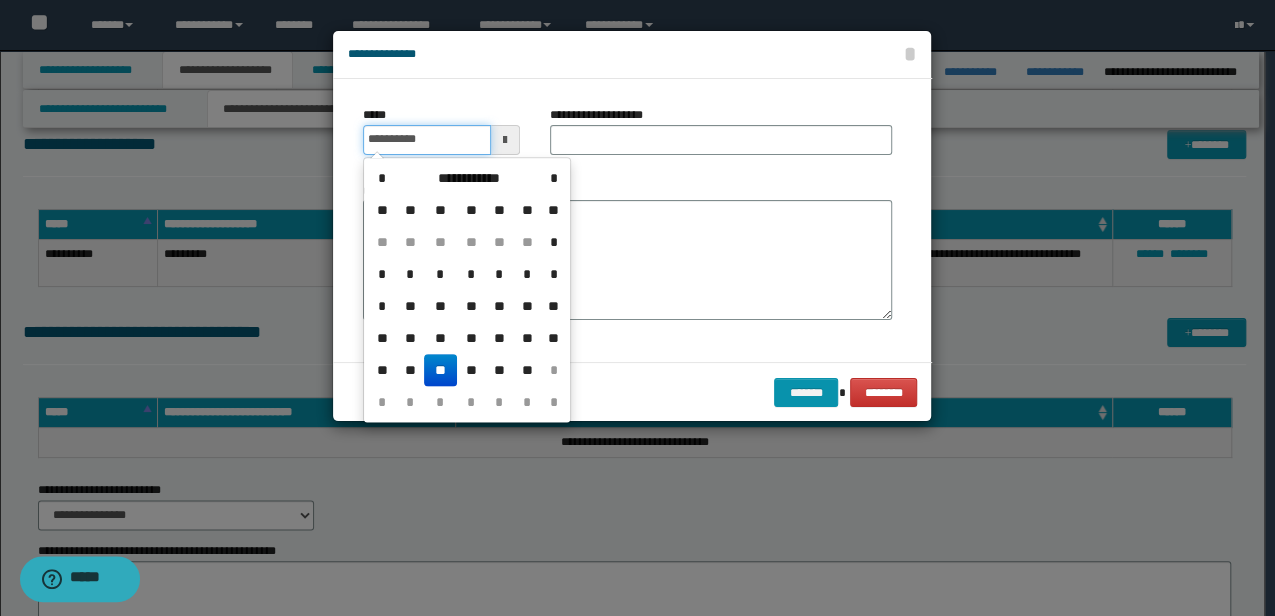 type on "**********" 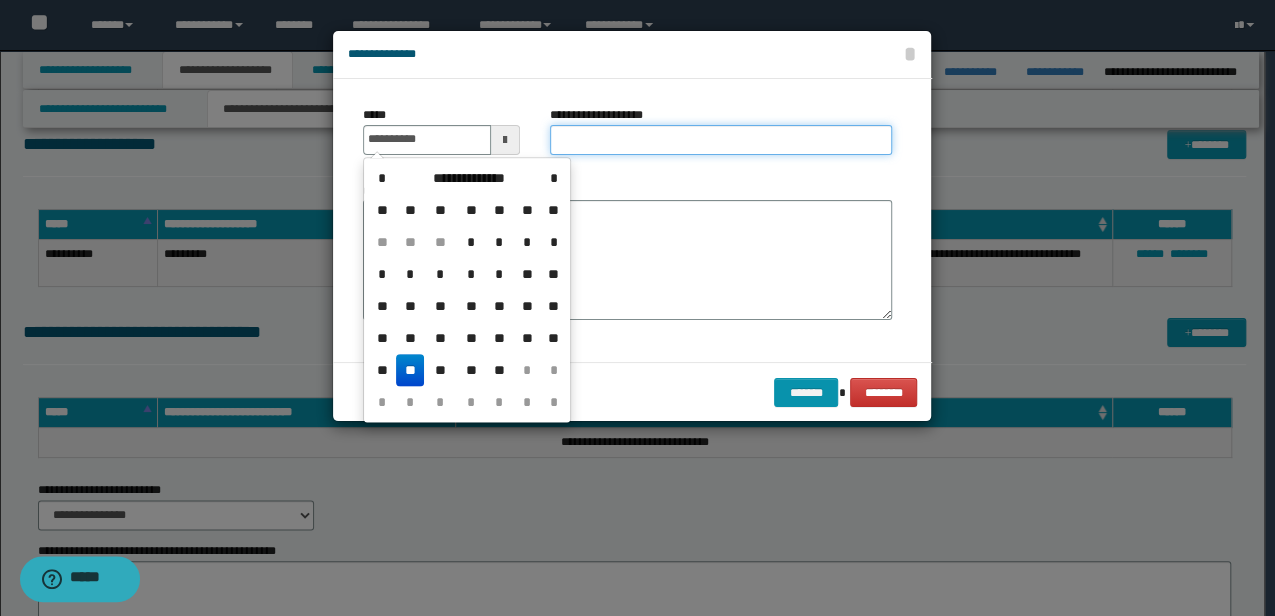 type on "**********" 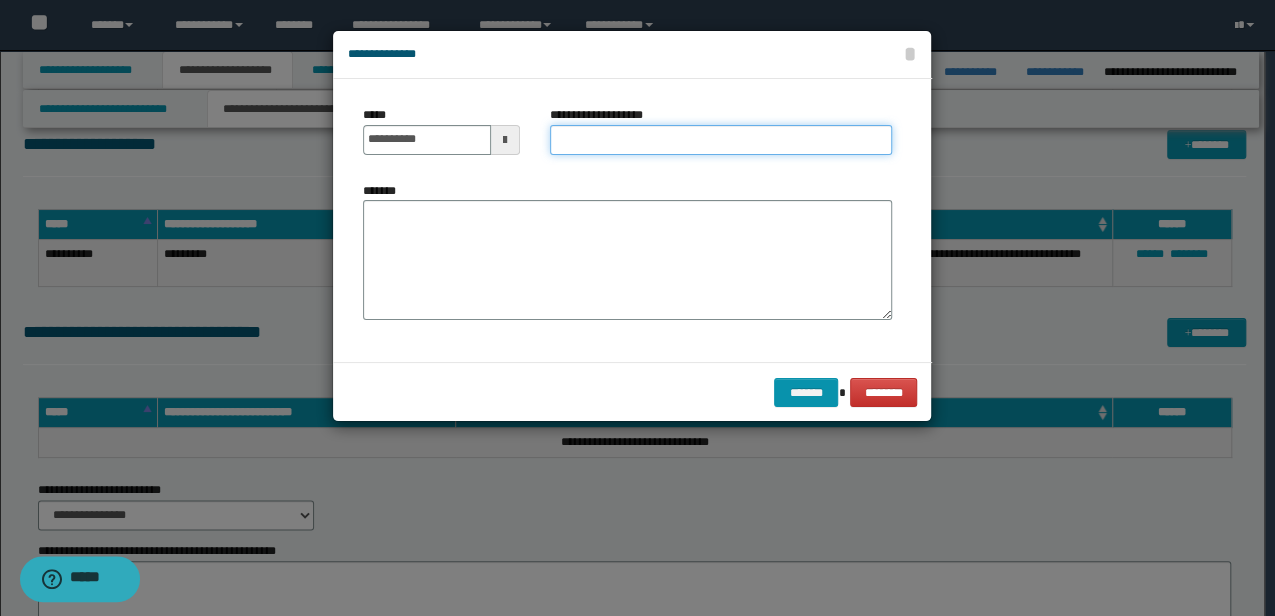 click on "**********" at bounding box center [721, 140] 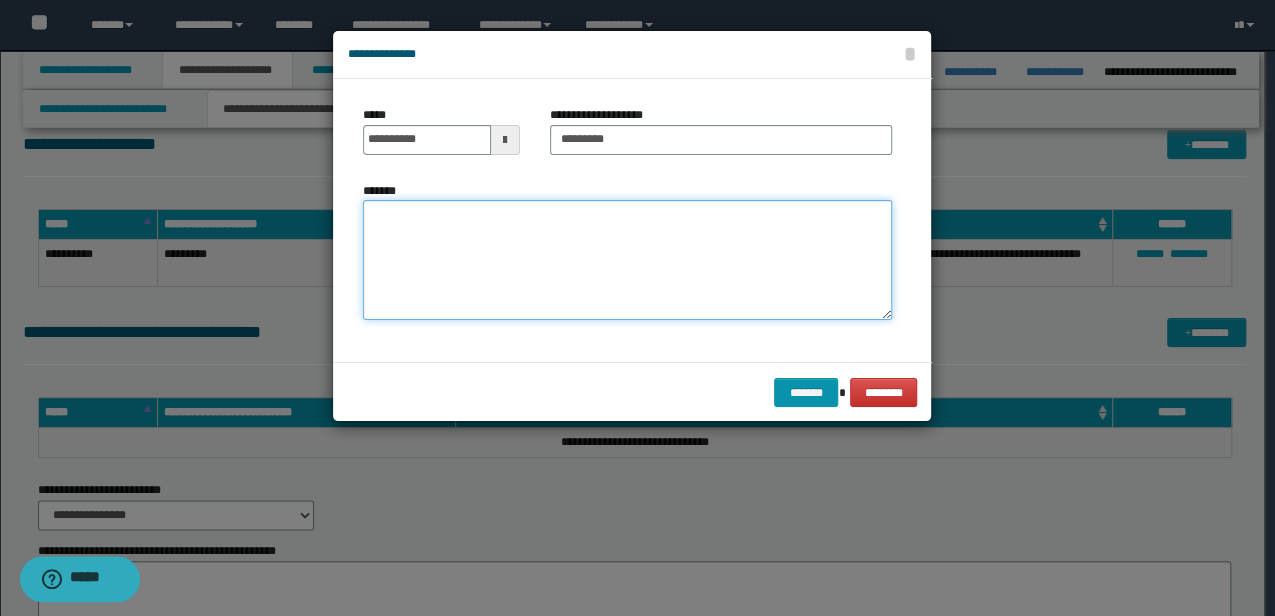 click on "*******" at bounding box center [627, 260] 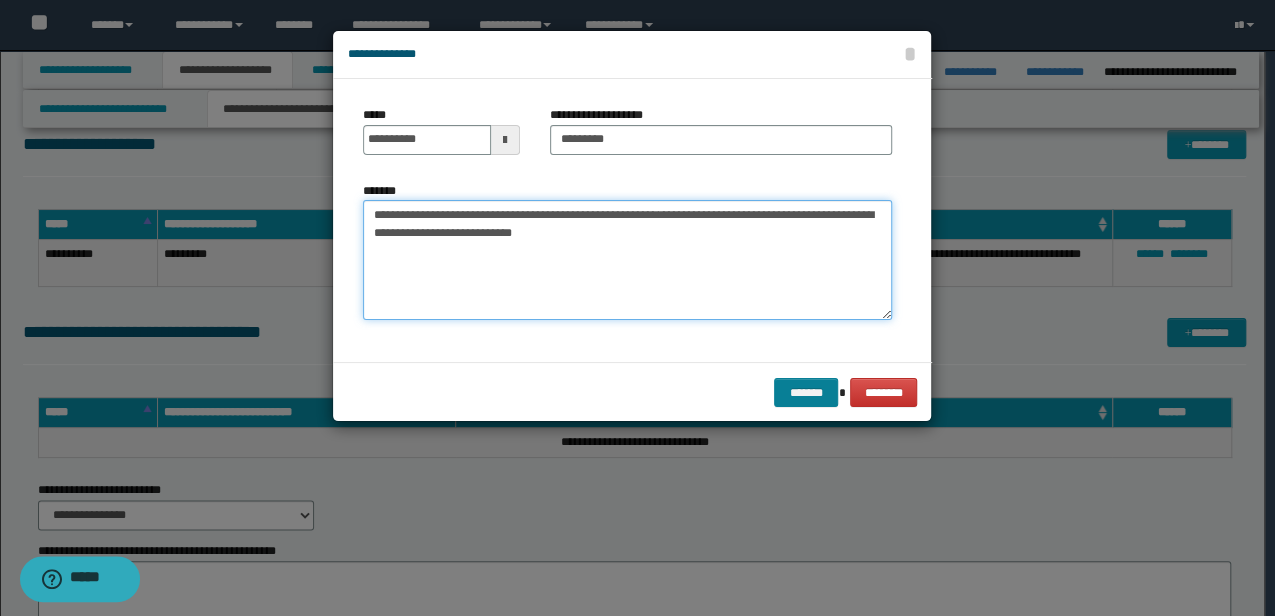 type on "**********" 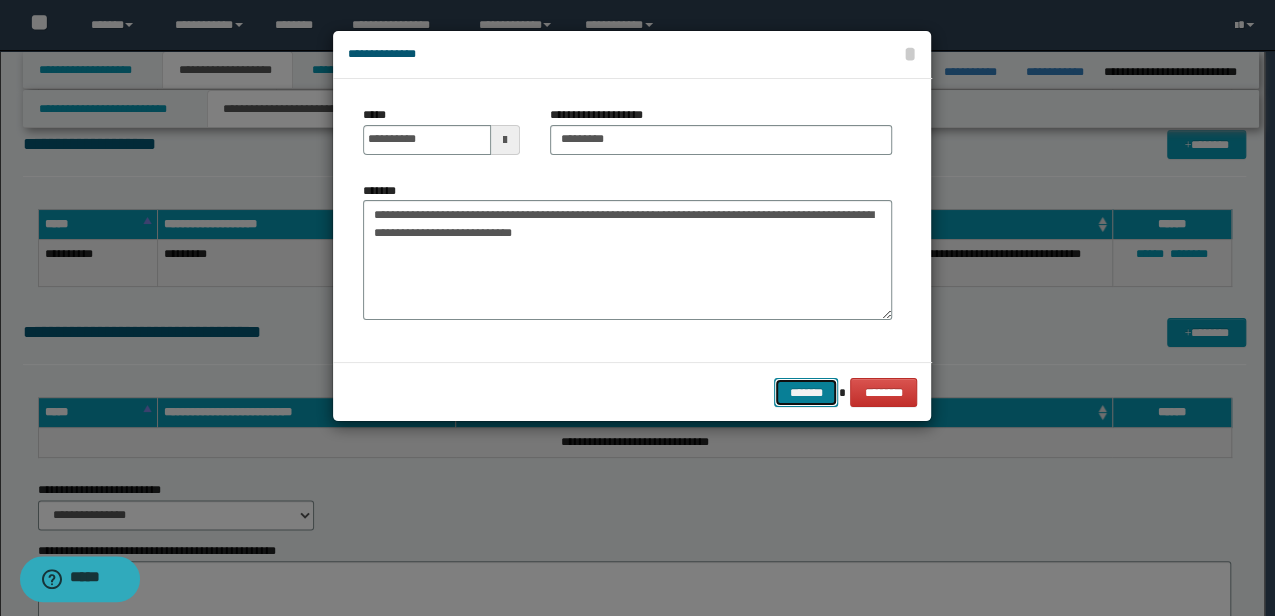 click on "*******" at bounding box center [806, 392] 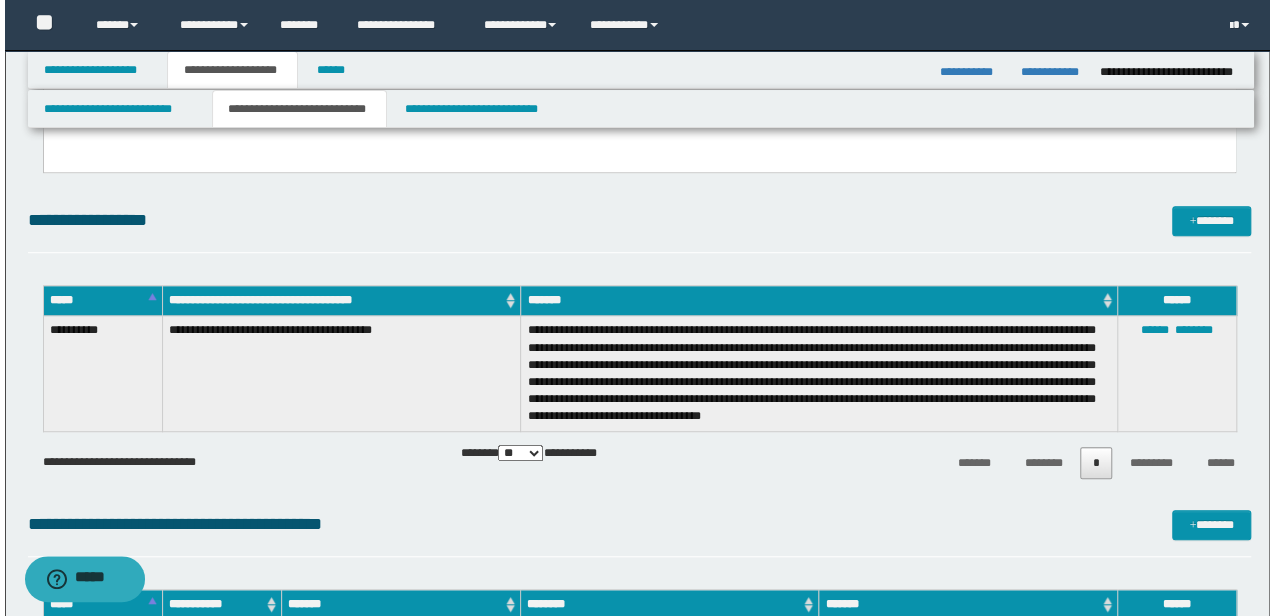 scroll, scrollTop: 466, scrollLeft: 0, axis: vertical 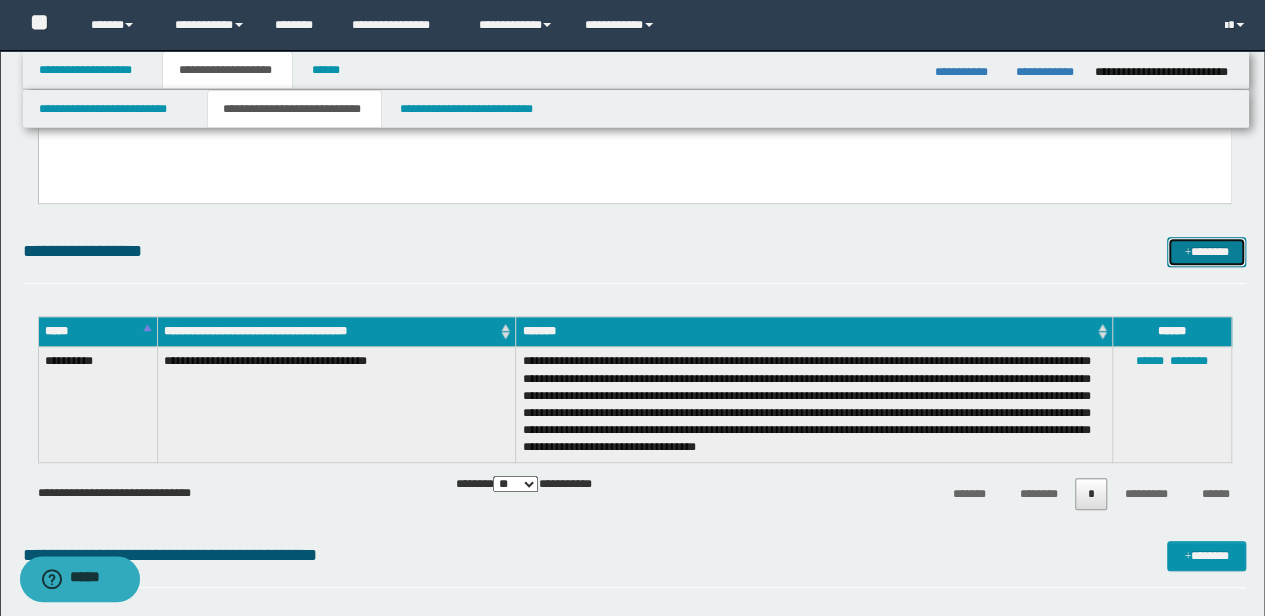 click on "*******" at bounding box center (1206, 251) 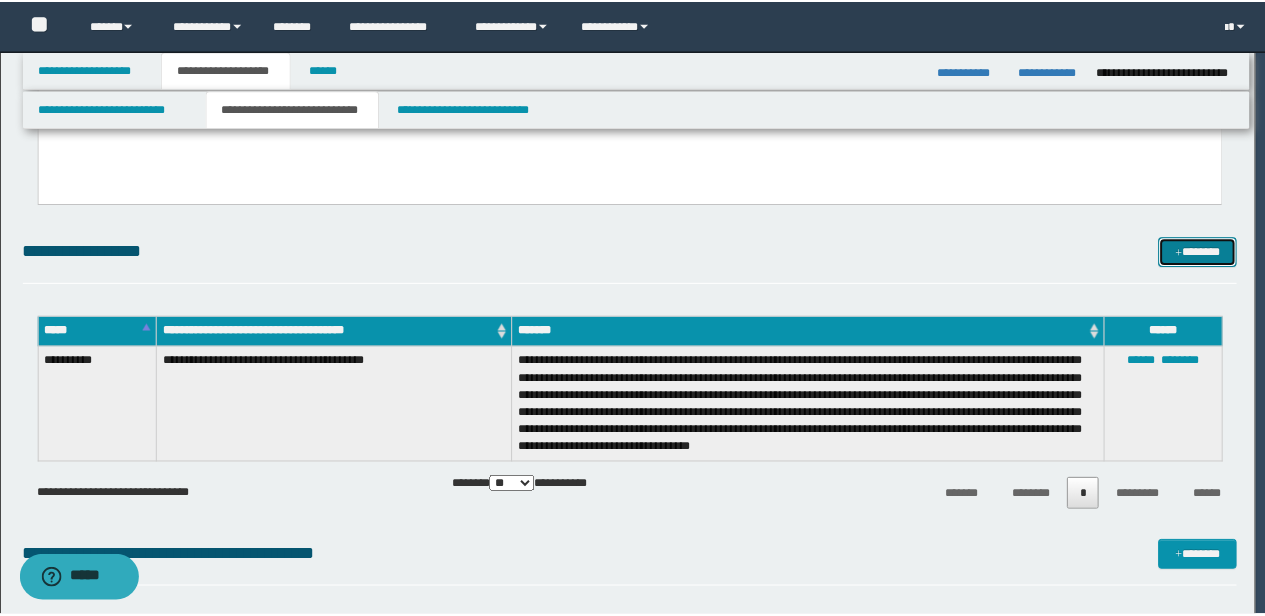 scroll, scrollTop: 0, scrollLeft: 0, axis: both 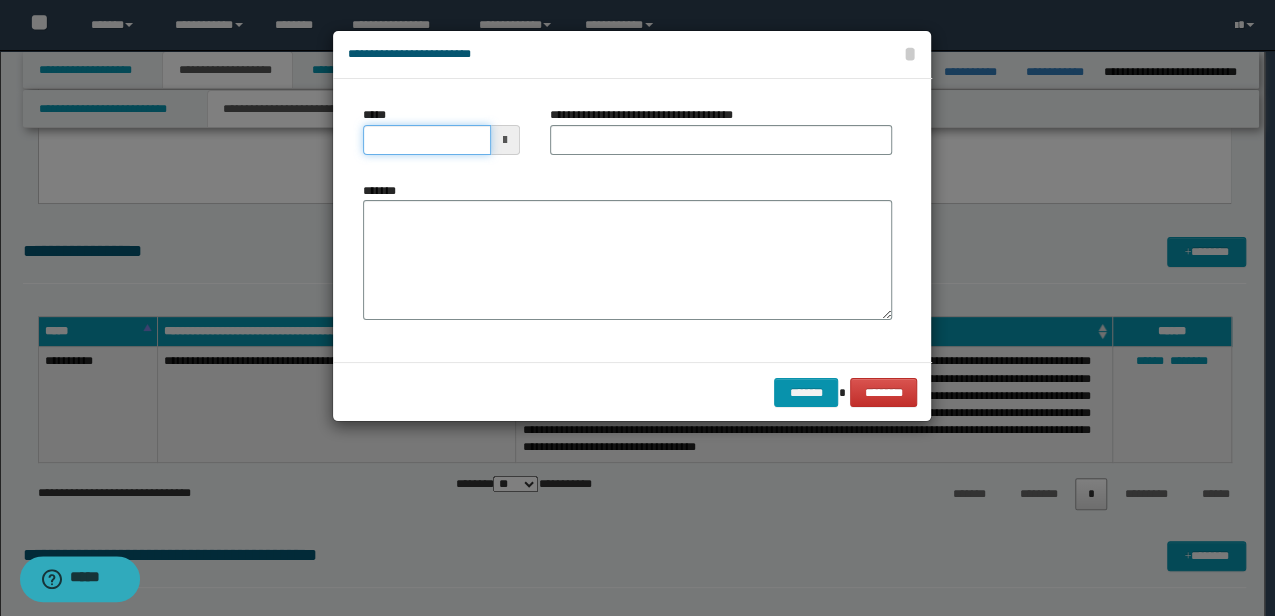 click on "*****" at bounding box center [426, 140] 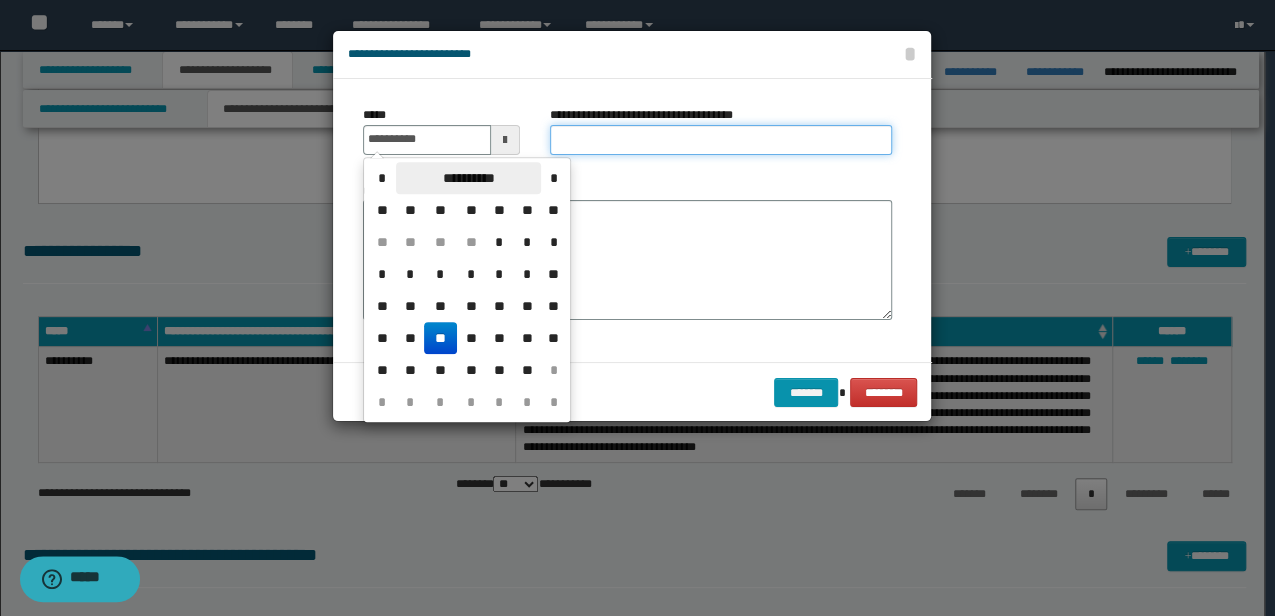 type on "**********" 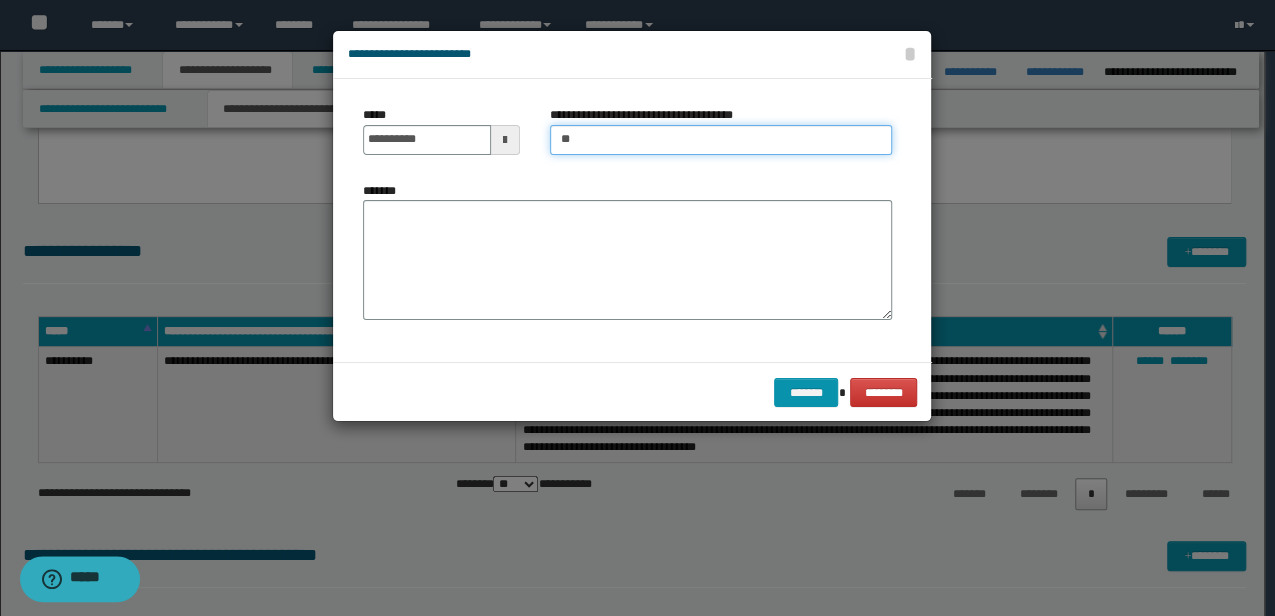 type on "*" 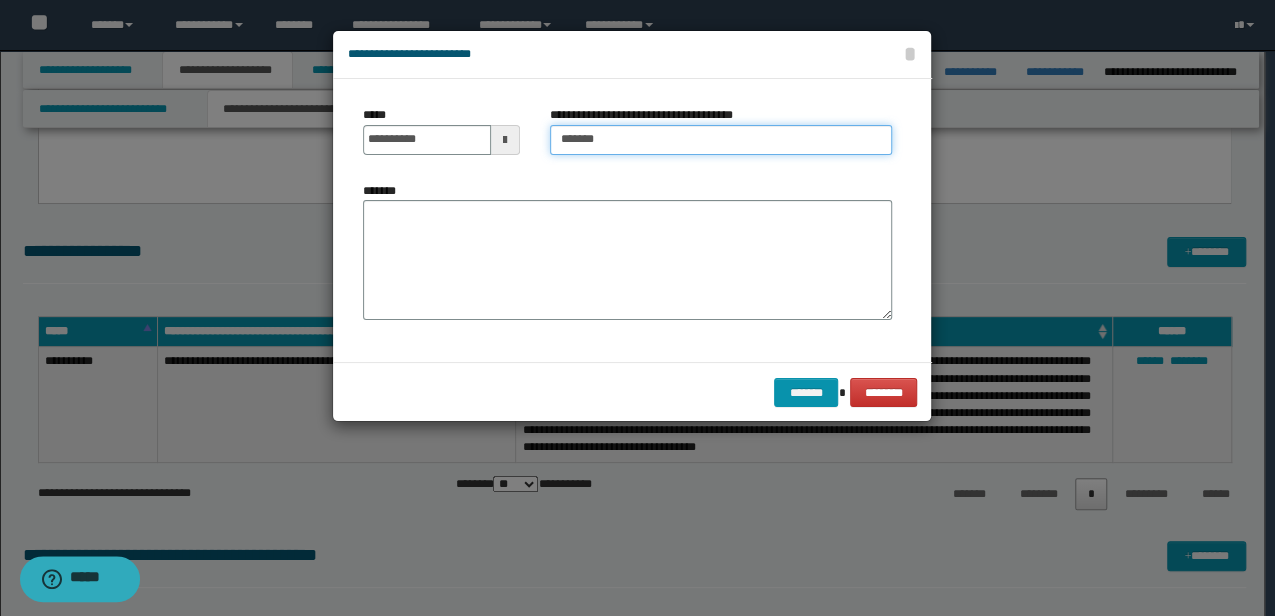 type on "**********" 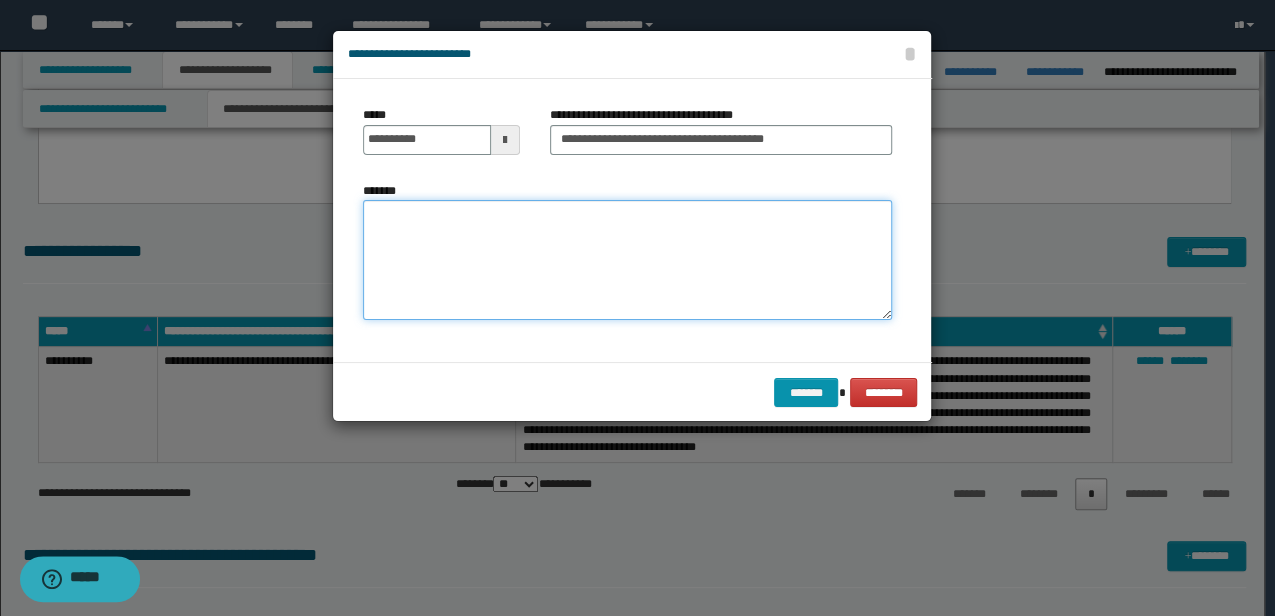 click on "*******" at bounding box center (627, 259) 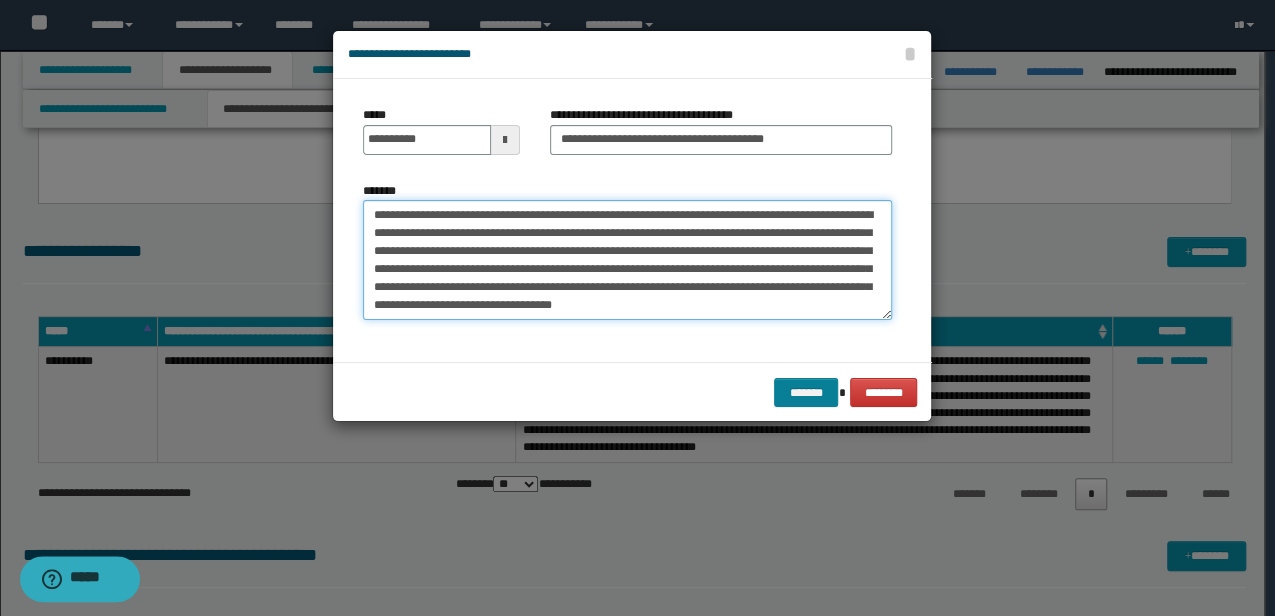 type on "**********" 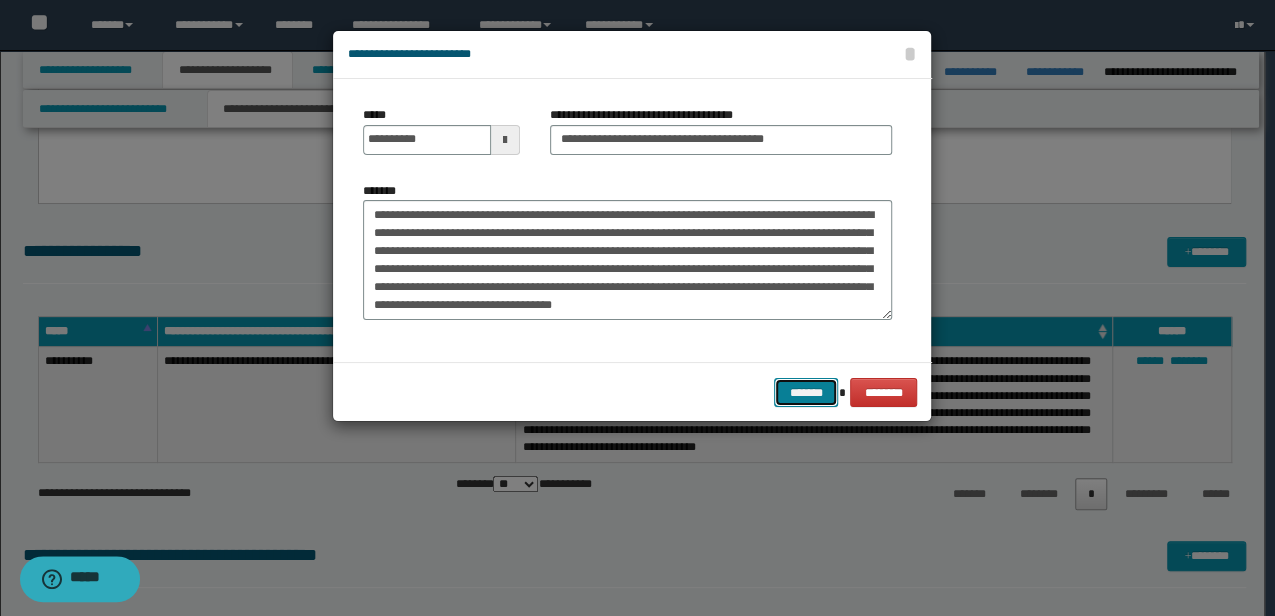 click on "*******" at bounding box center (806, 392) 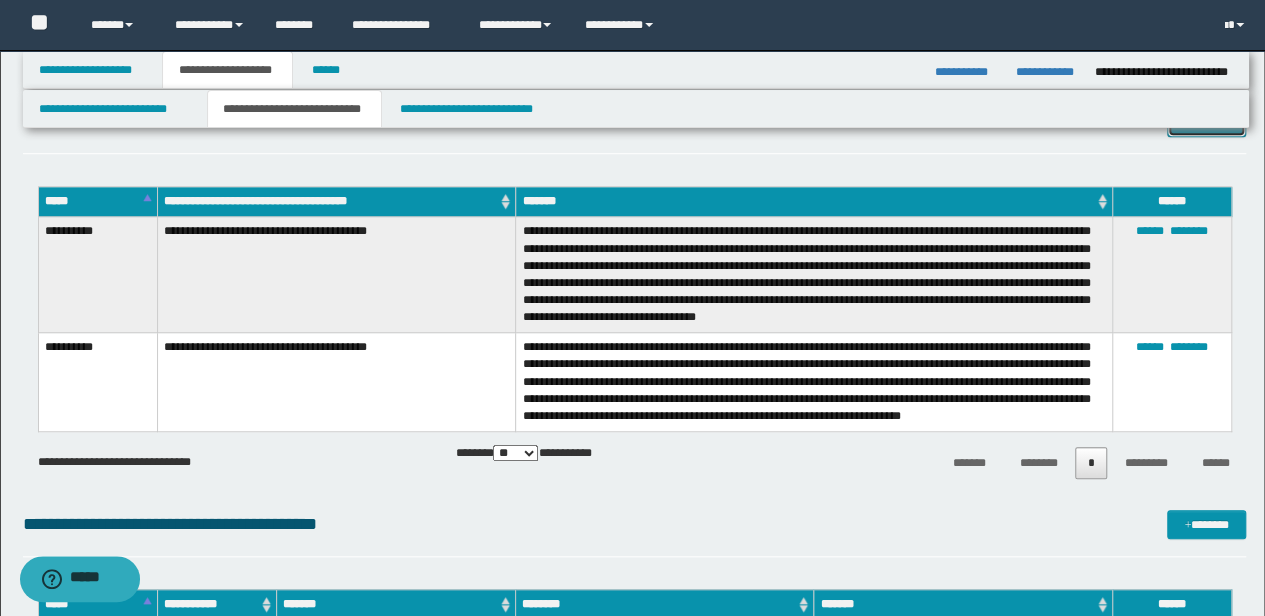scroll, scrollTop: 631, scrollLeft: 0, axis: vertical 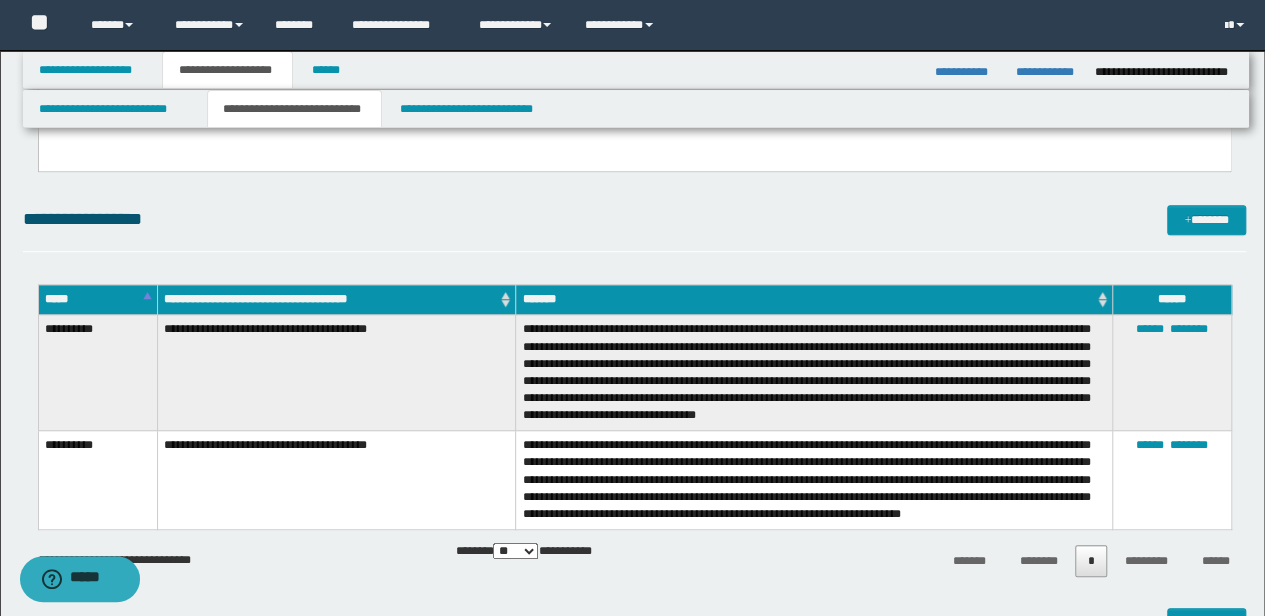 click on "**********" at bounding box center [336, 480] 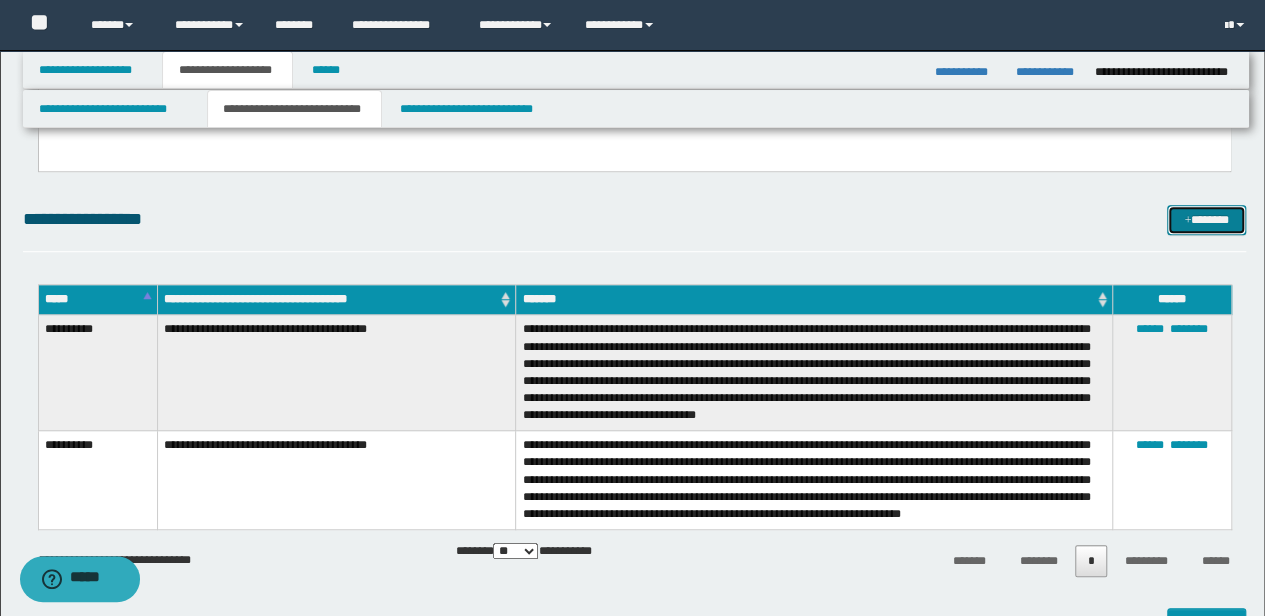 click at bounding box center [1187, 221] 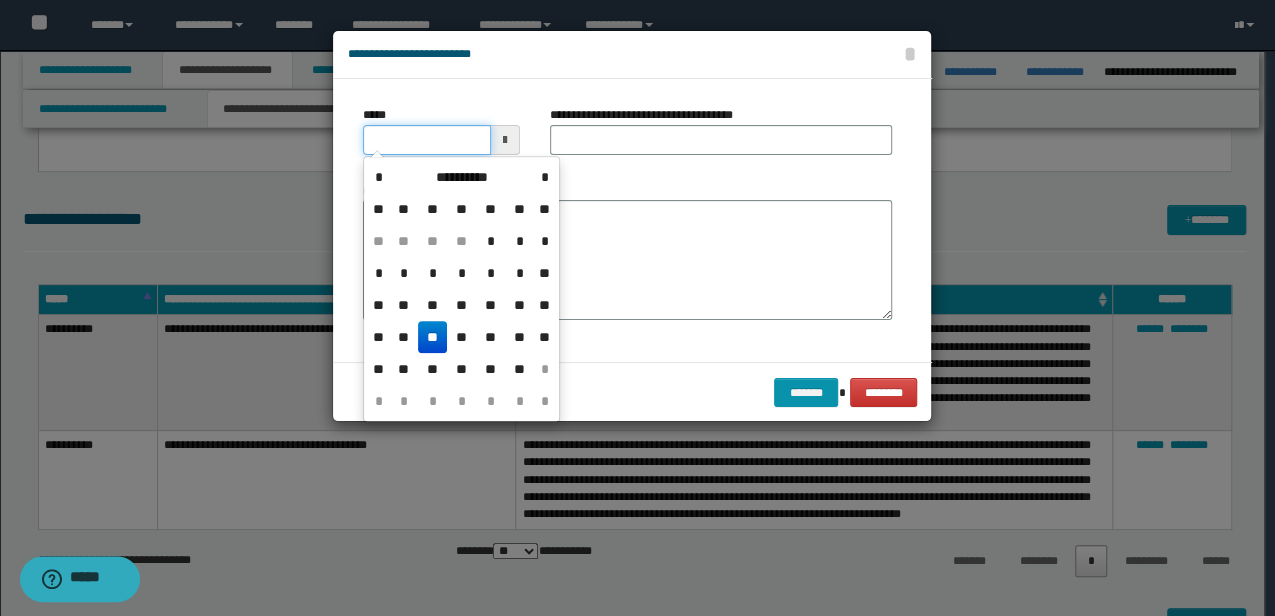 click on "*****" at bounding box center (426, 140) 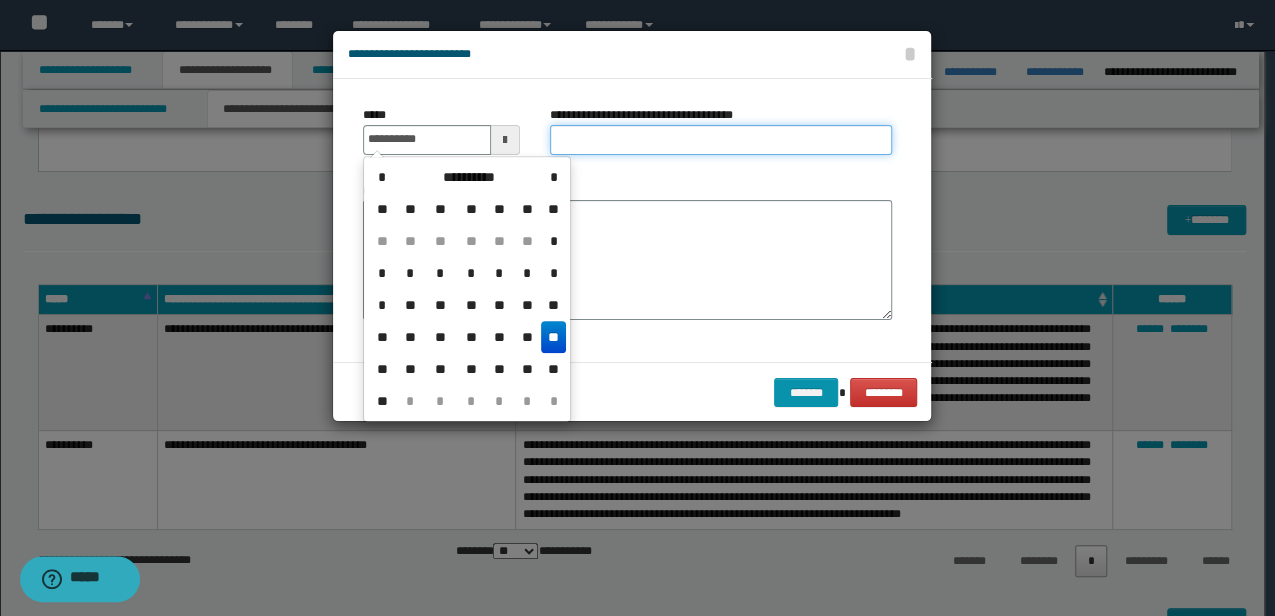 type on "**********" 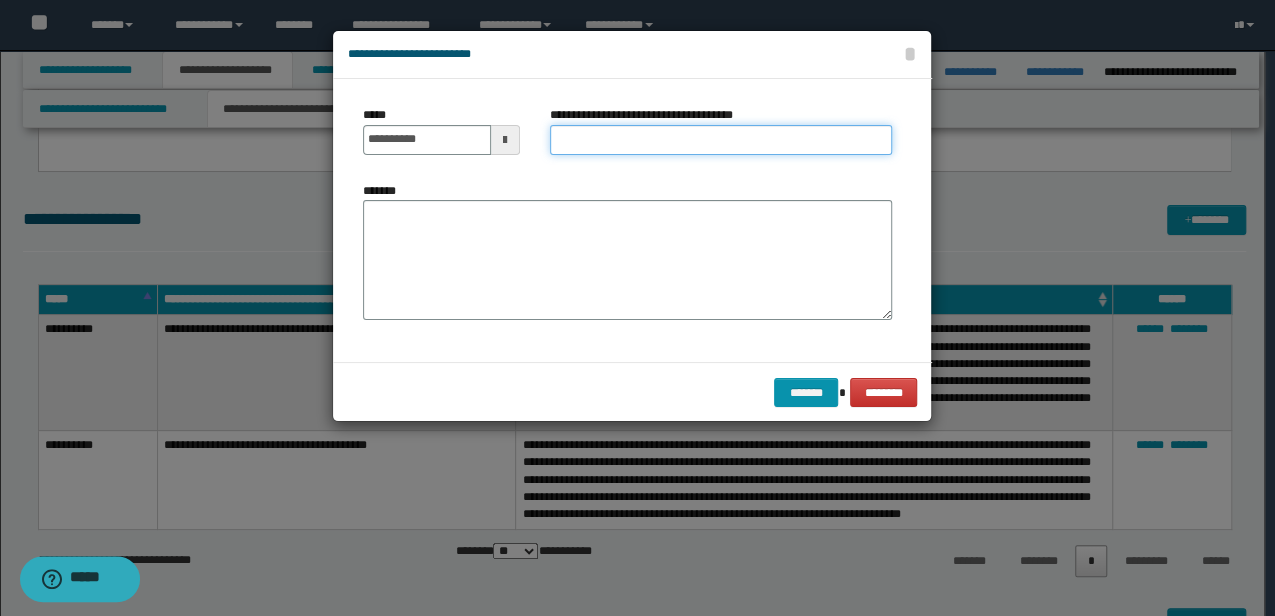 click on "**********" at bounding box center [721, 140] 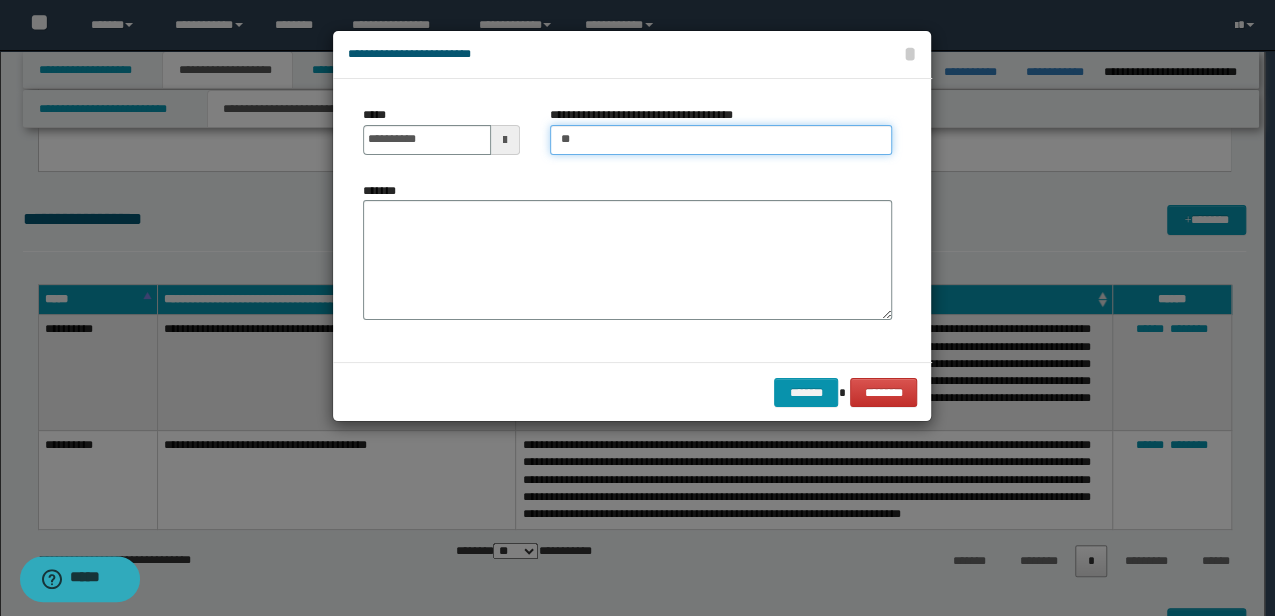 type on "**********" 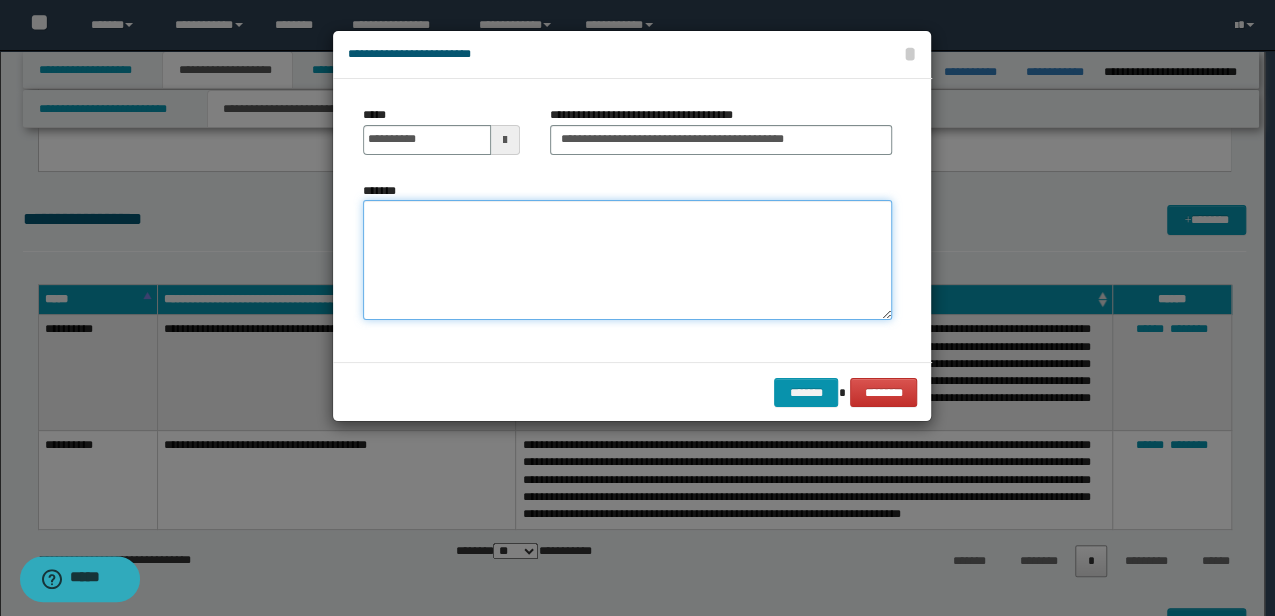 click on "*******" at bounding box center [627, 259] 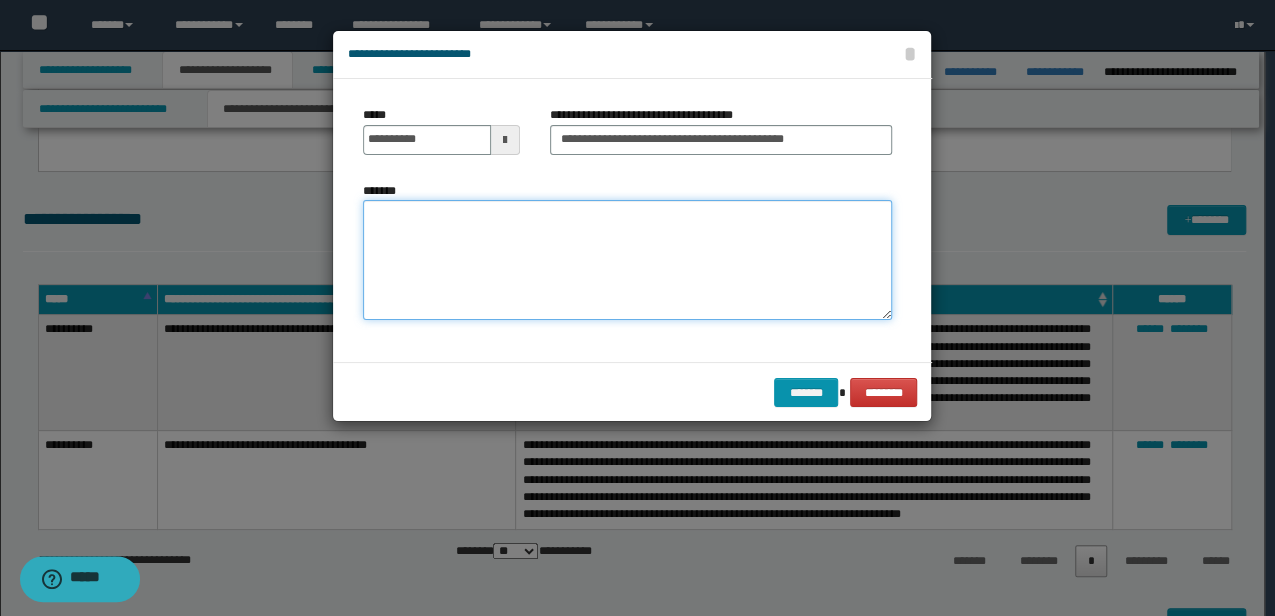 click on "*******" at bounding box center (627, 259) 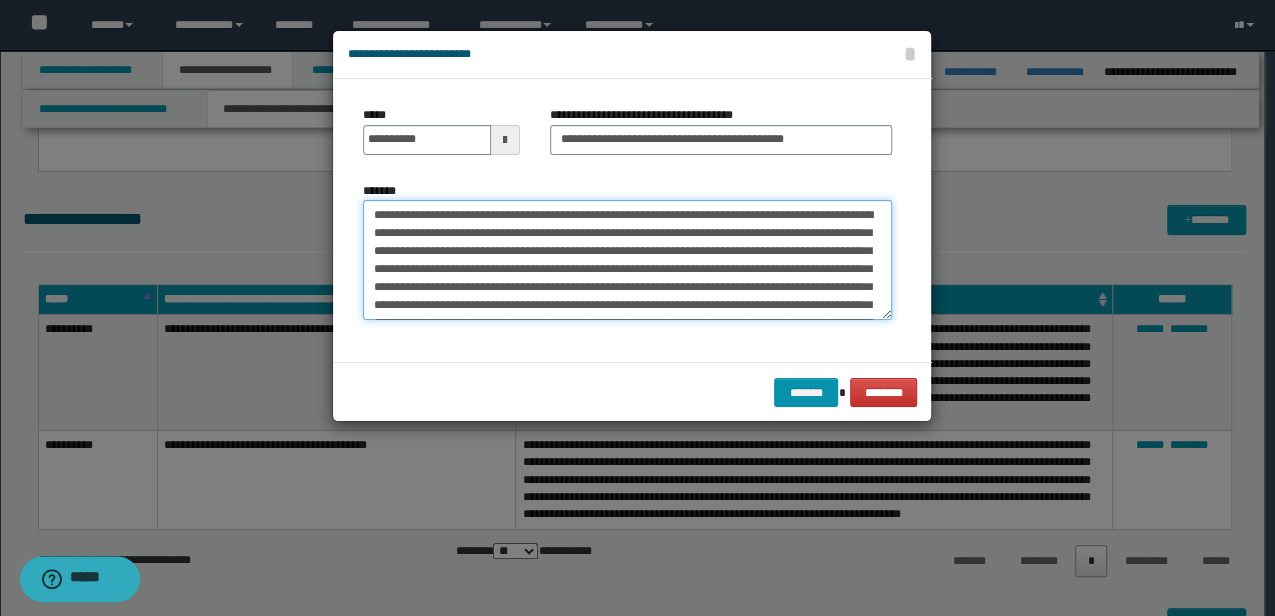 scroll, scrollTop: 84, scrollLeft: 0, axis: vertical 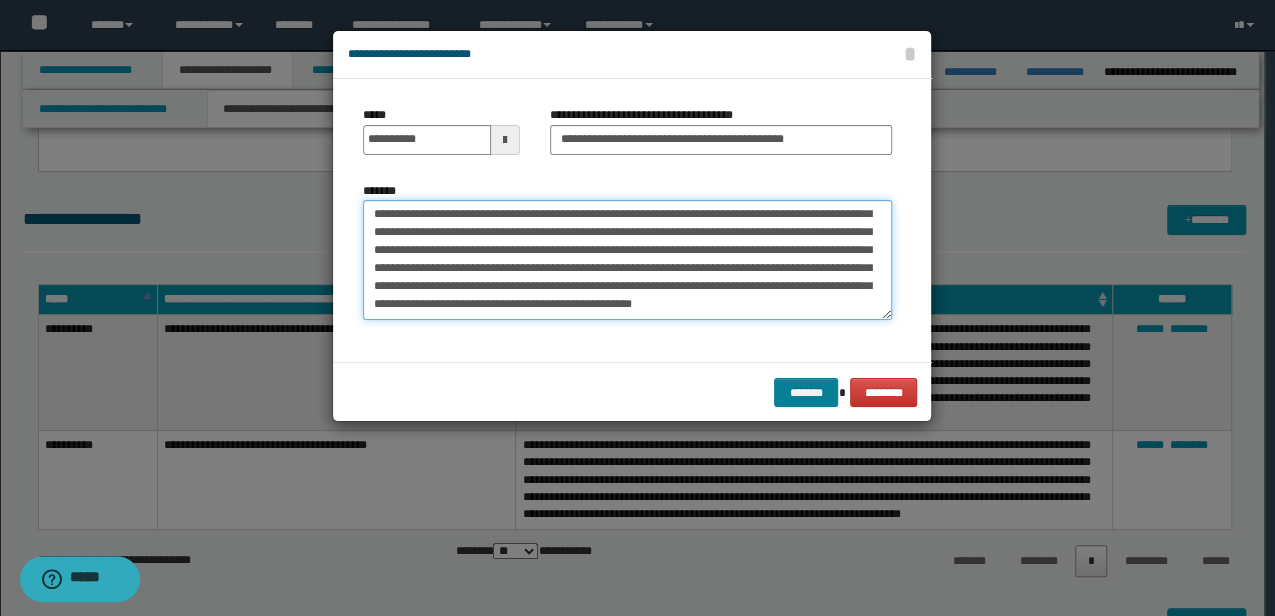 type on "**********" 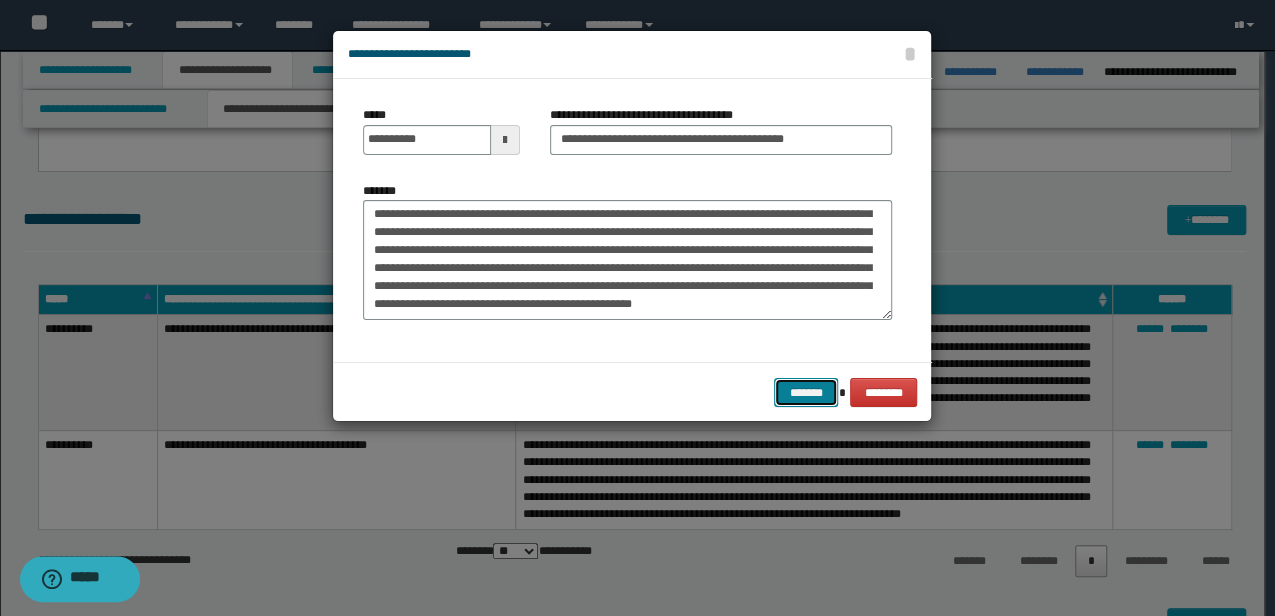 click on "*******" at bounding box center (806, 392) 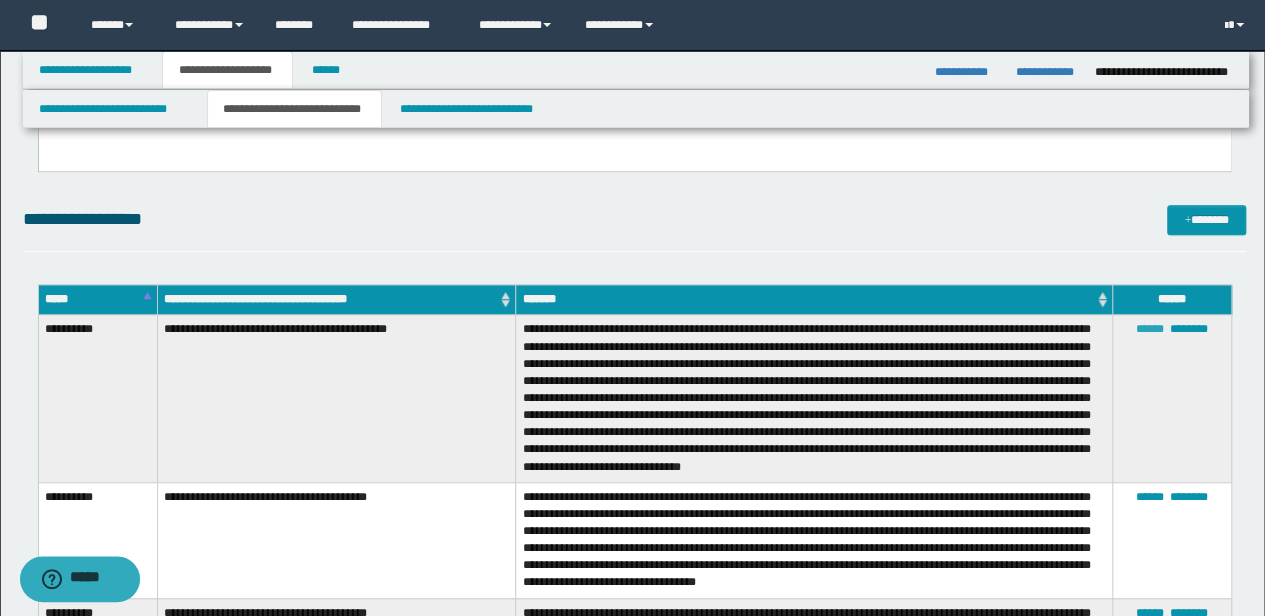 click on "******" at bounding box center (1150, 329) 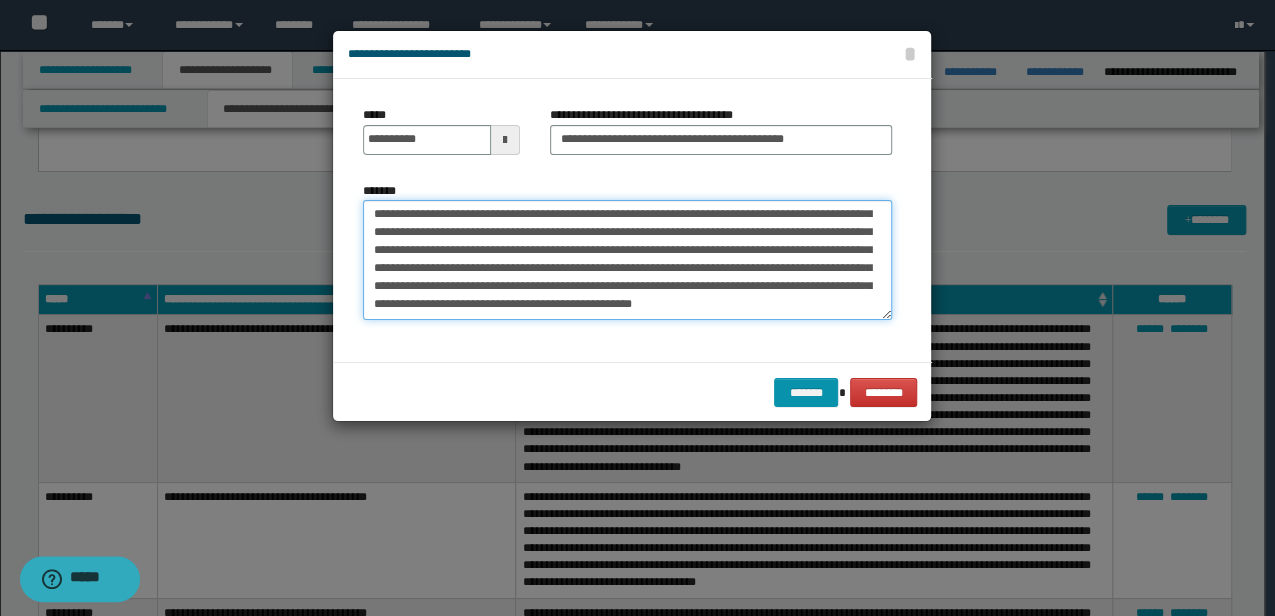 click on "**********" at bounding box center [627, 259] 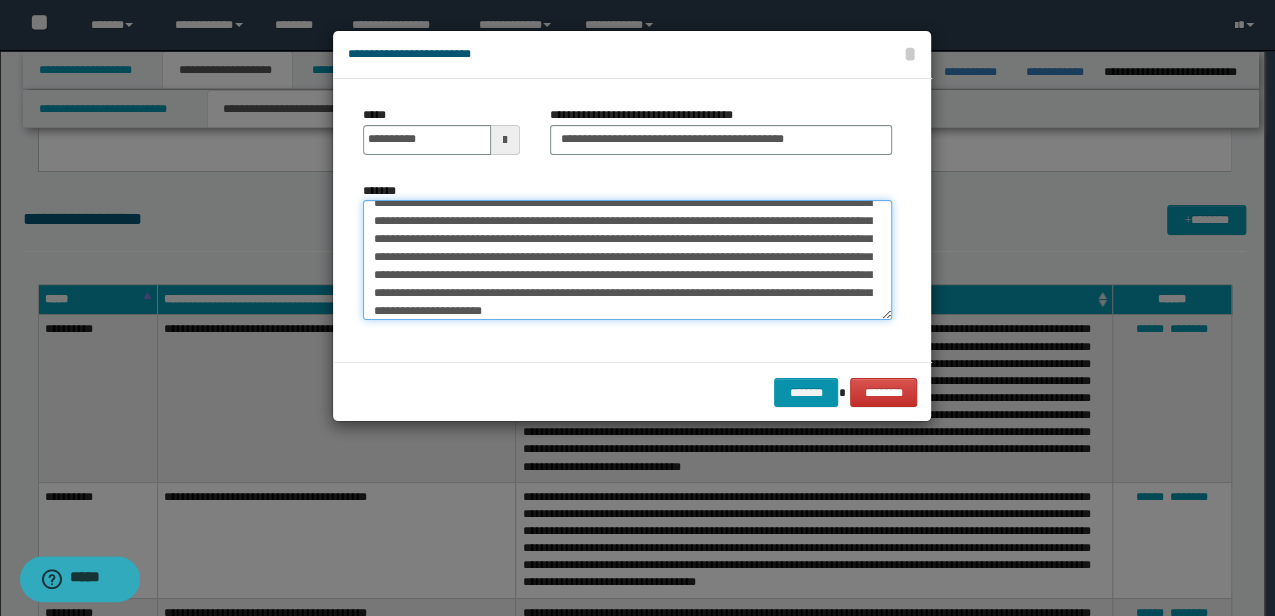scroll, scrollTop: 102, scrollLeft: 0, axis: vertical 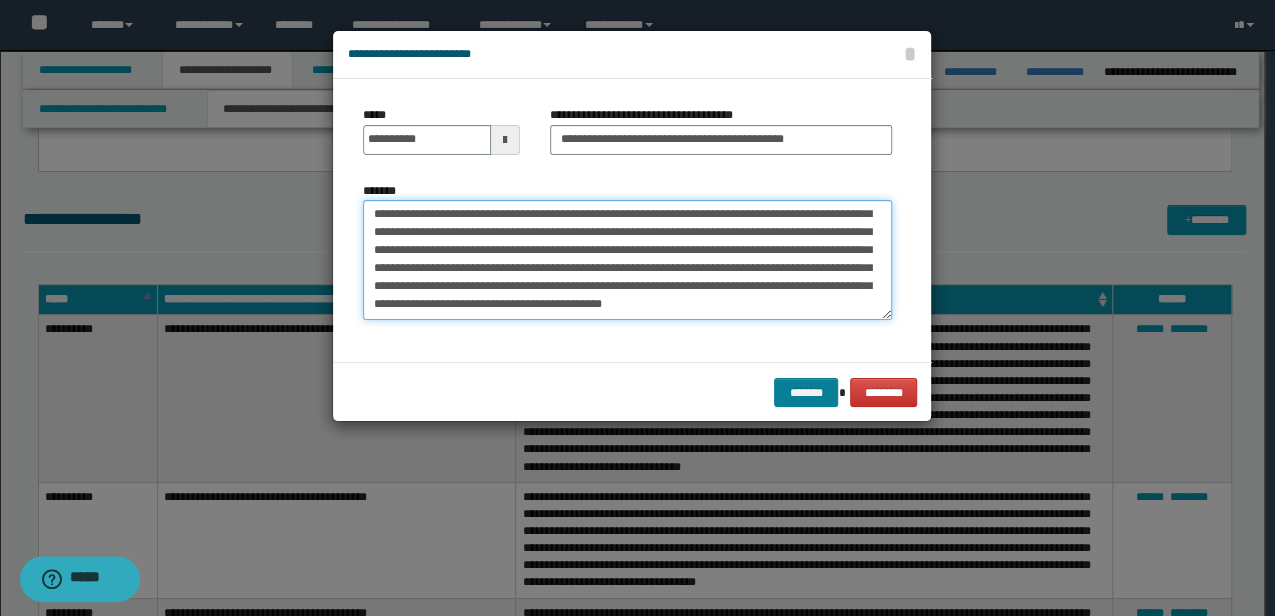 type on "**********" 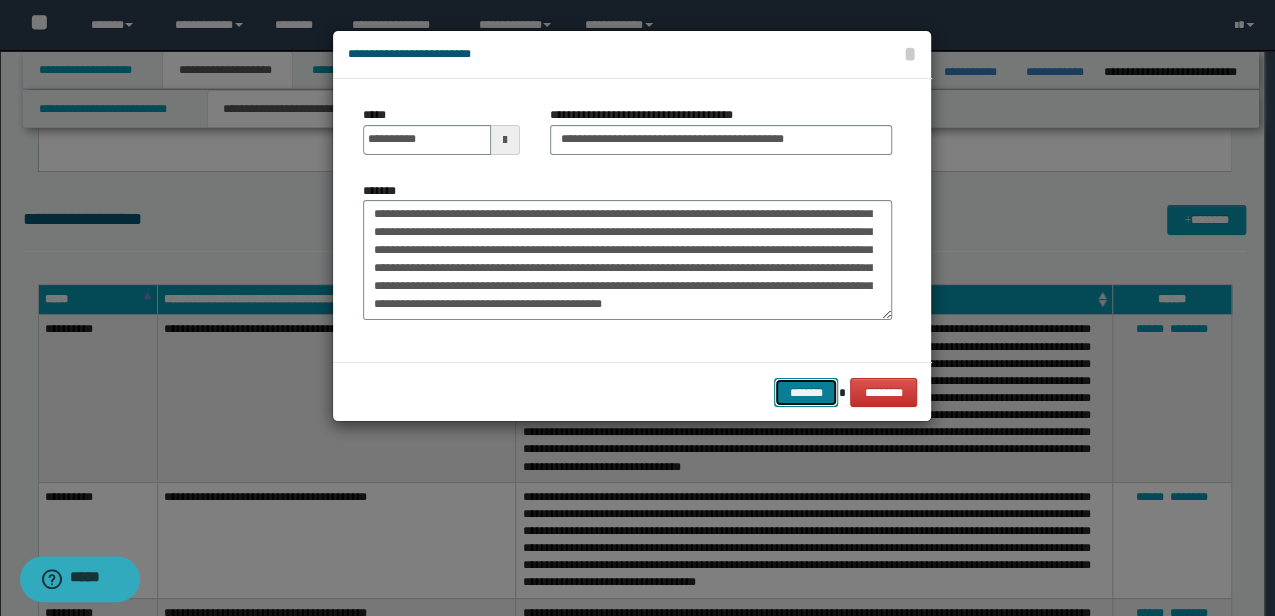 click on "*******" at bounding box center (806, 392) 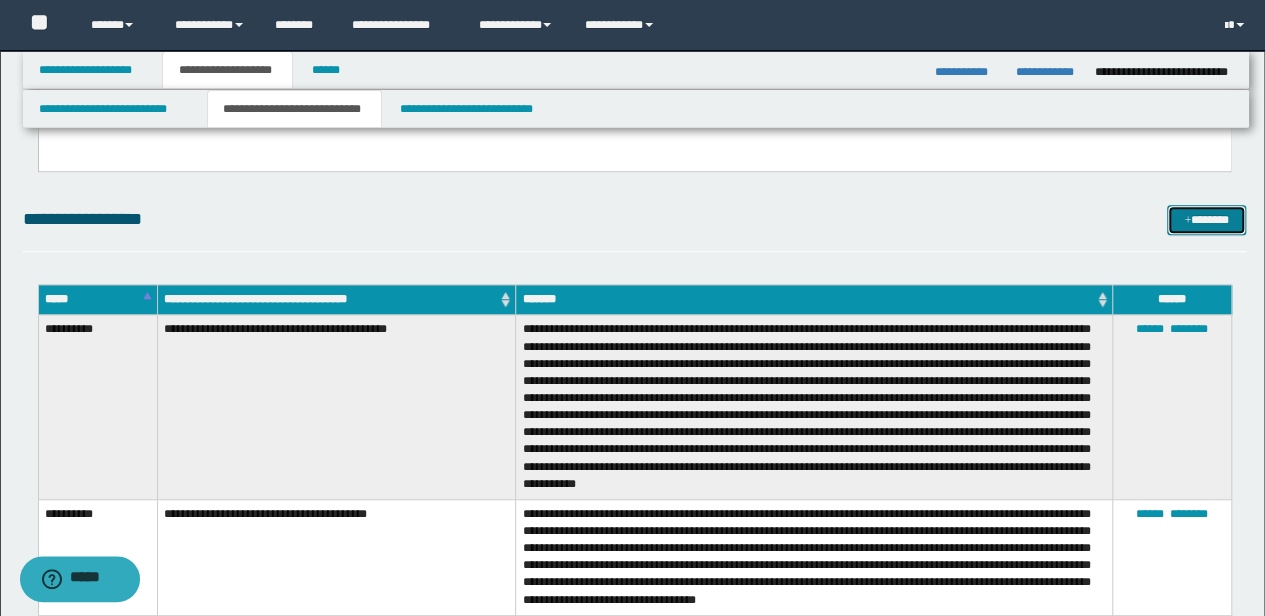 click on "*******" at bounding box center [1206, 219] 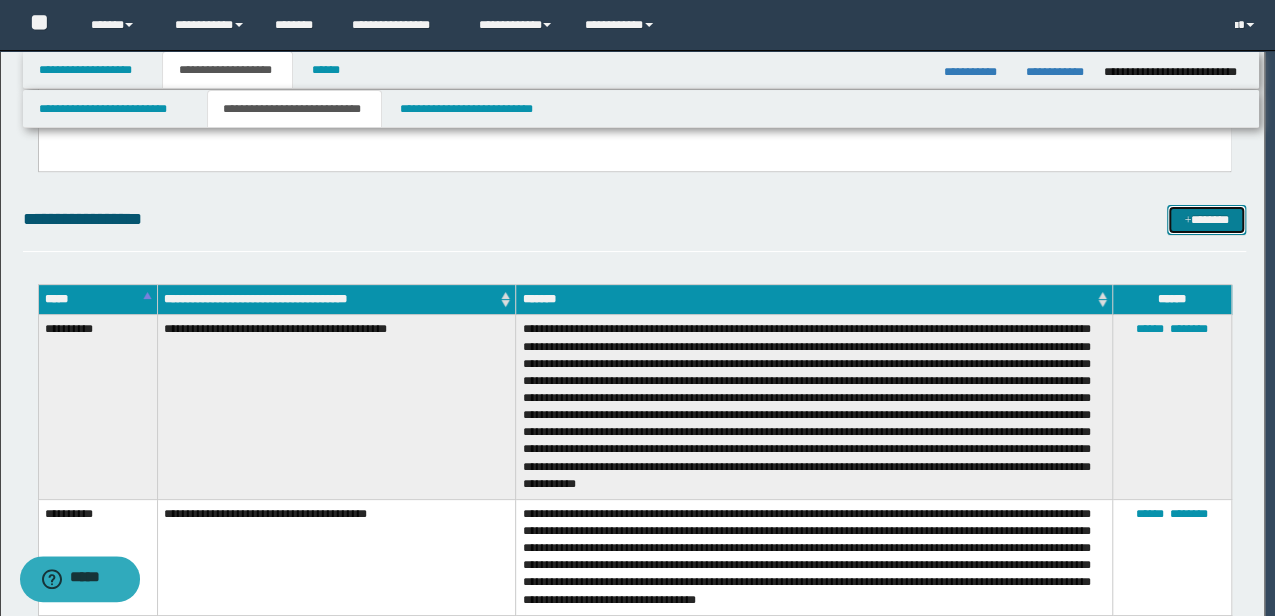 scroll, scrollTop: 0, scrollLeft: 0, axis: both 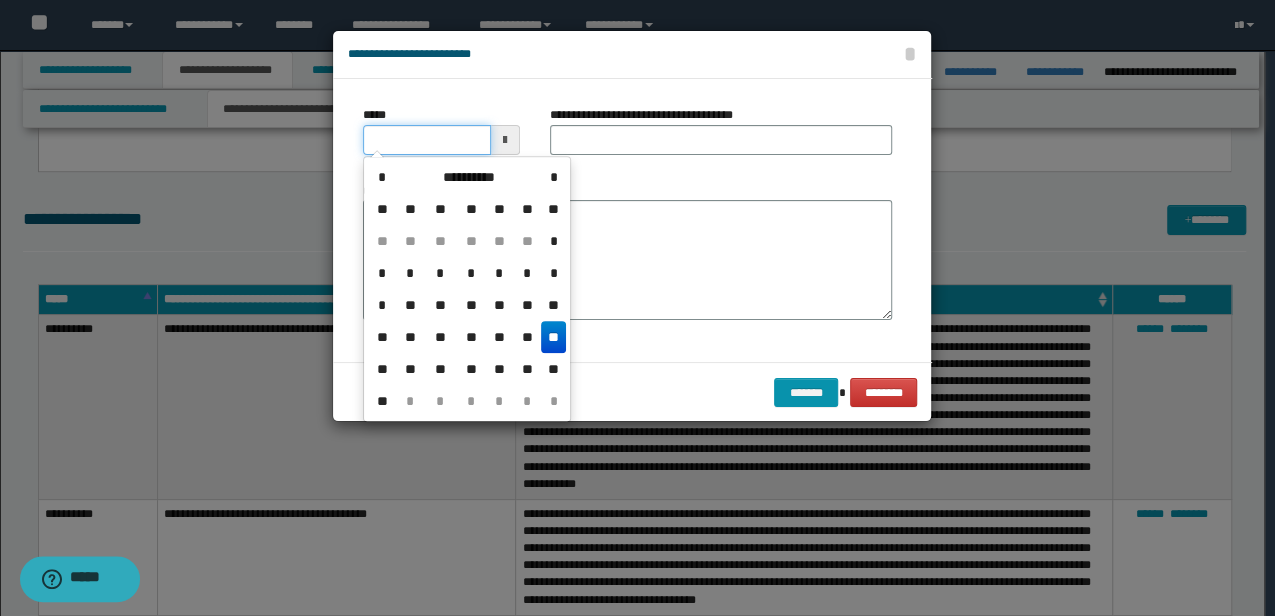 click on "*****" at bounding box center [426, 140] 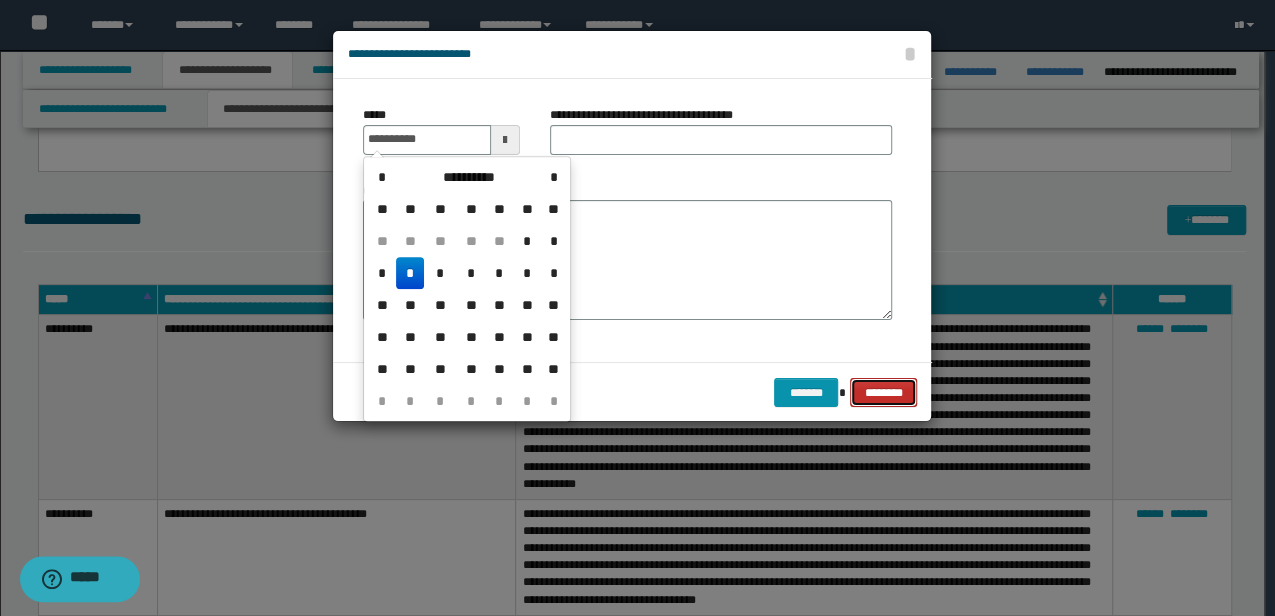 type on "**********" 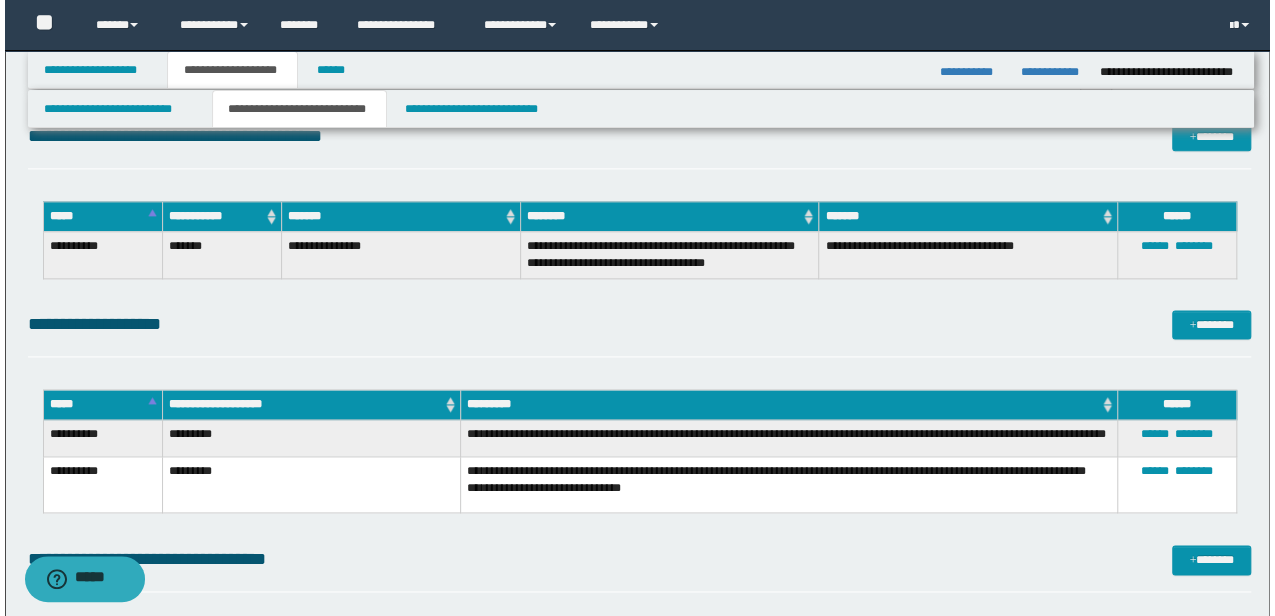 scroll, scrollTop: 1164, scrollLeft: 0, axis: vertical 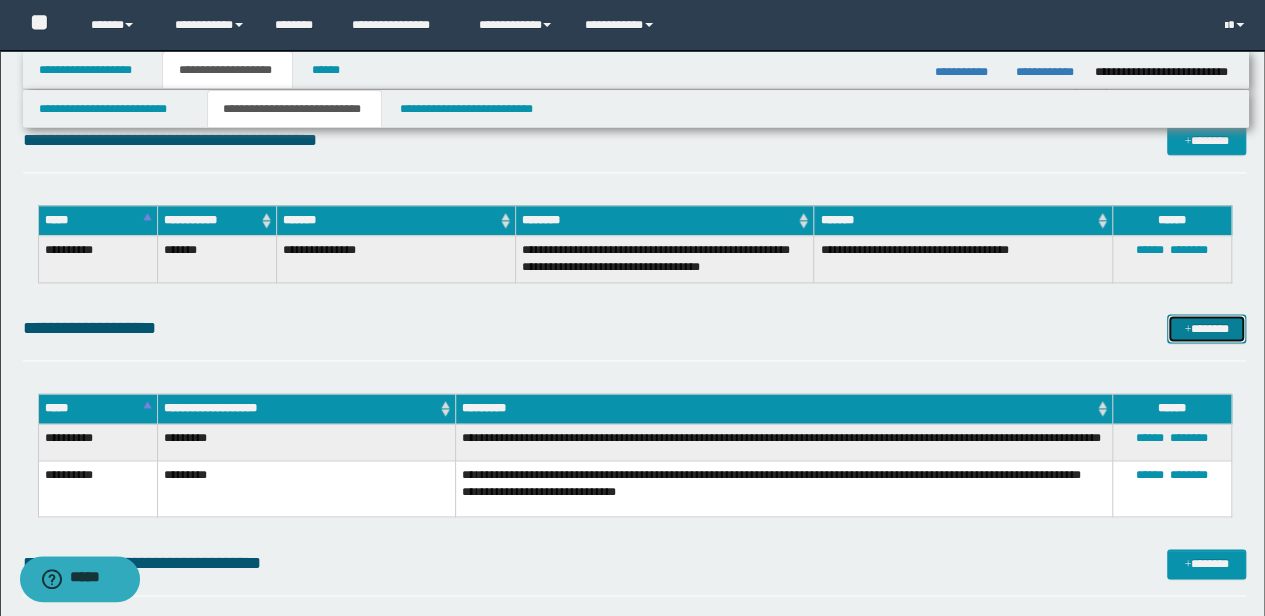 click on "*******" at bounding box center (1206, 328) 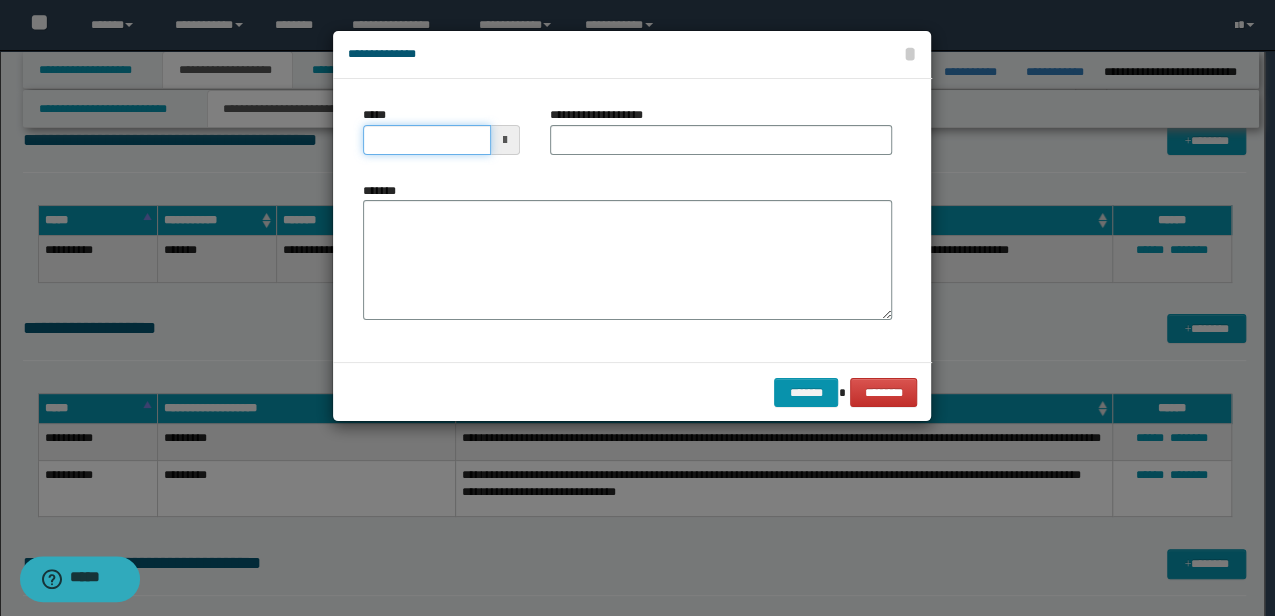 click on "*****" at bounding box center [426, 140] 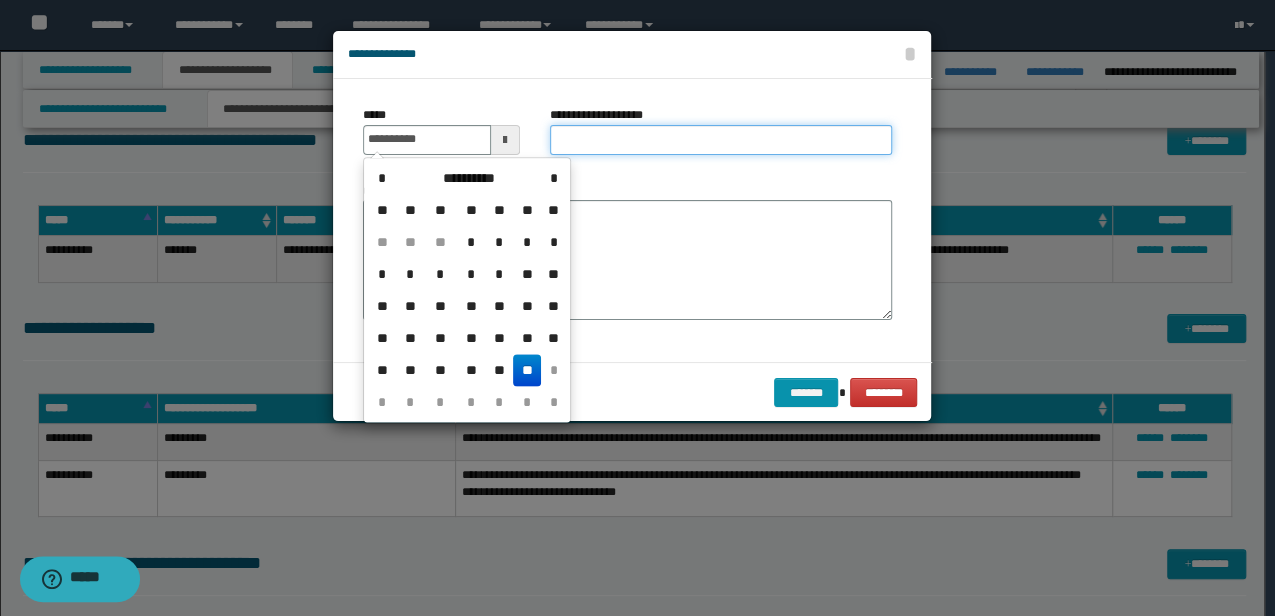 type on "**********" 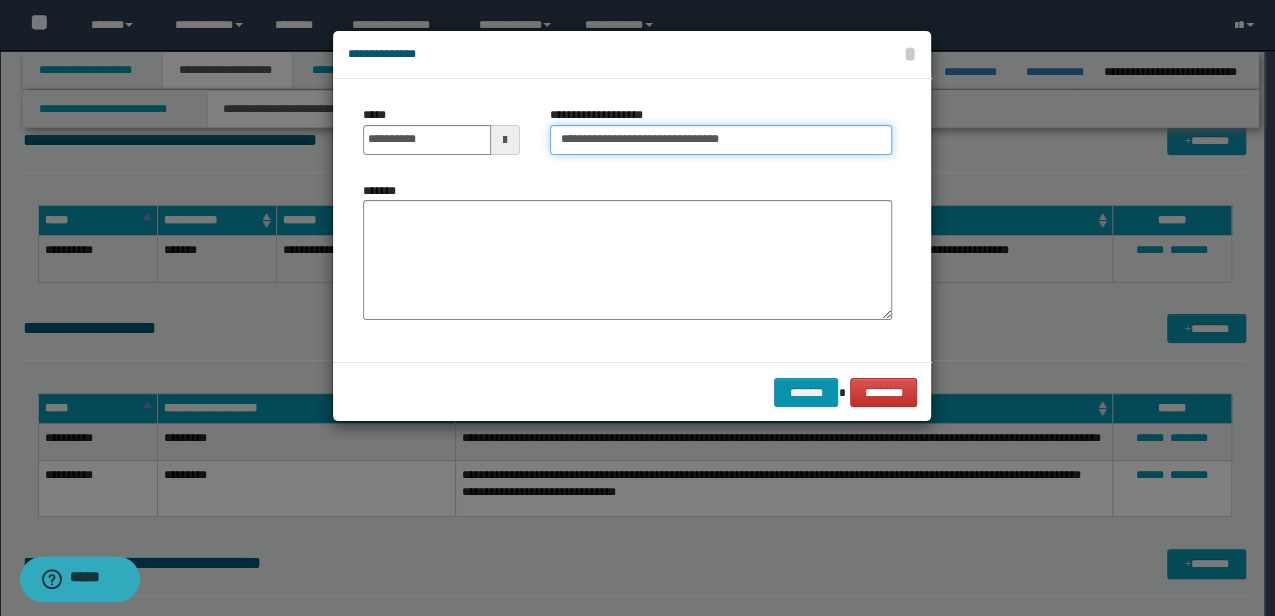 type on "**********" 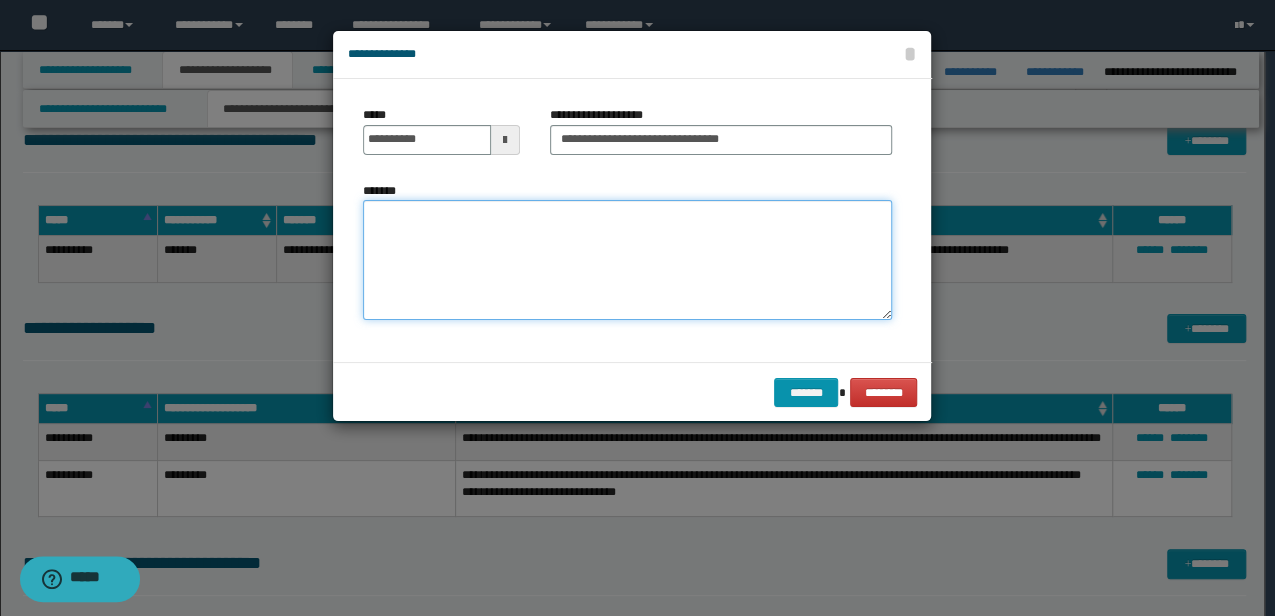 click on "*******" at bounding box center [627, 260] 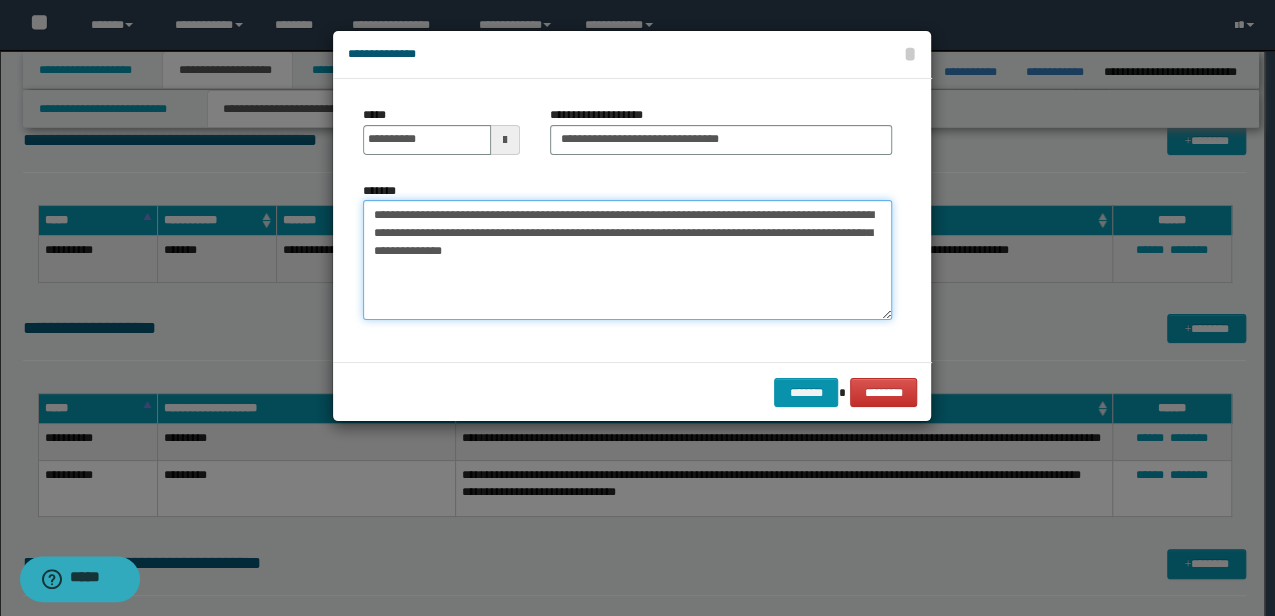 click on "**********" at bounding box center (627, 260) 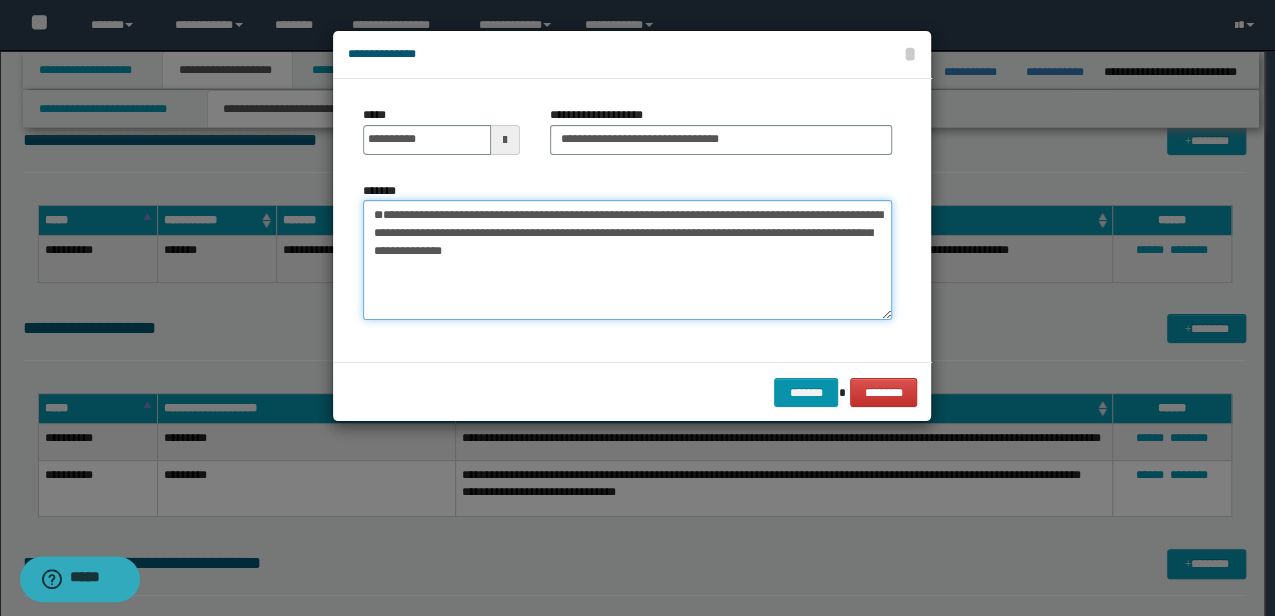click on "**********" at bounding box center [627, 260] 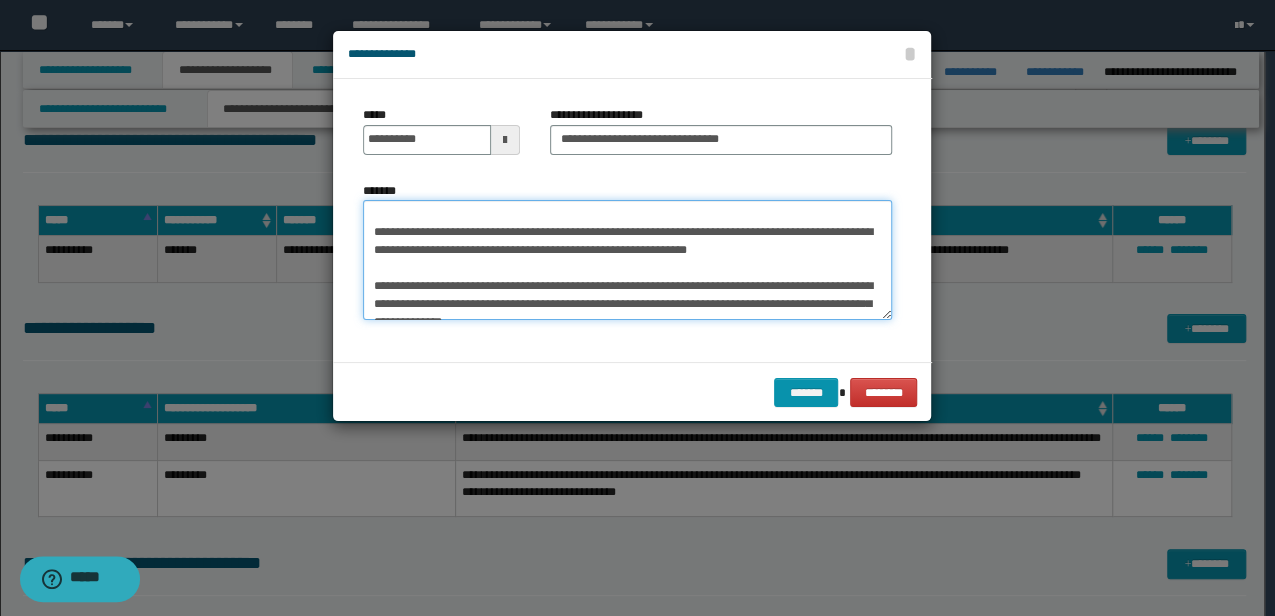scroll, scrollTop: 450, scrollLeft: 0, axis: vertical 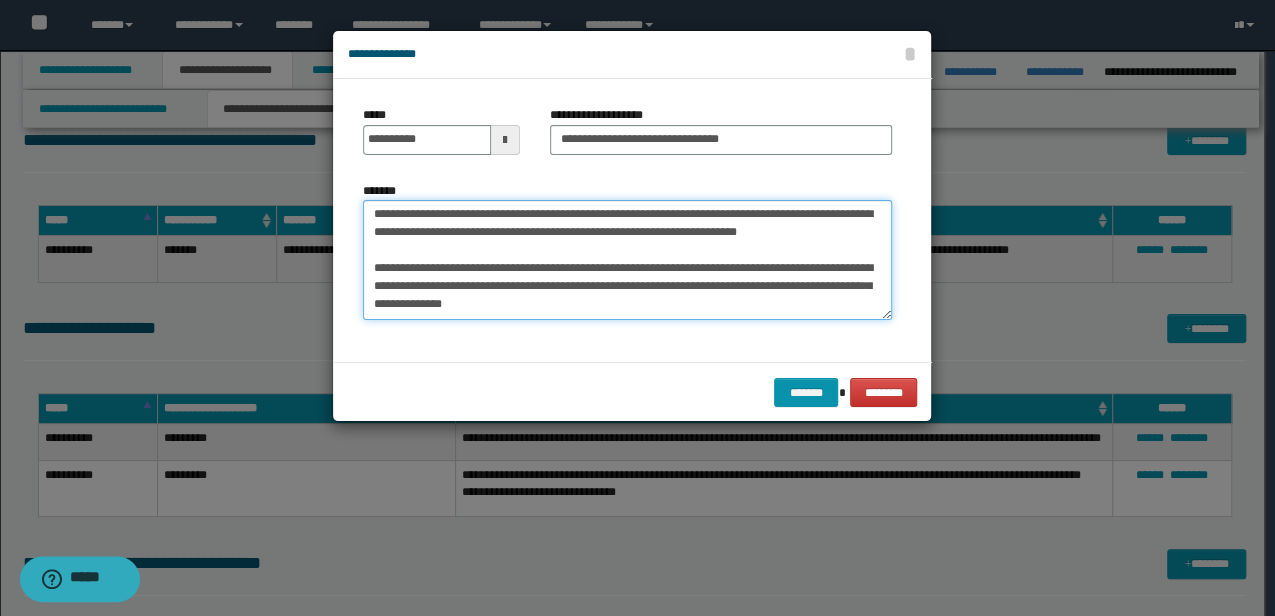 click on "*******" at bounding box center [627, 259] 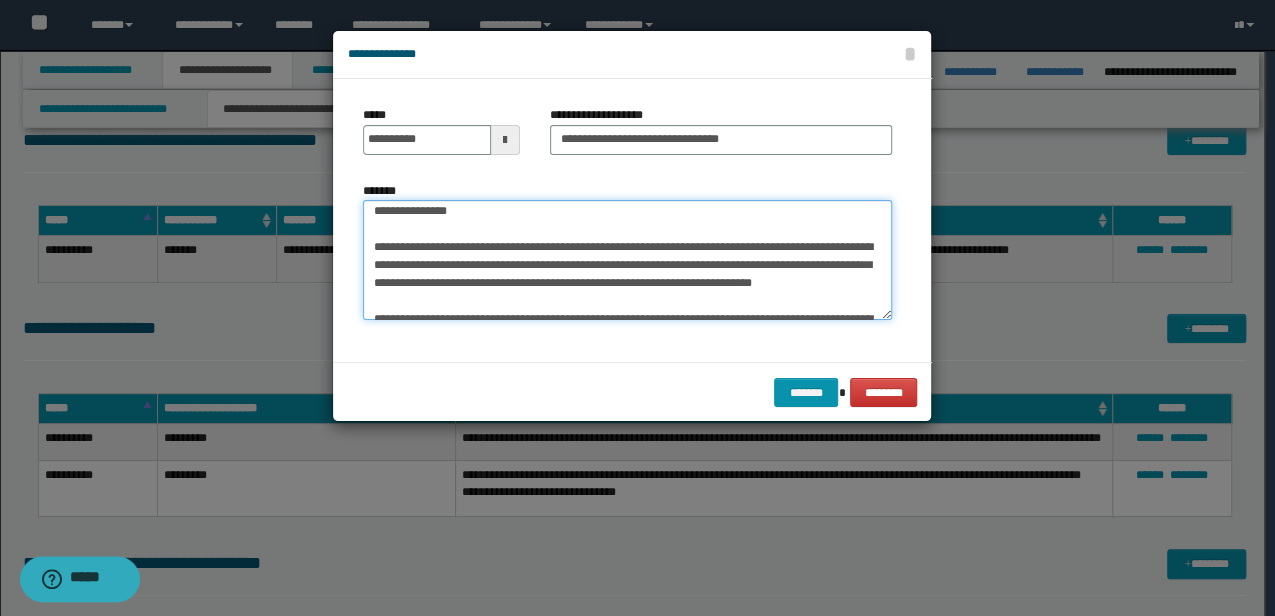 scroll, scrollTop: 0, scrollLeft: 0, axis: both 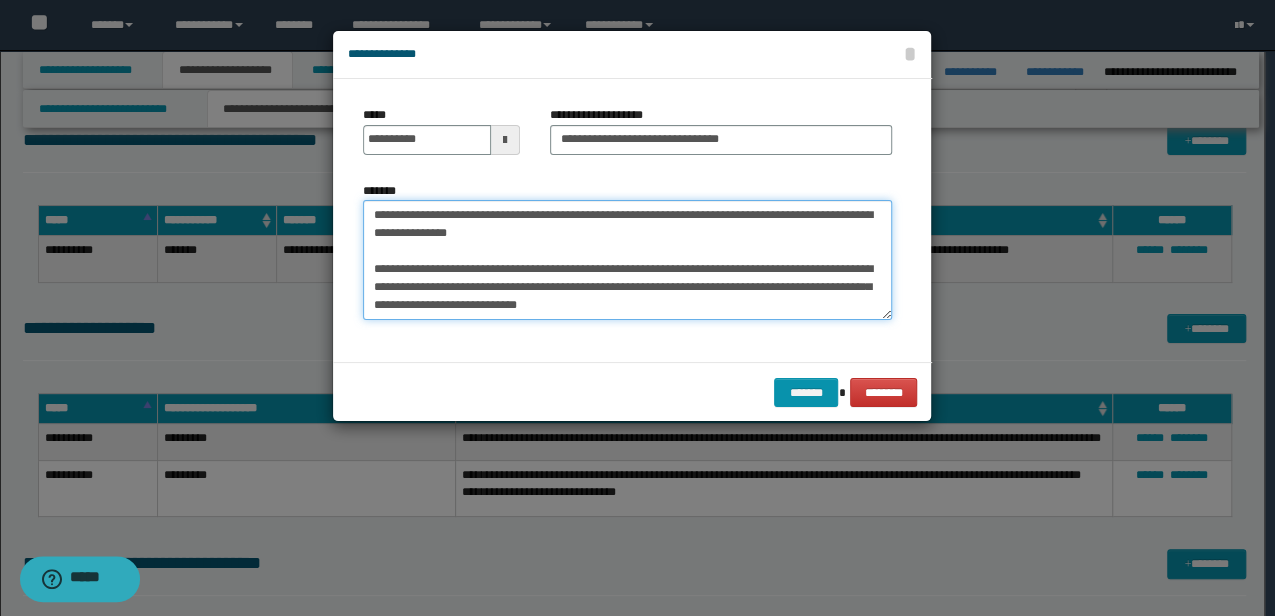 click on "*******" at bounding box center (627, 259) 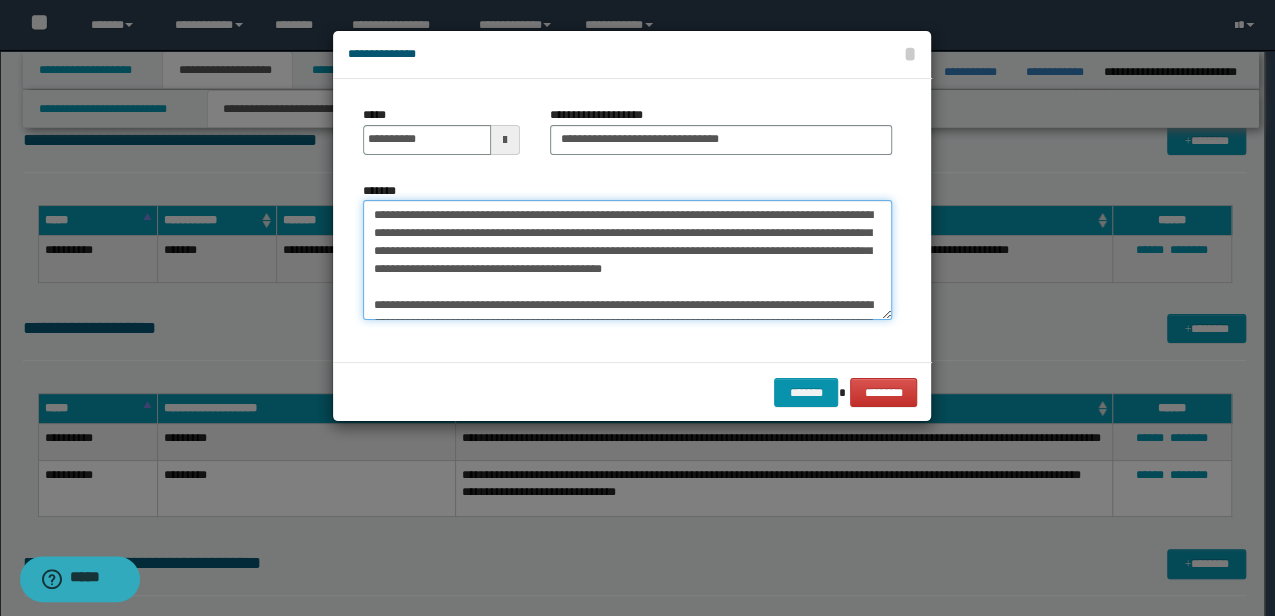 click on "*******" at bounding box center (627, 259) 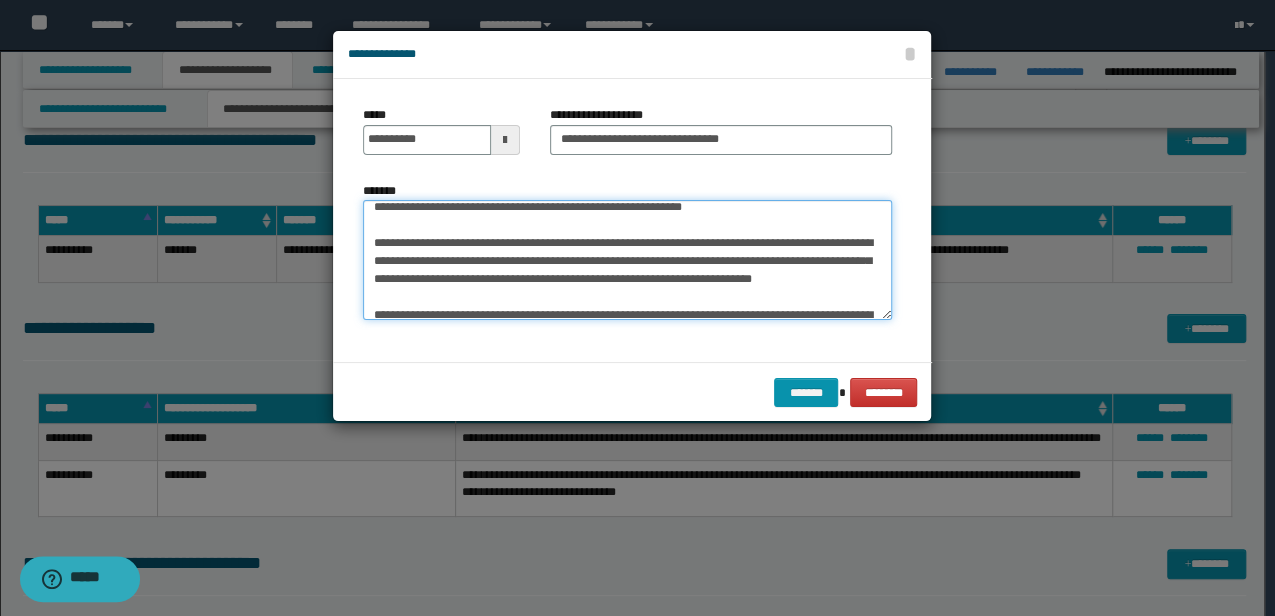 scroll, scrollTop: 66, scrollLeft: 0, axis: vertical 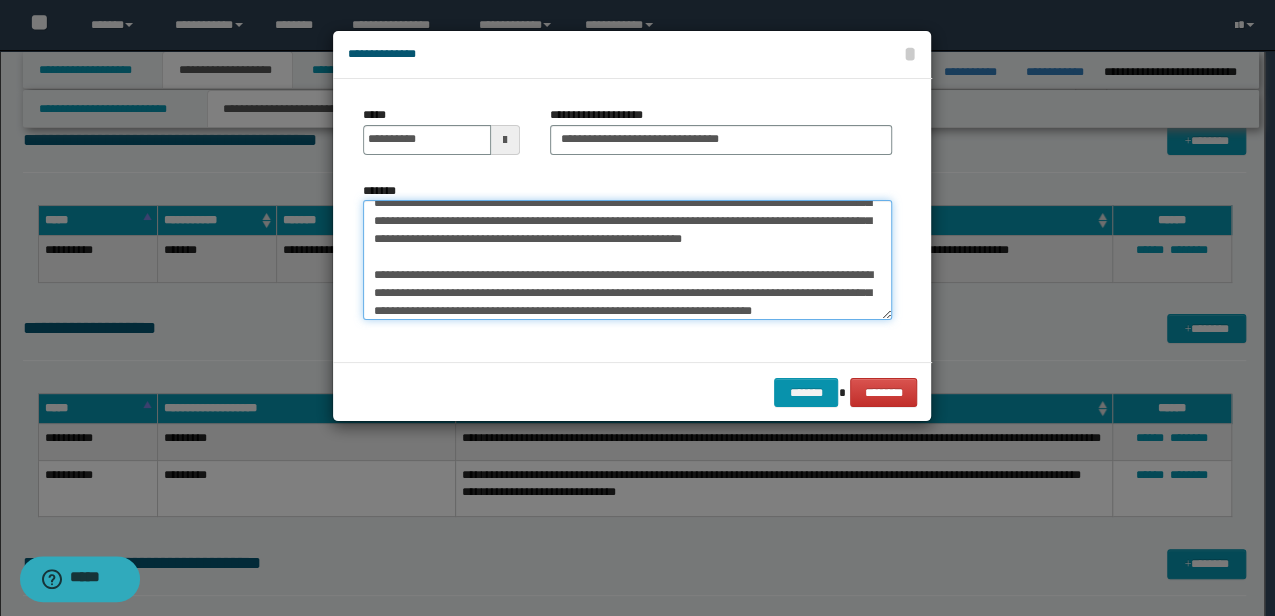 click on "*******" at bounding box center (627, 259) 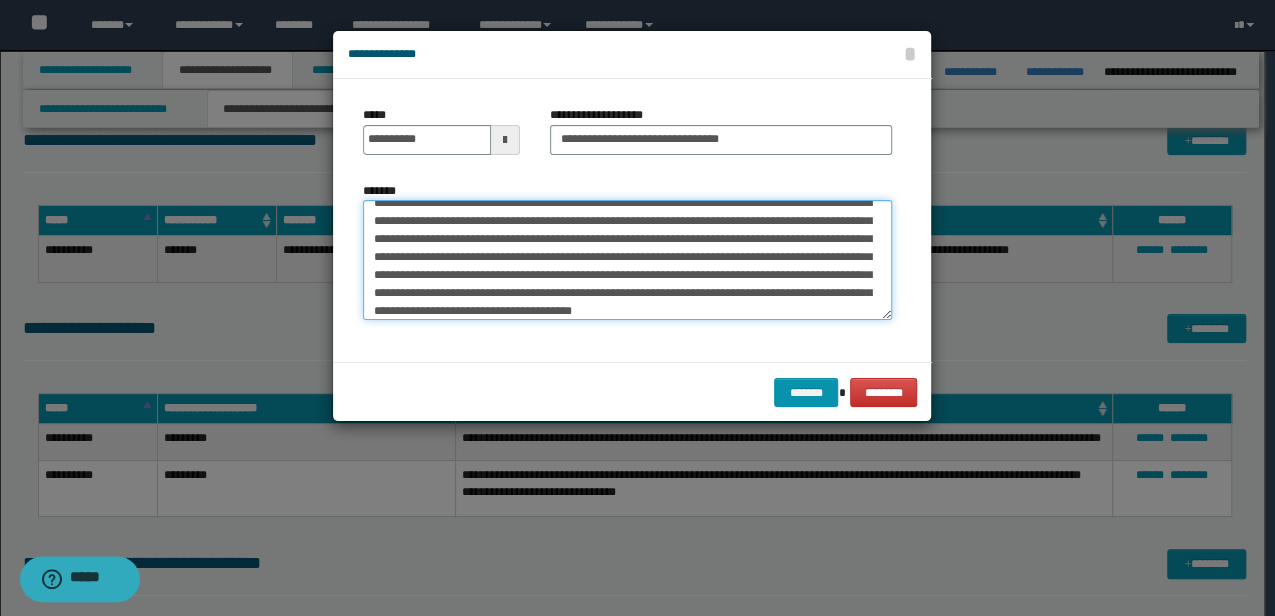 scroll, scrollTop: 30, scrollLeft: 0, axis: vertical 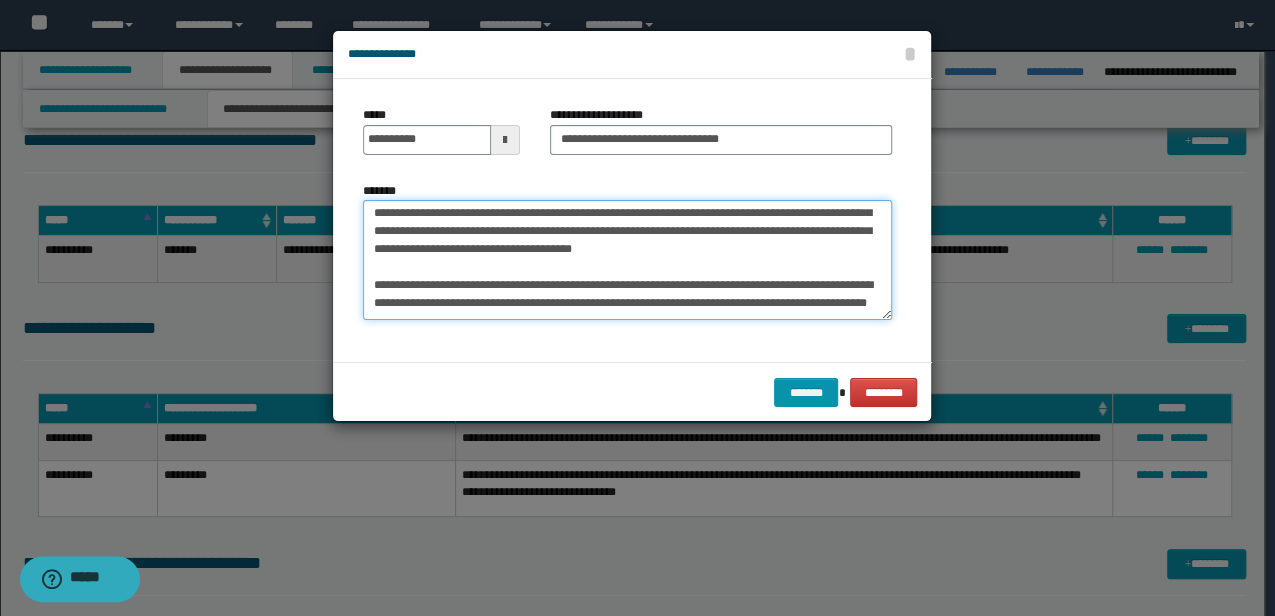 click on "*******" at bounding box center (627, 259) 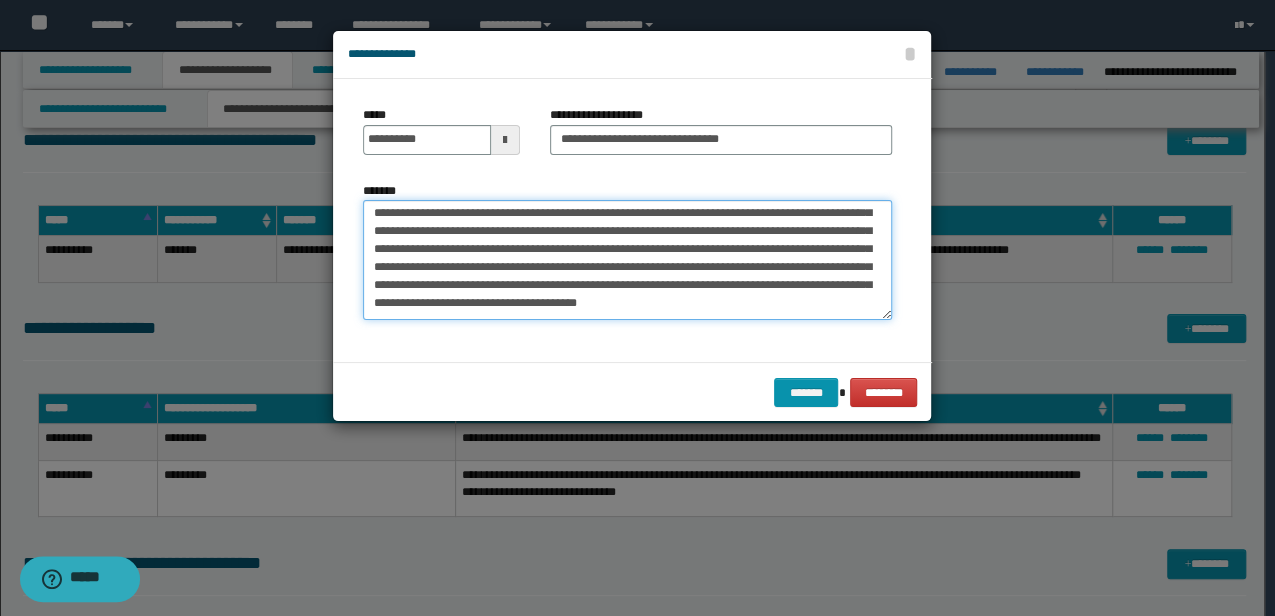 scroll, scrollTop: 74, scrollLeft: 0, axis: vertical 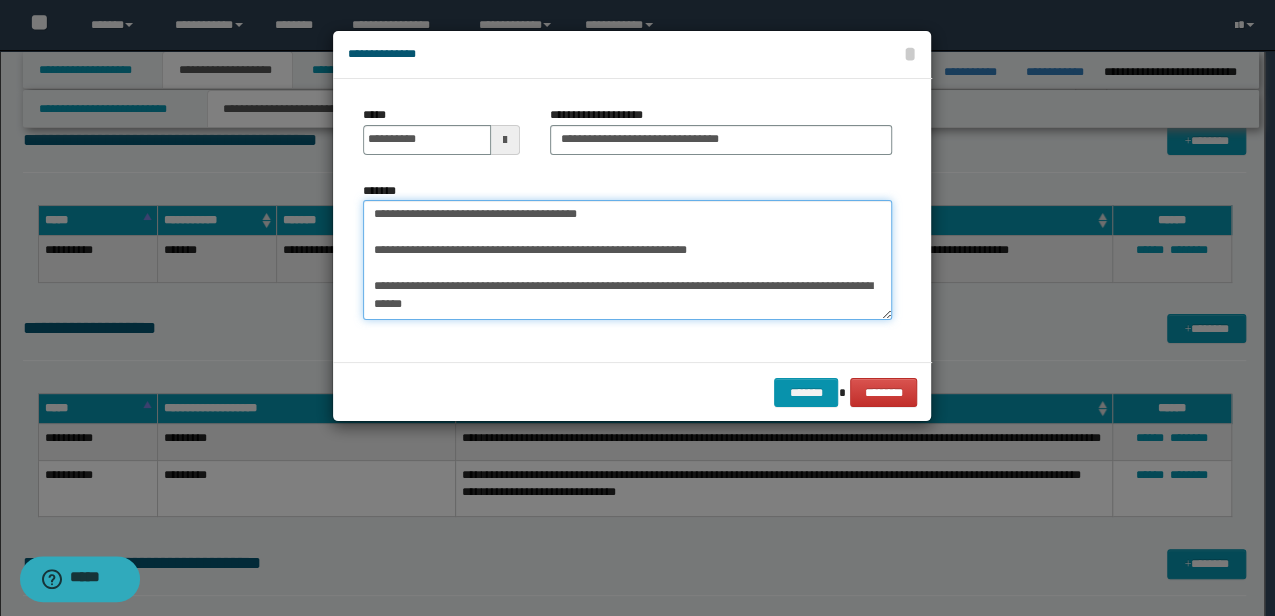 click on "*******" at bounding box center (627, 259) 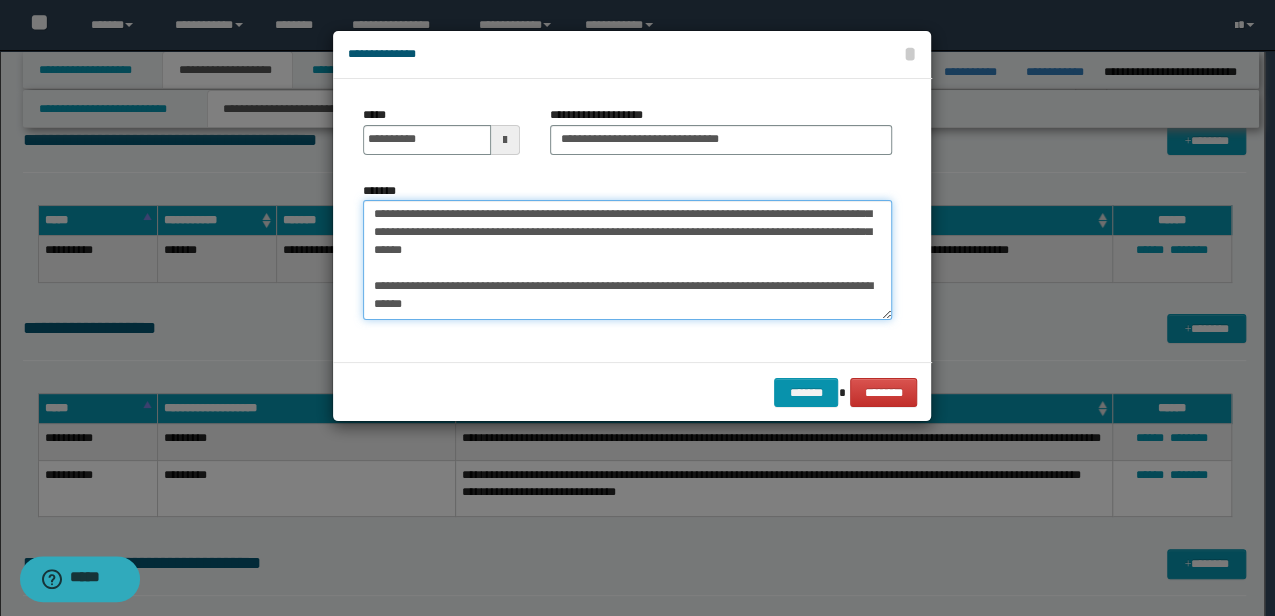 scroll, scrollTop: 145, scrollLeft: 0, axis: vertical 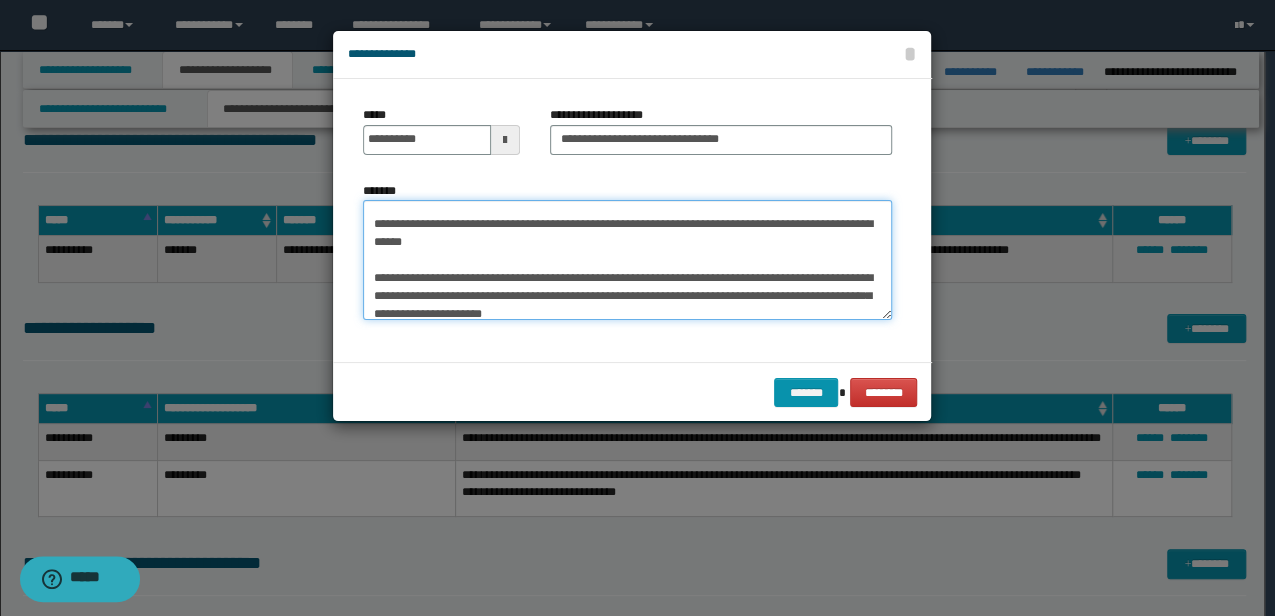 click on "*******" at bounding box center (627, 259) 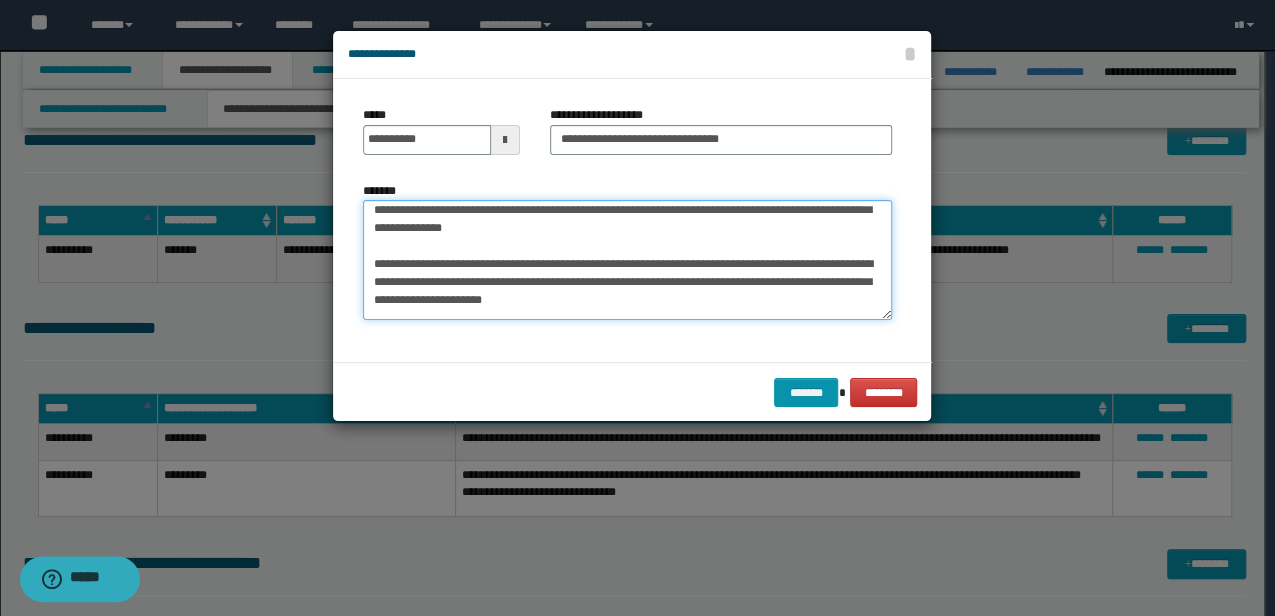 scroll, scrollTop: 185, scrollLeft: 0, axis: vertical 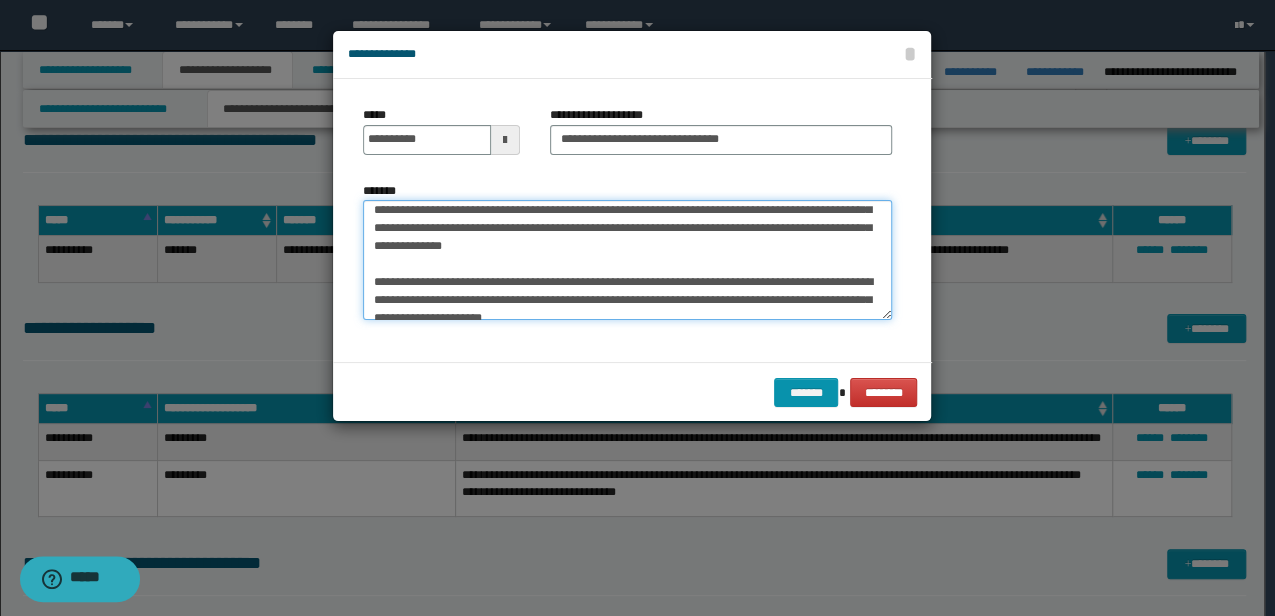 click on "*******" at bounding box center (627, 259) 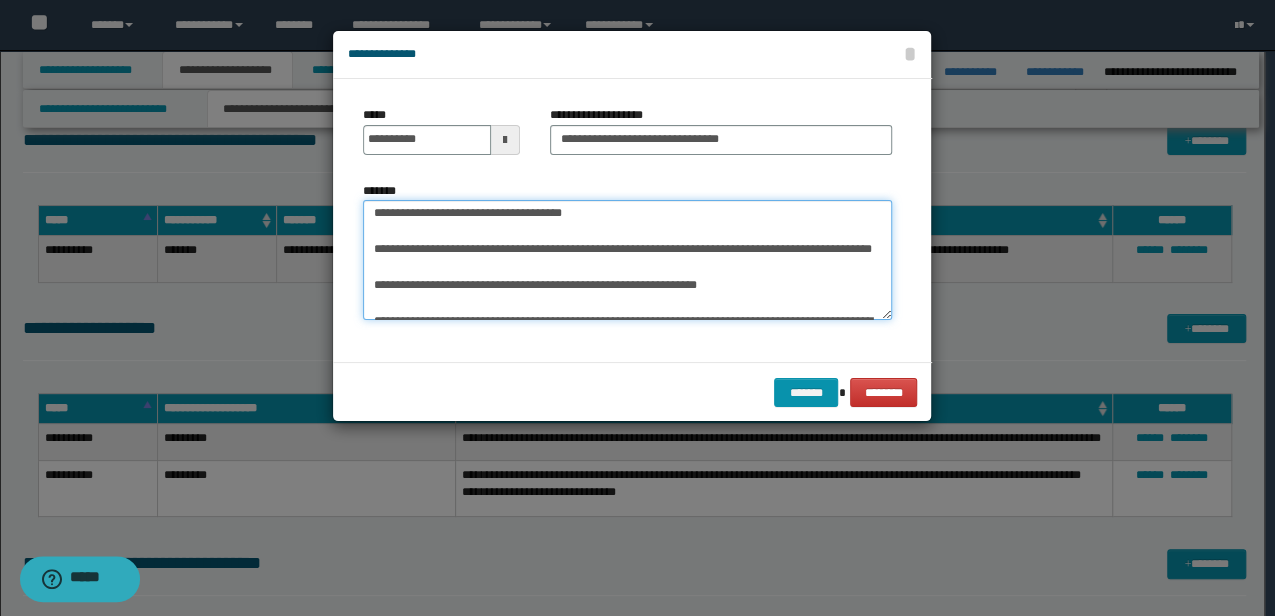 scroll, scrollTop: 256, scrollLeft: 0, axis: vertical 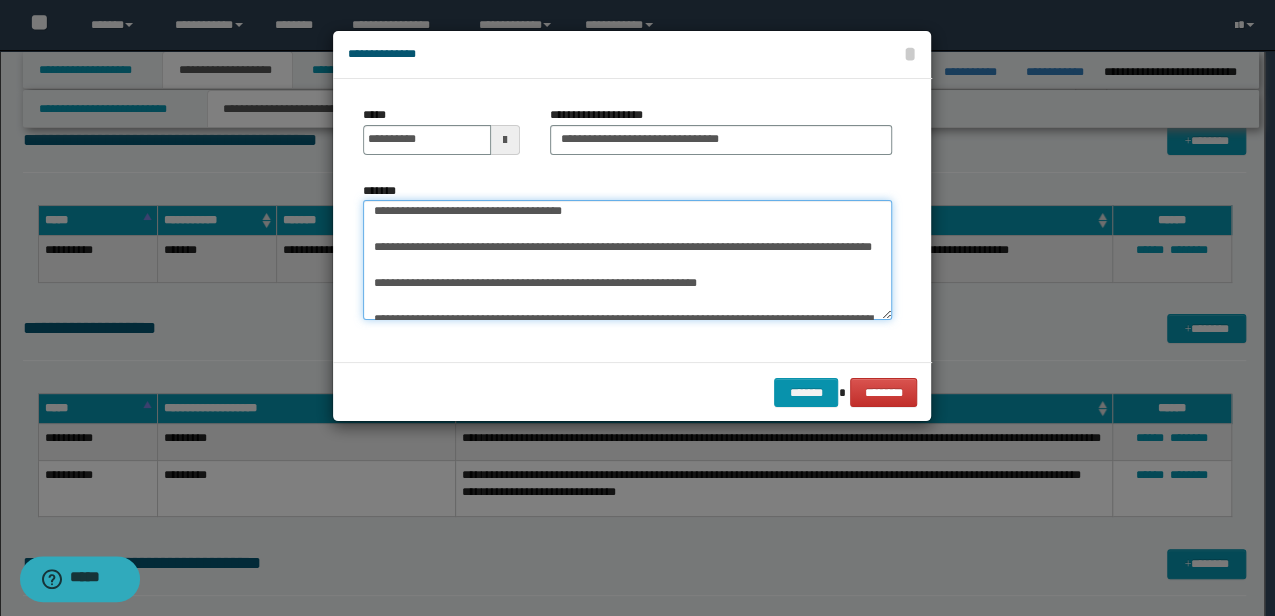 click on "*******" at bounding box center [627, 259] 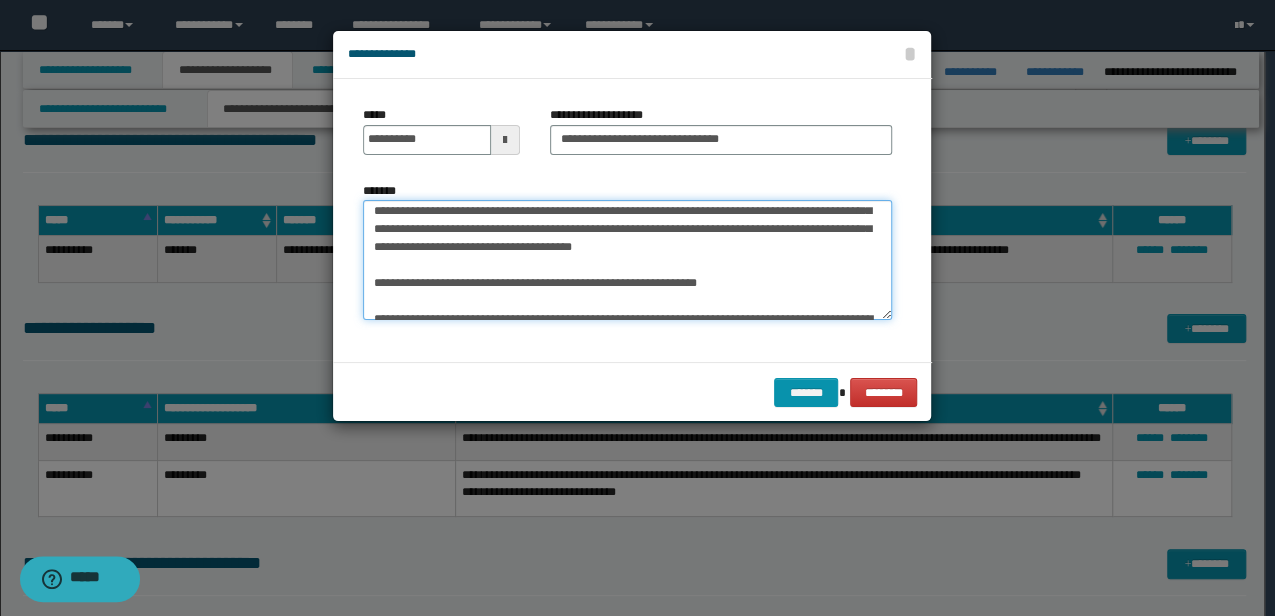scroll, scrollTop: 220, scrollLeft: 0, axis: vertical 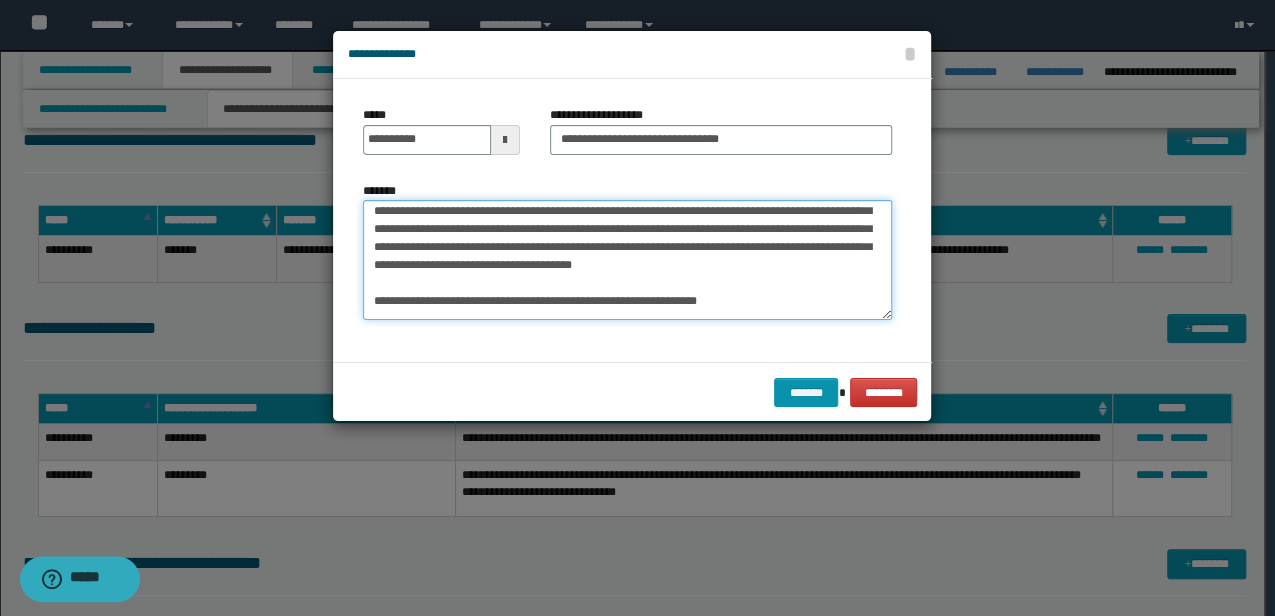 click on "*******" at bounding box center (627, 259) 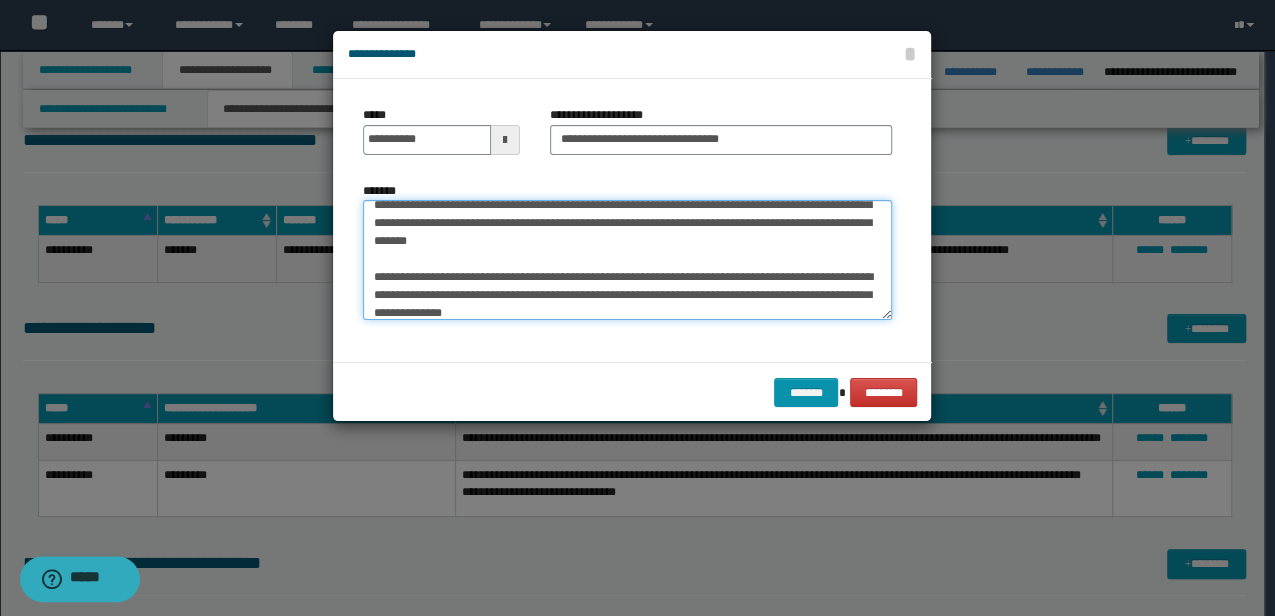 scroll, scrollTop: 273, scrollLeft: 0, axis: vertical 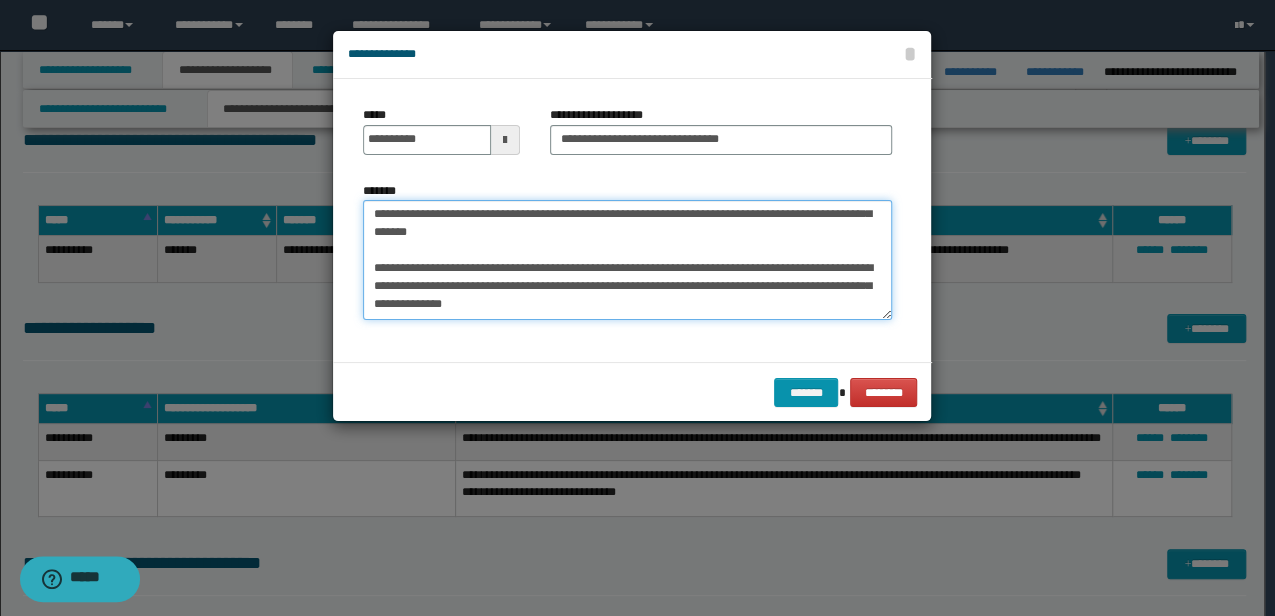 click on "*******" at bounding box center (627, 259) 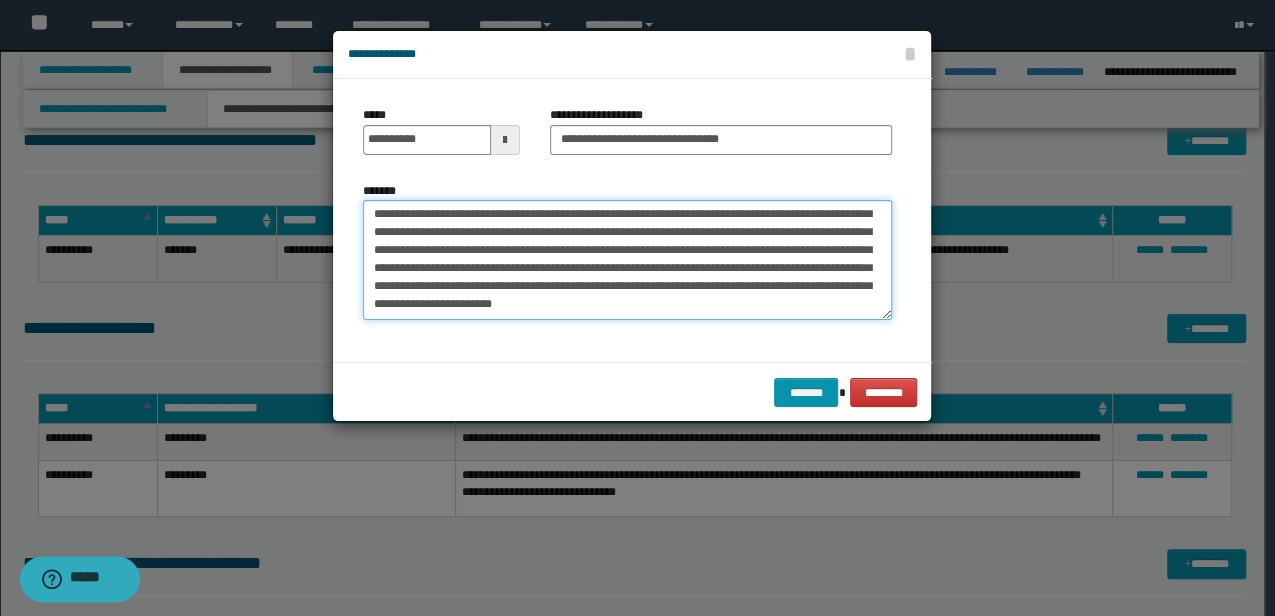 scroll, scrollTop: 270, scrollLeft: 0, axis: vertical 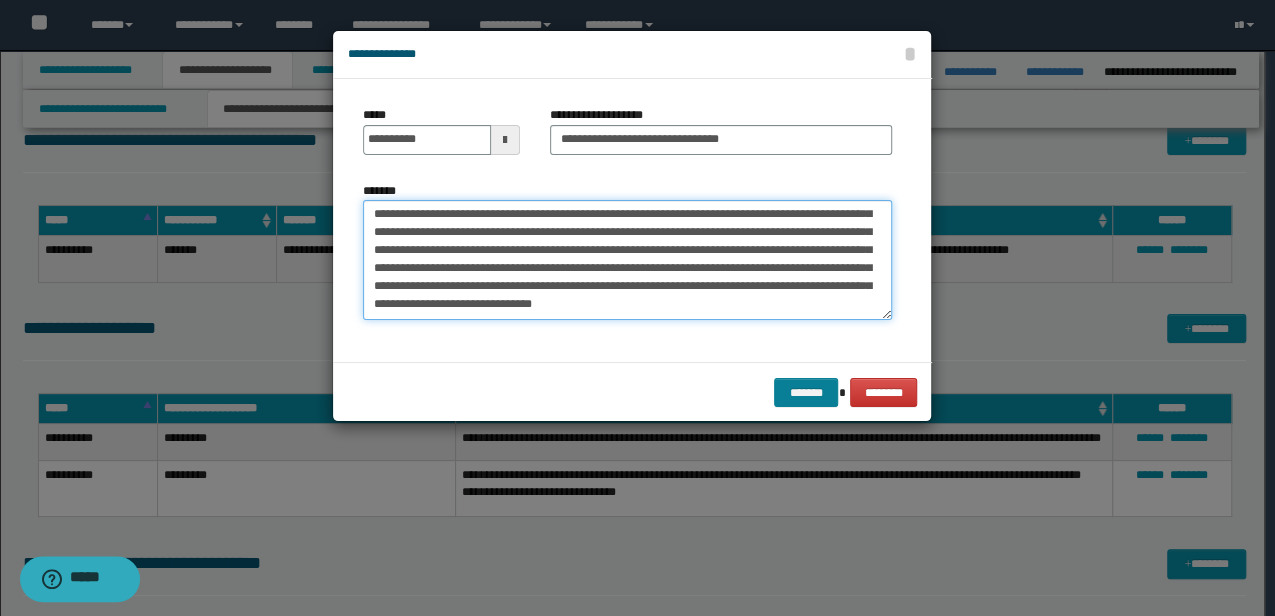 type on "**********" 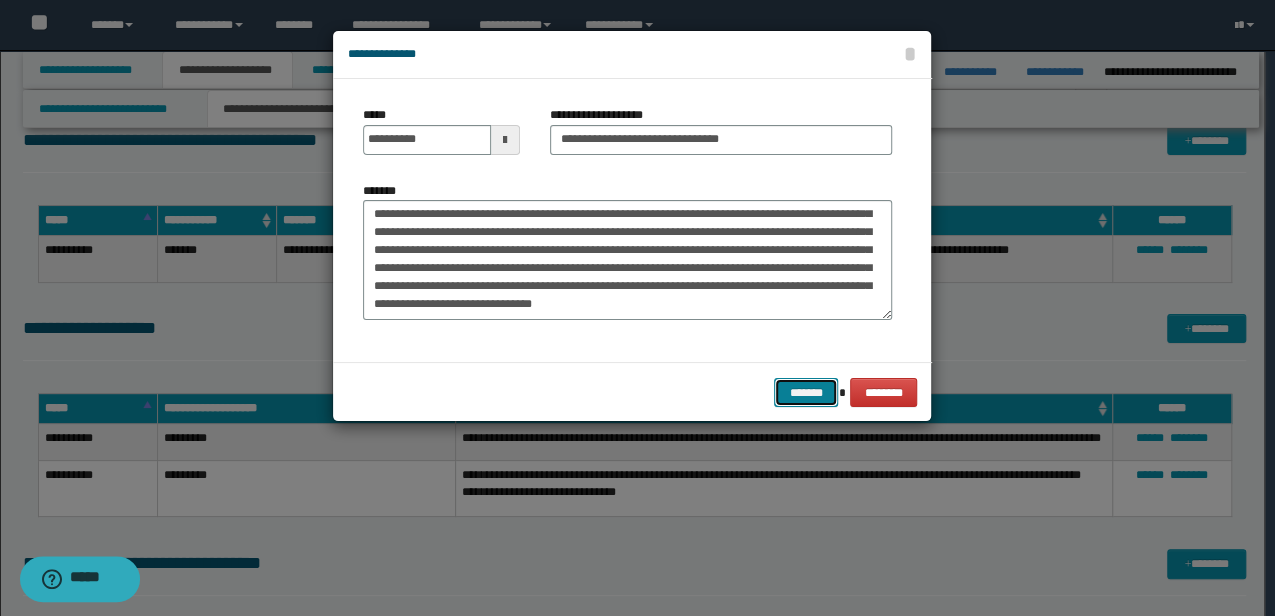 click on "*******" at bounding box center (806, 392) 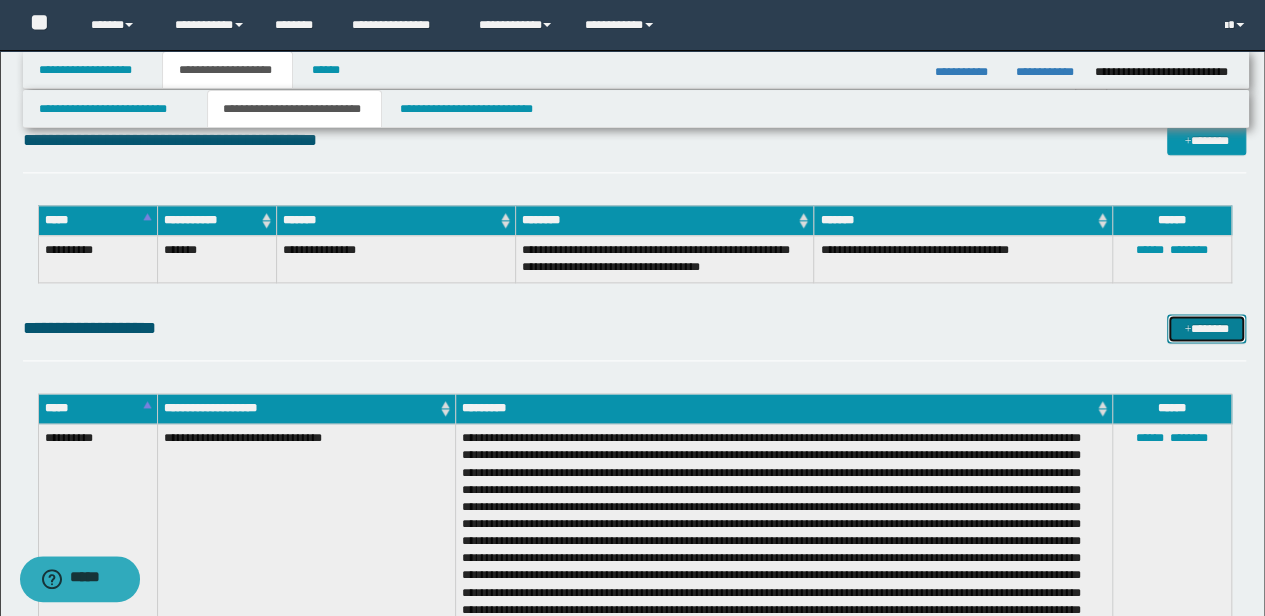 click on "*******" at bounding box center (1206, 328) 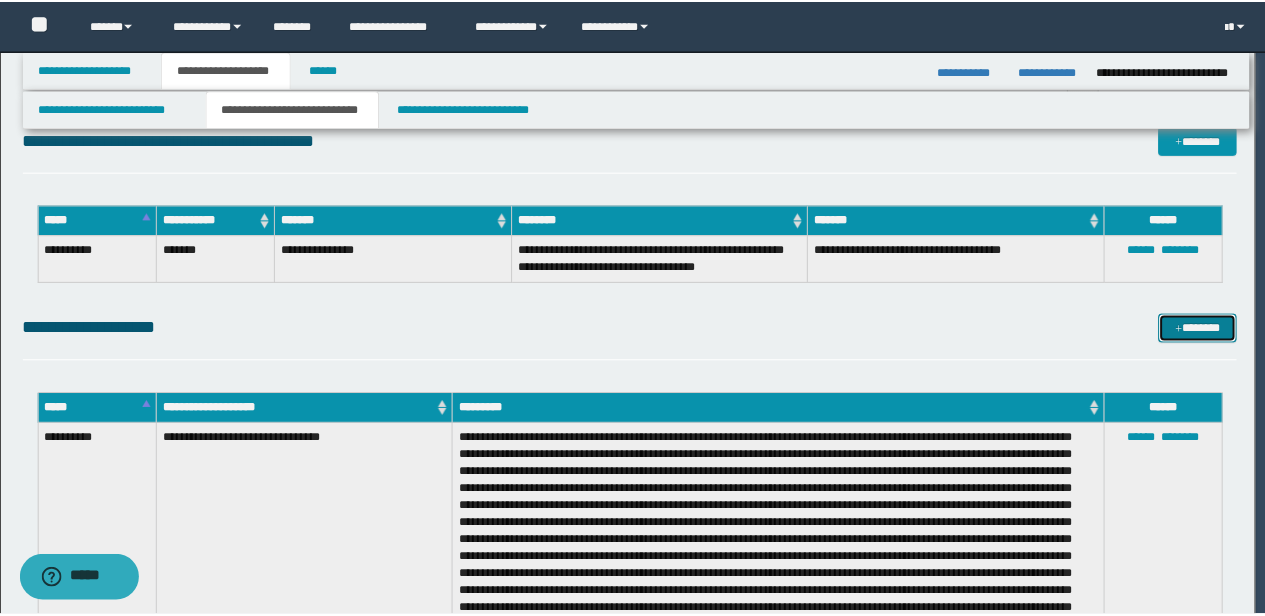 scroll, scrollTop: 0, scrollLeft: 0, axis: both 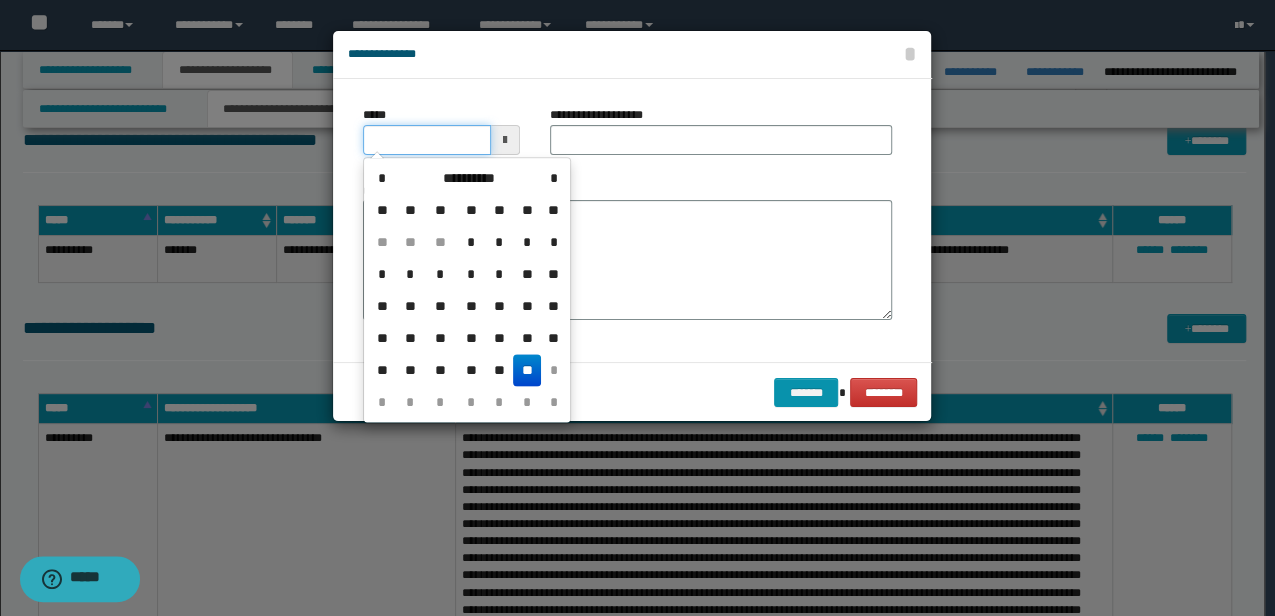 click on "*****" at bounding box center [426, 140] 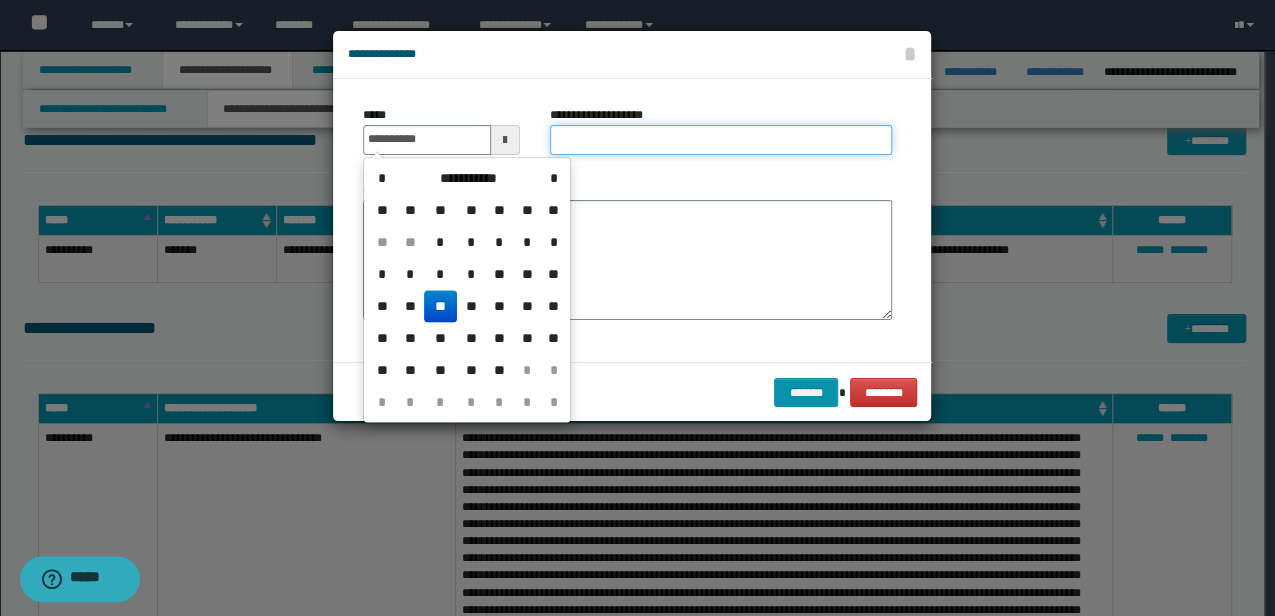 type on "**********" 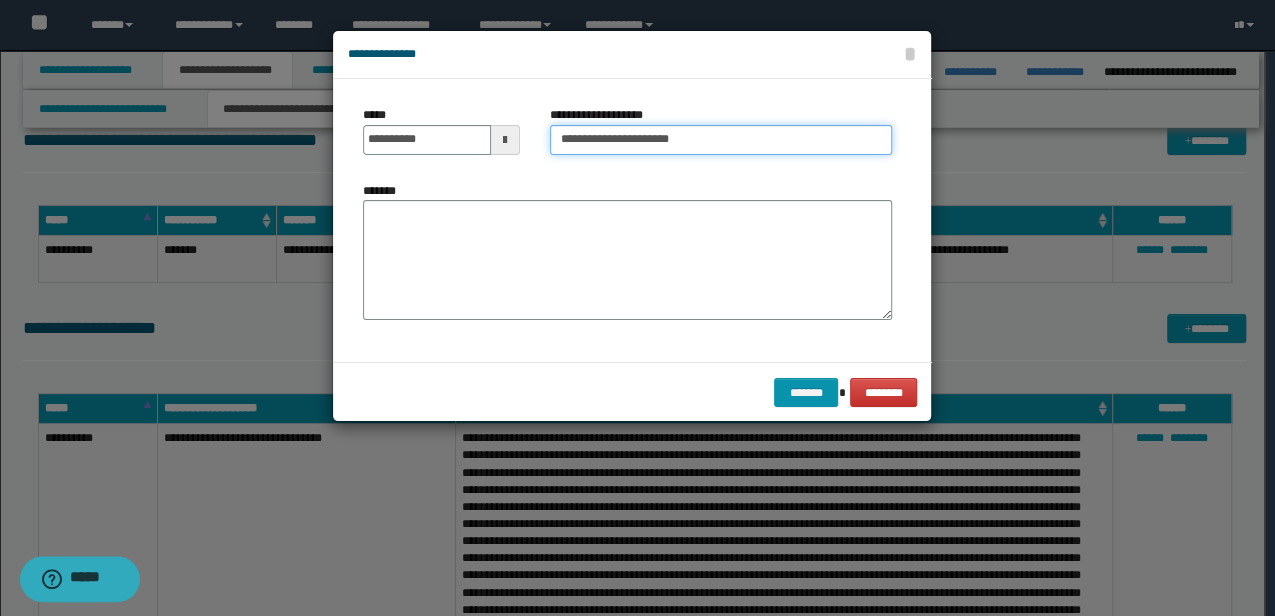 click on "**********" at bounding box center [721, 140] 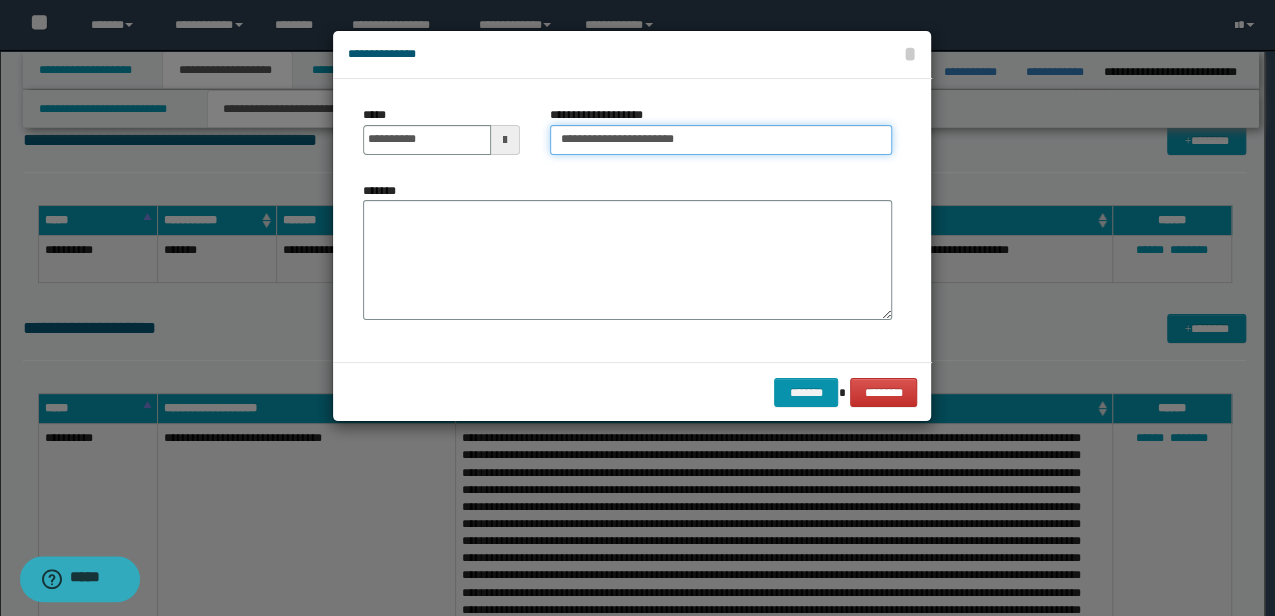 type on "**********" 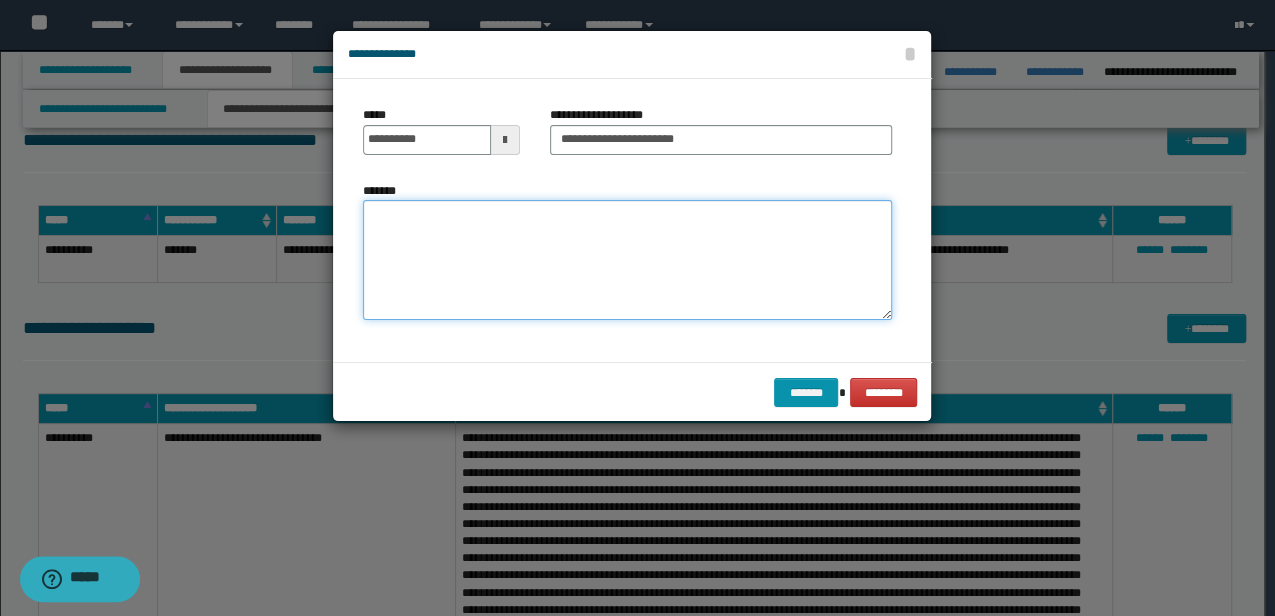 click on "*******" at bounding box center [627, 259] 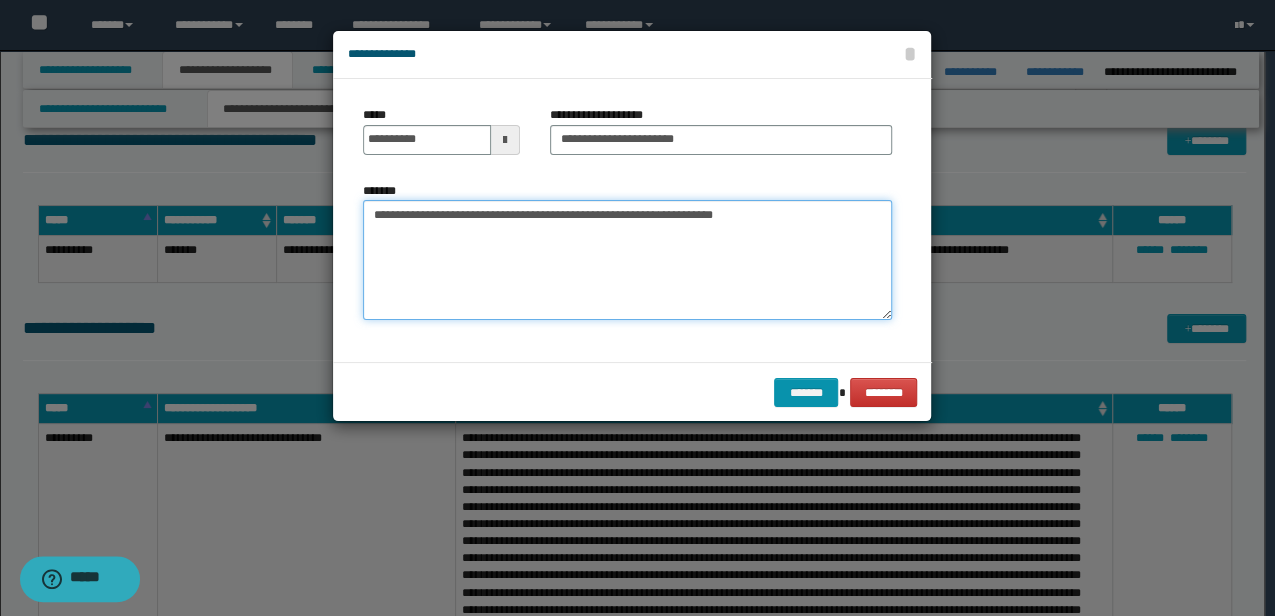drag, startPoint x: 730, startPoint y: 214, endPoint x: 772, endPoint y: 211, distance: 42.107006 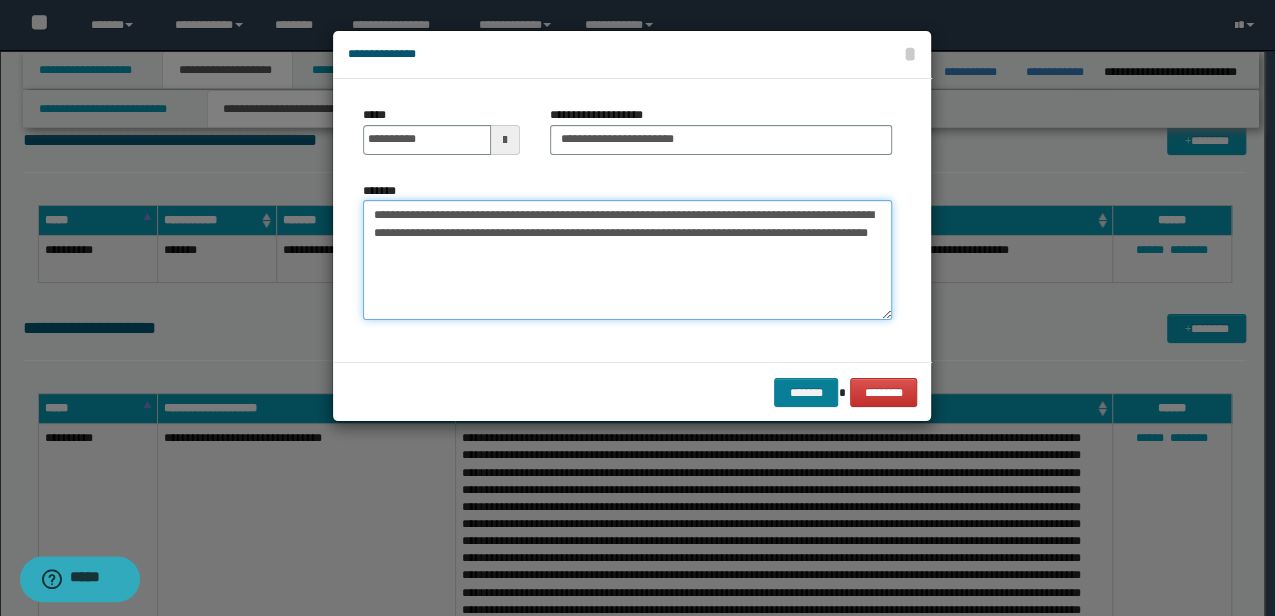 type on "**********" 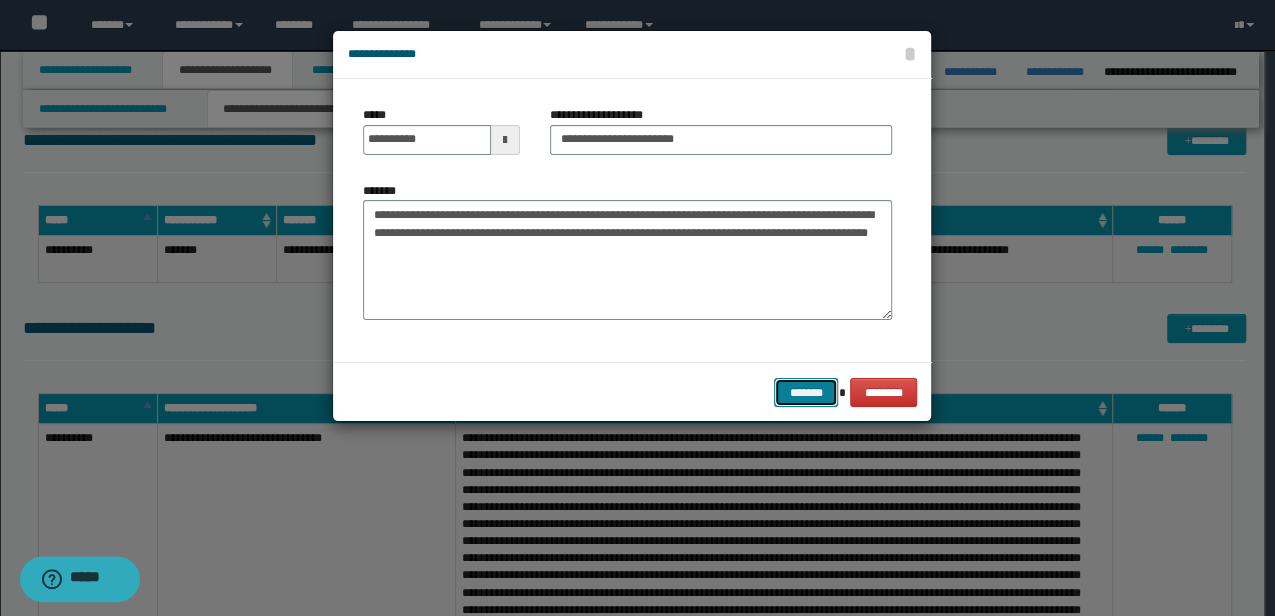 click on "*******" at bounding box center [806, 392] 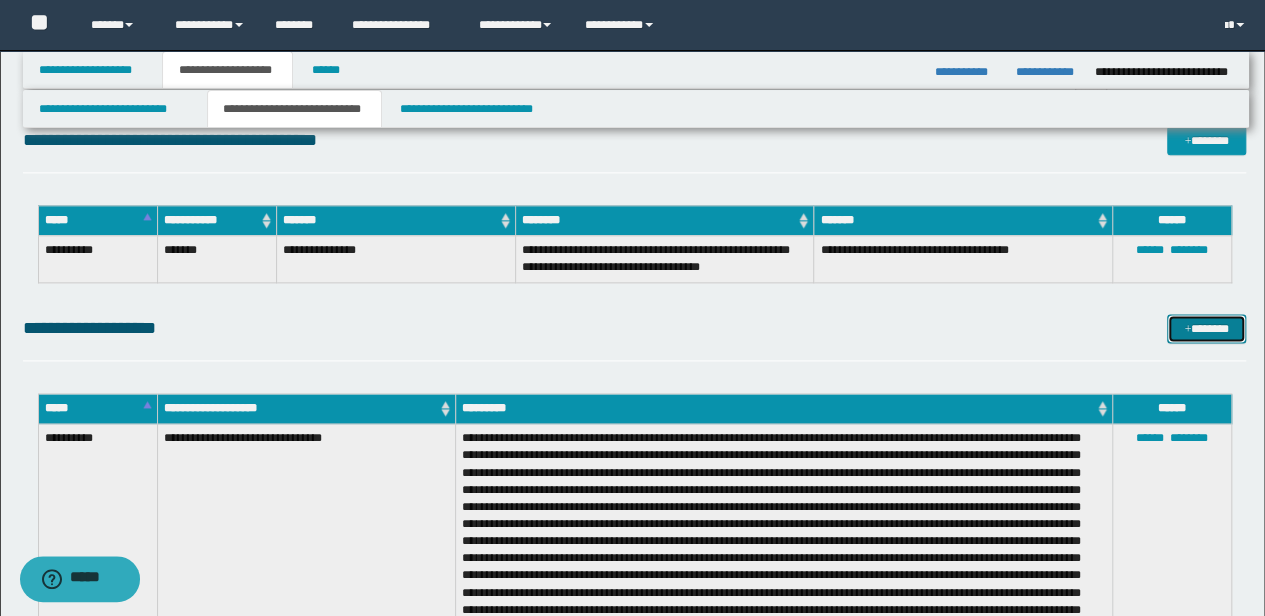 click on "*******" at bounding box center [1206, 328] 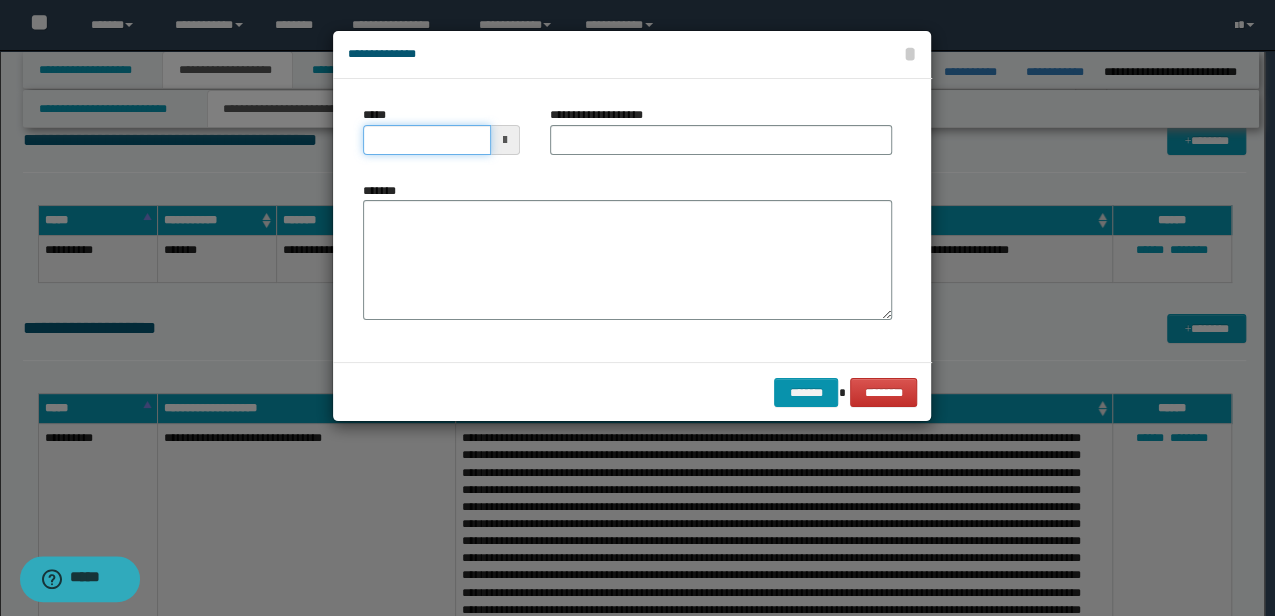 click on "*****" at bounding box center [426, 140] 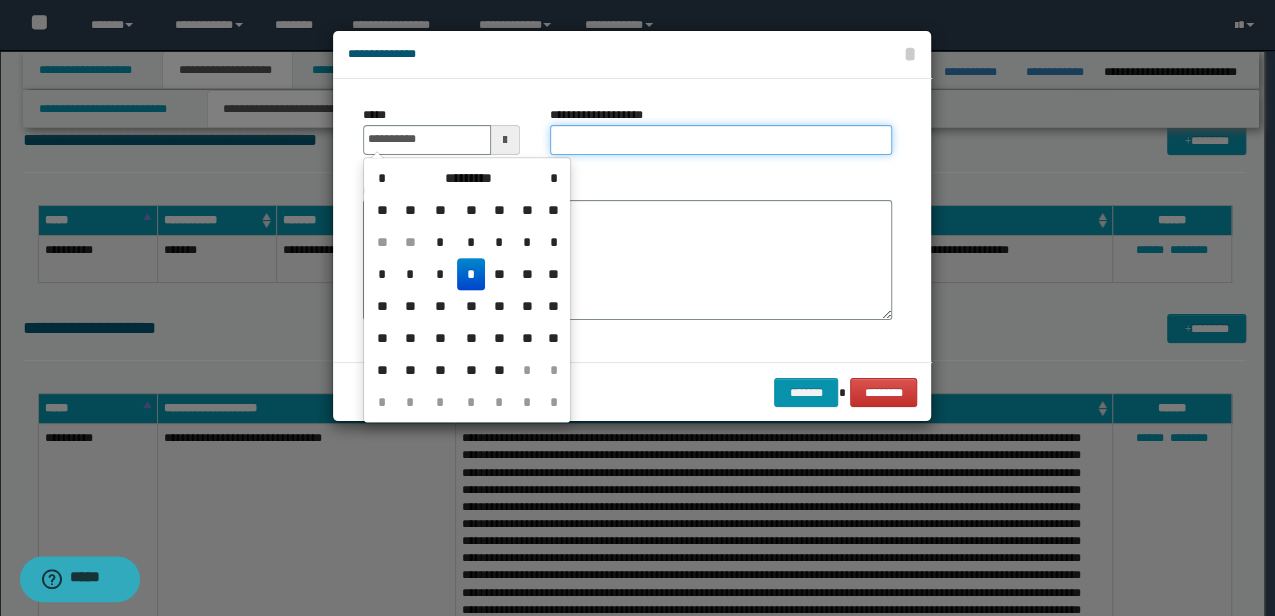 type on "**********" 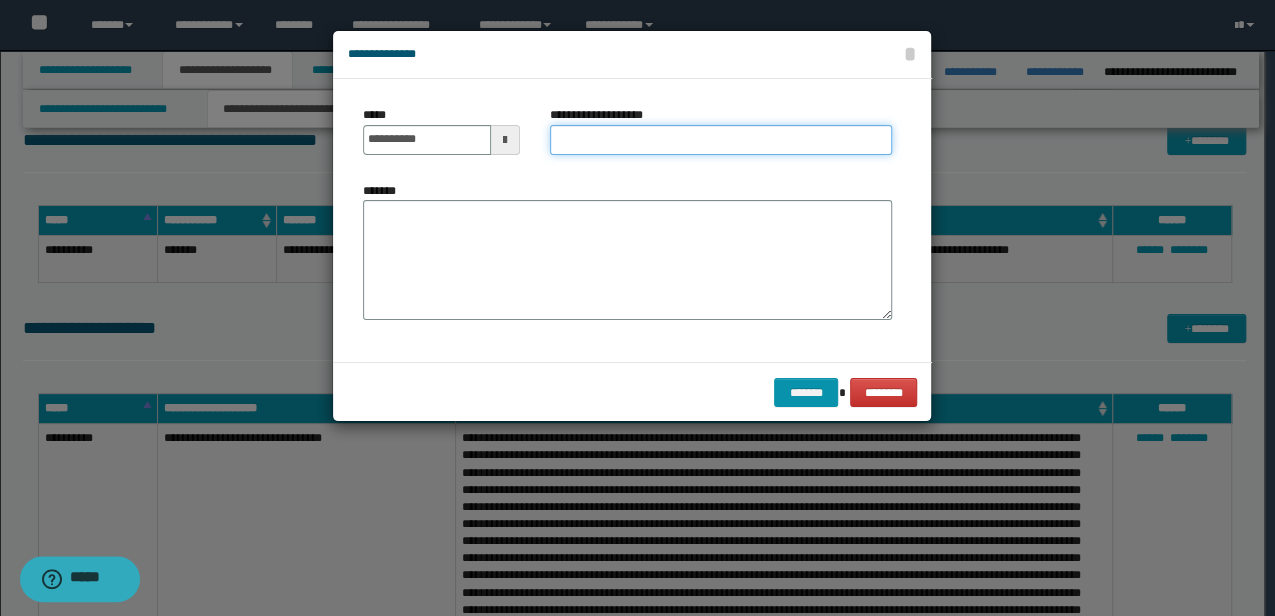 click on "**********" at bounding box center [721, 140] 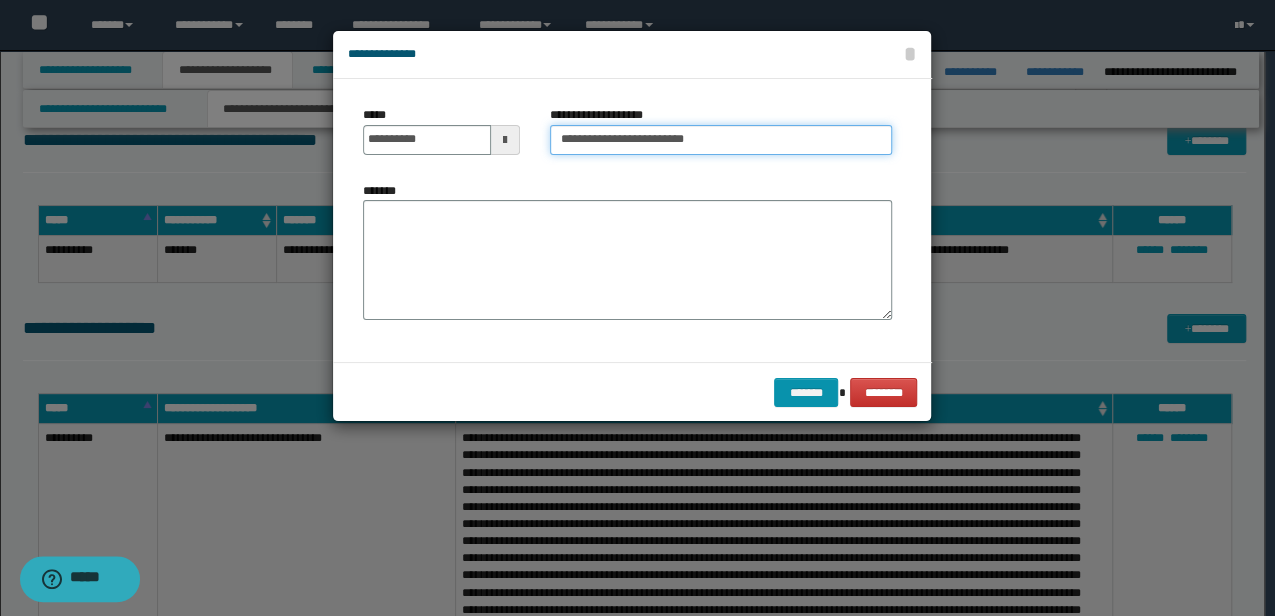type on "**********" 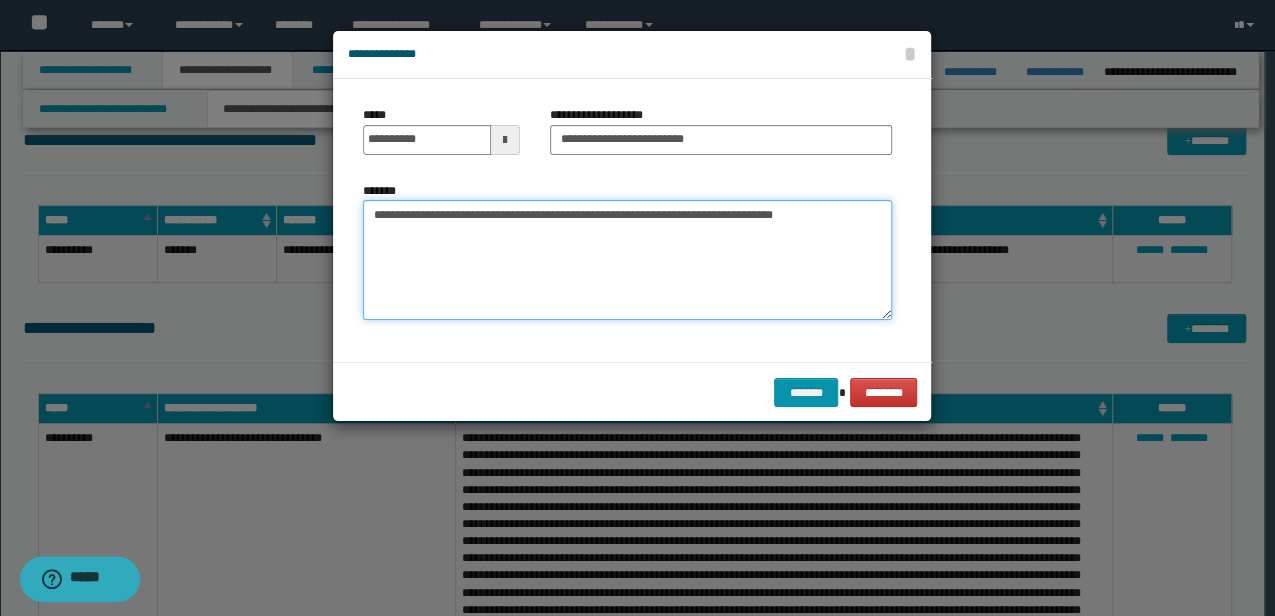 click on "**********" at bounding box center (627, 259) 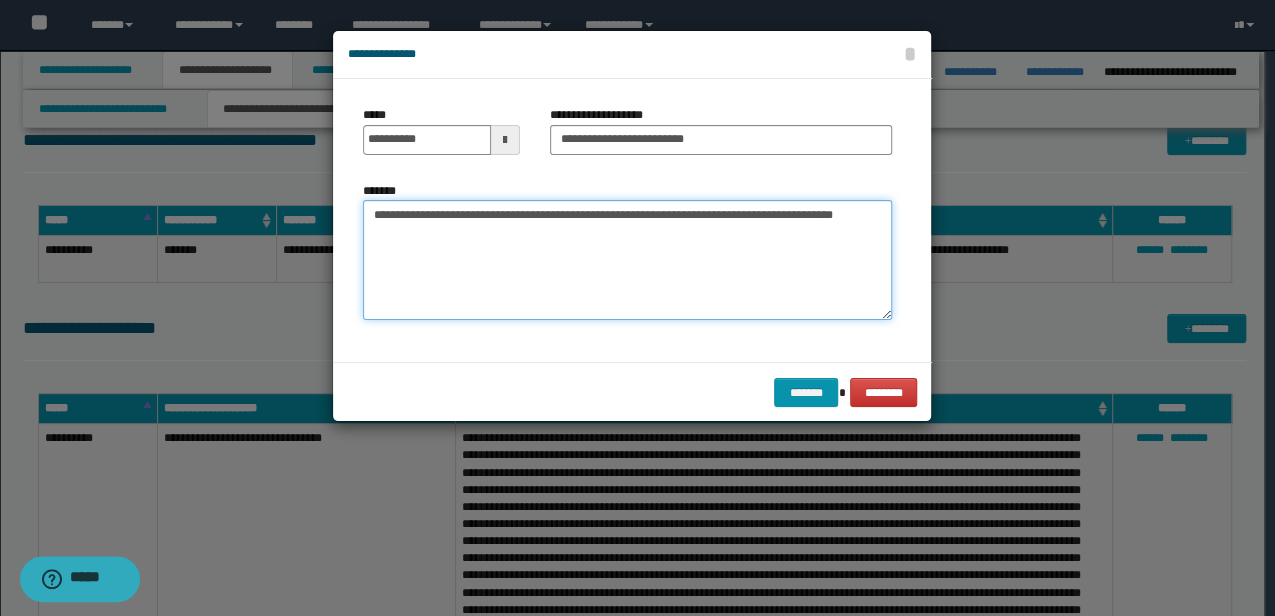 type on "**********" 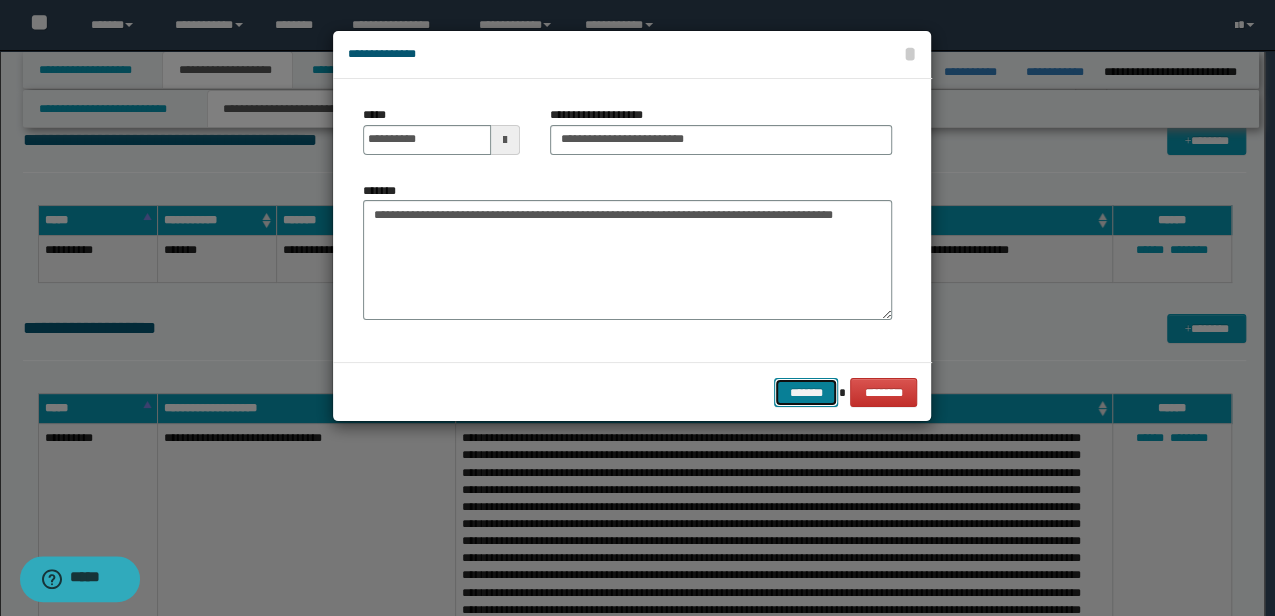 type 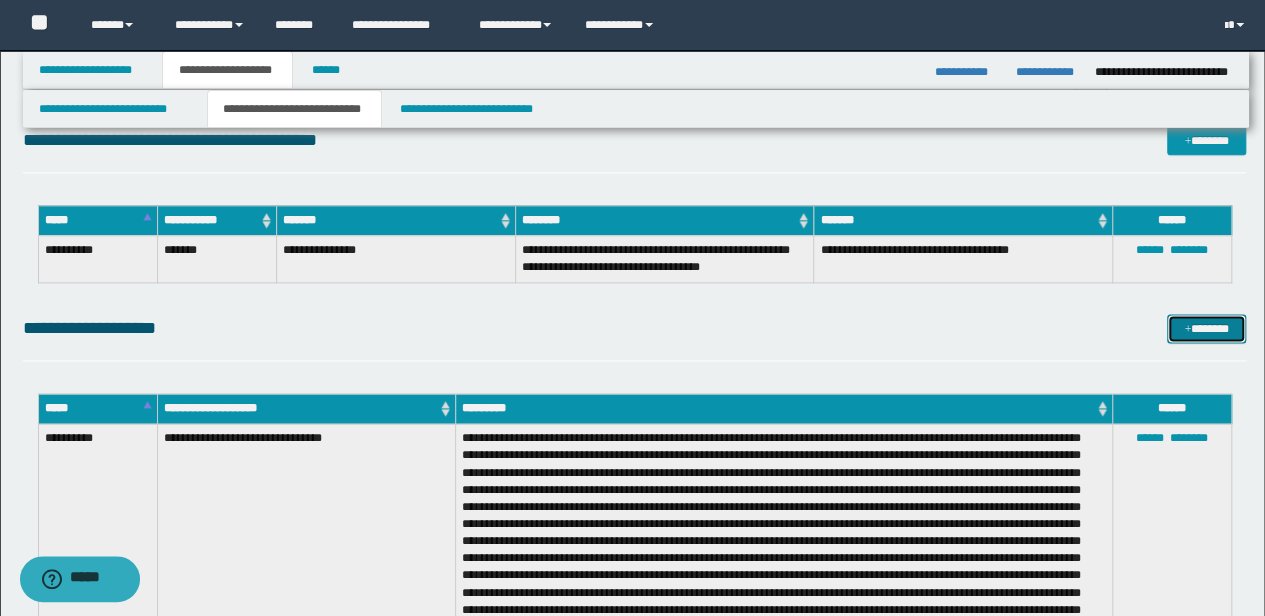 click on "*******" at bounding box center (1206, 328) 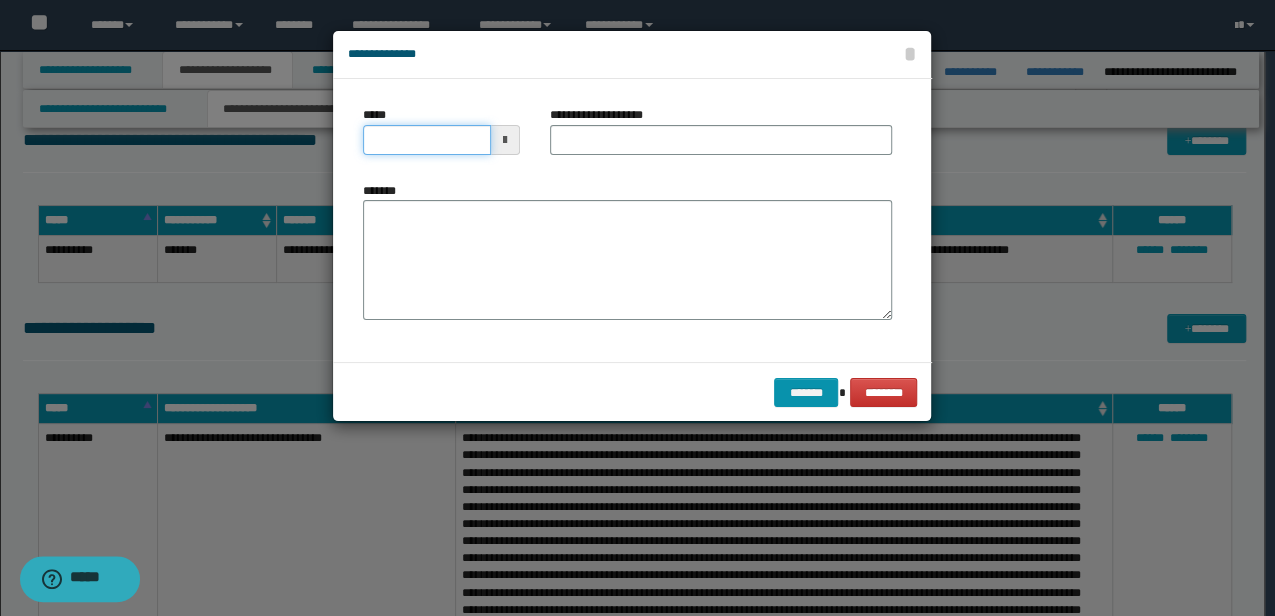 click on "*****" at bounding box center [426, 140] 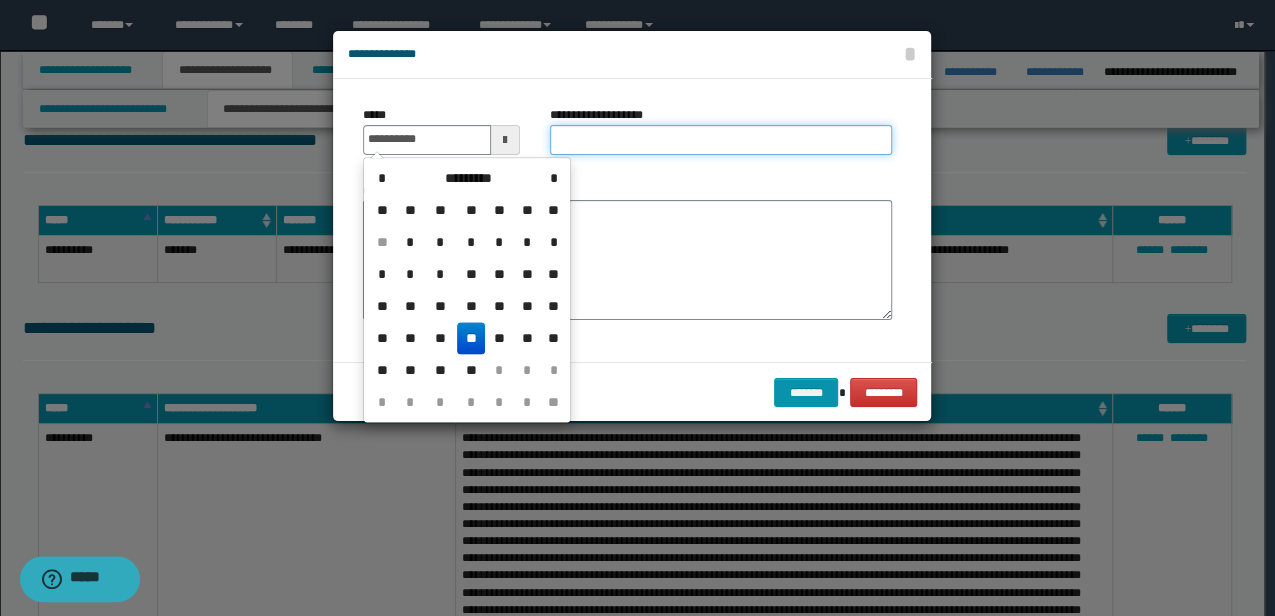 type on "**********" 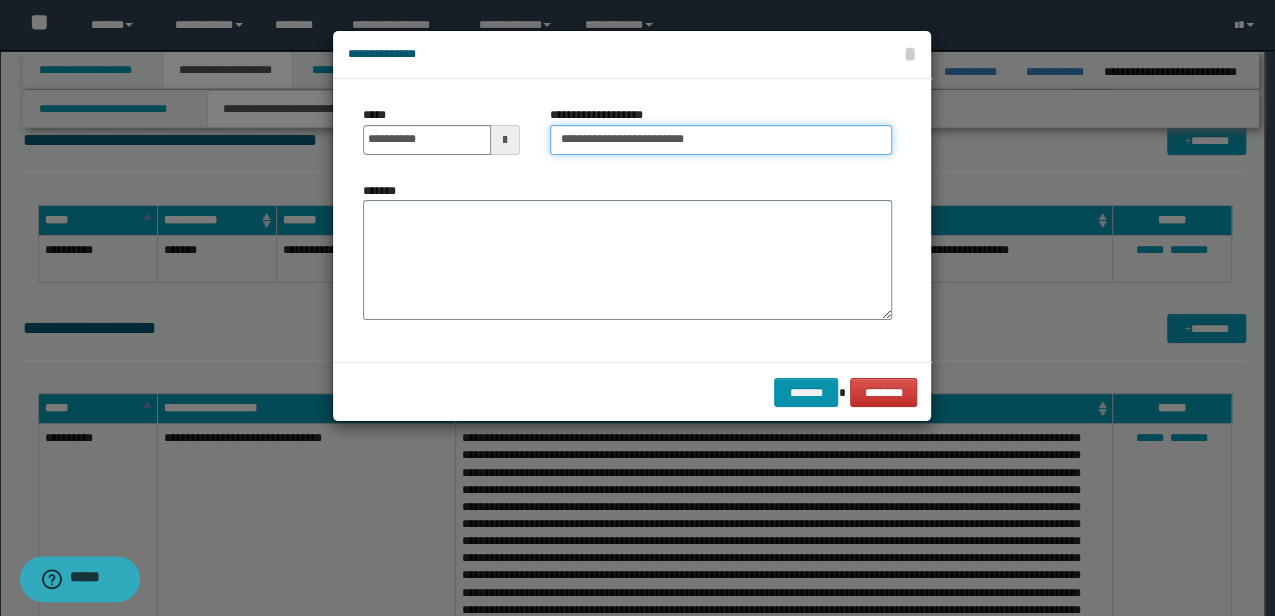 type on "**********" 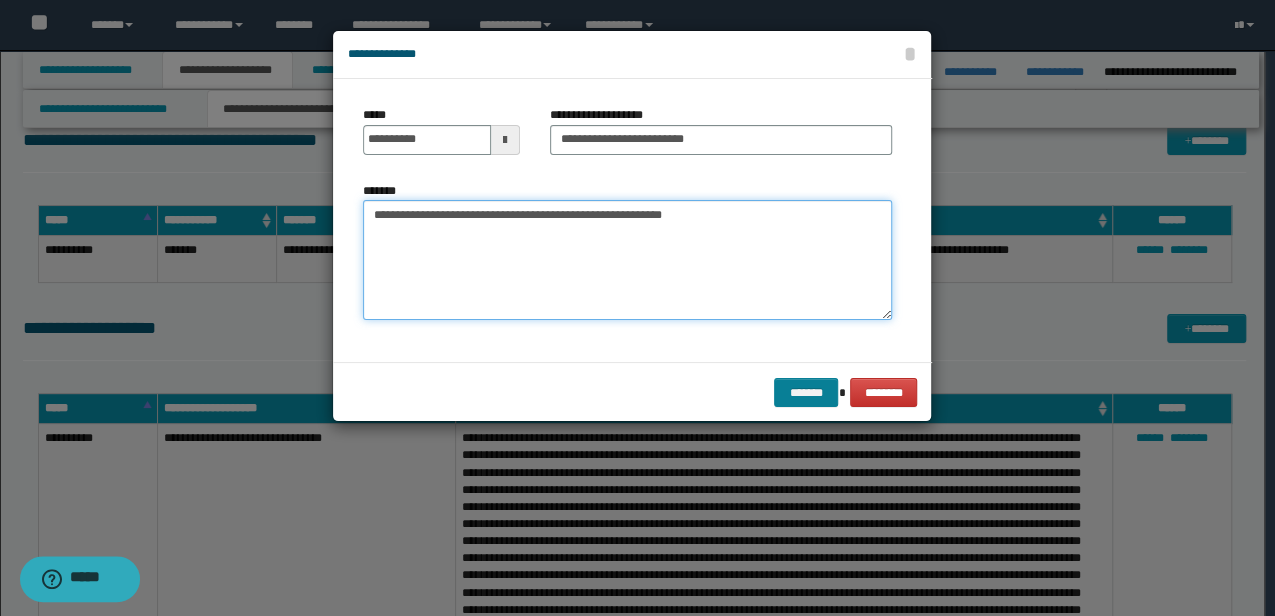 type on "**********" 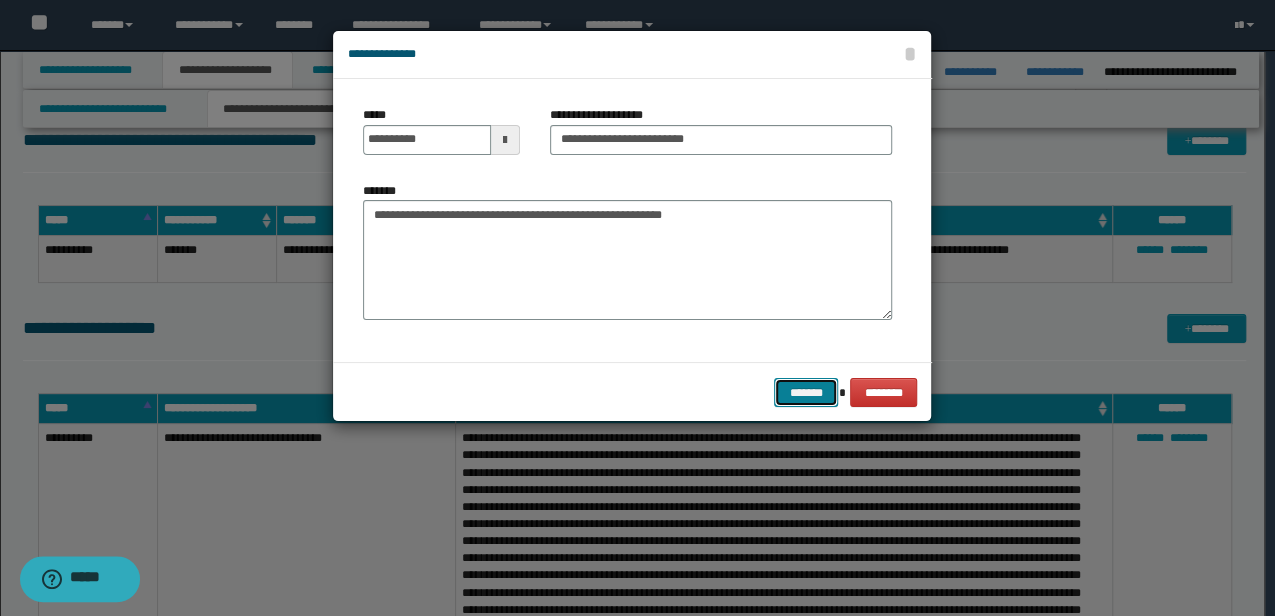 click on "*******" at bounding box center (806, 392) 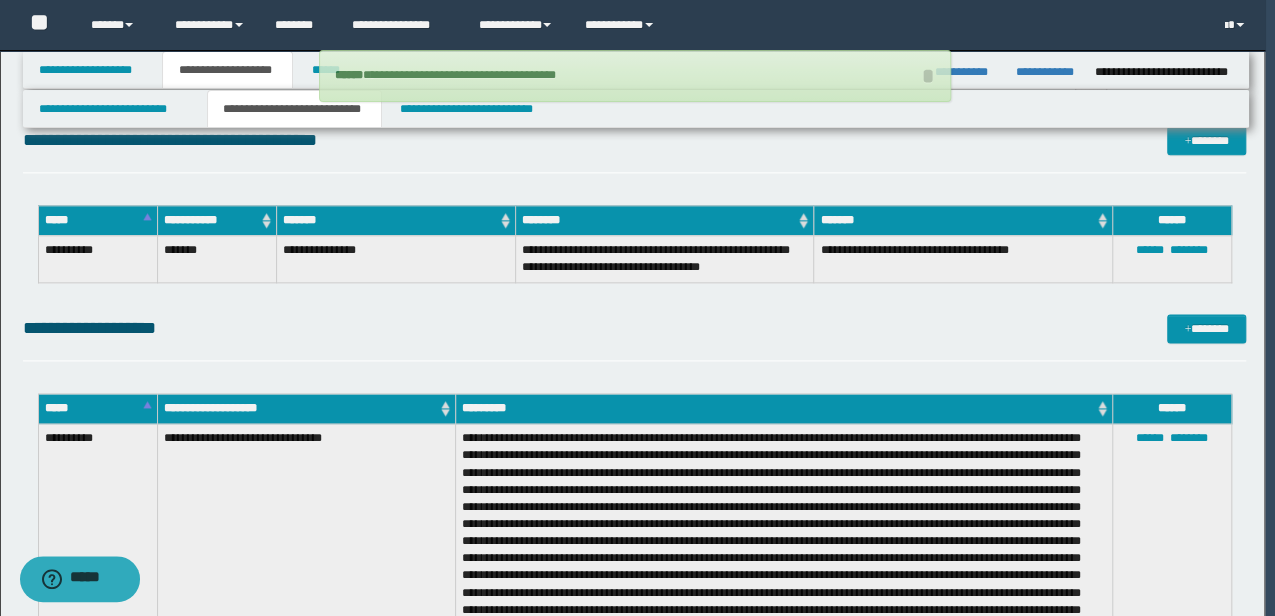 type 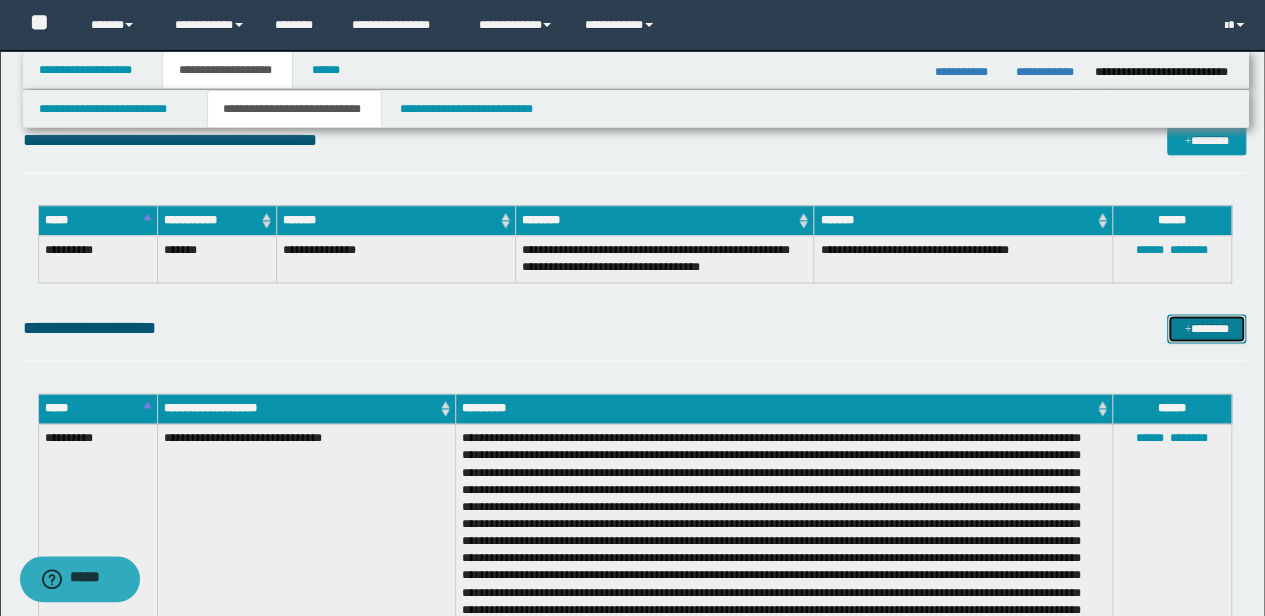 click on "*******" at bounding box center [1206, 328] 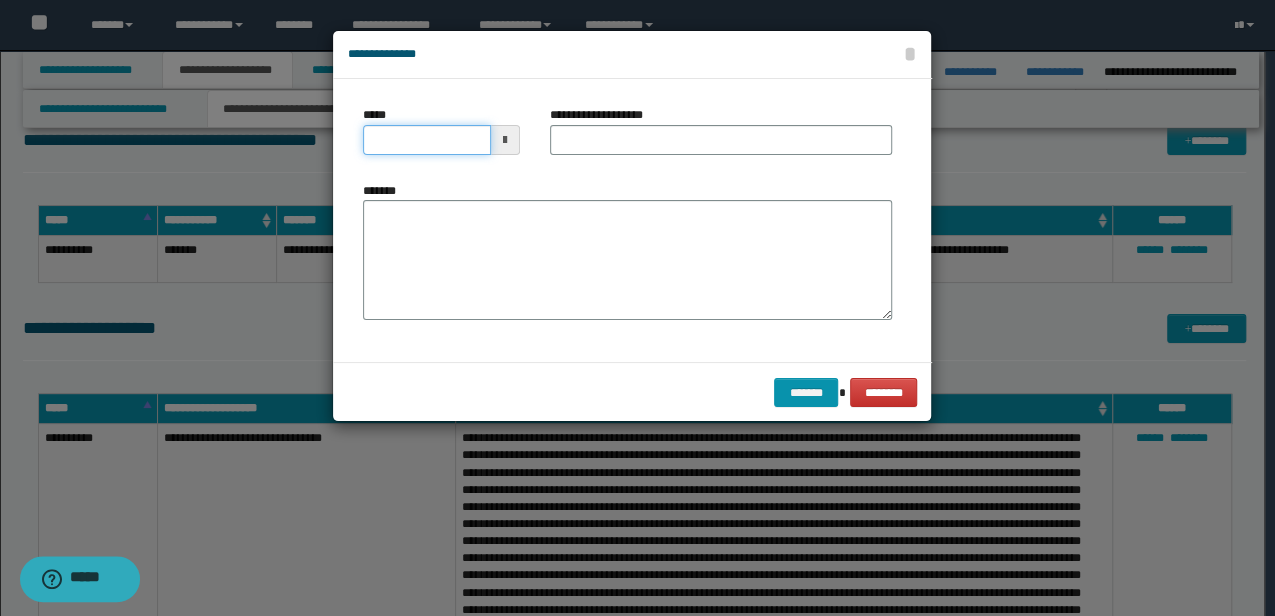click on "*****" at bounding box center (426, 140) 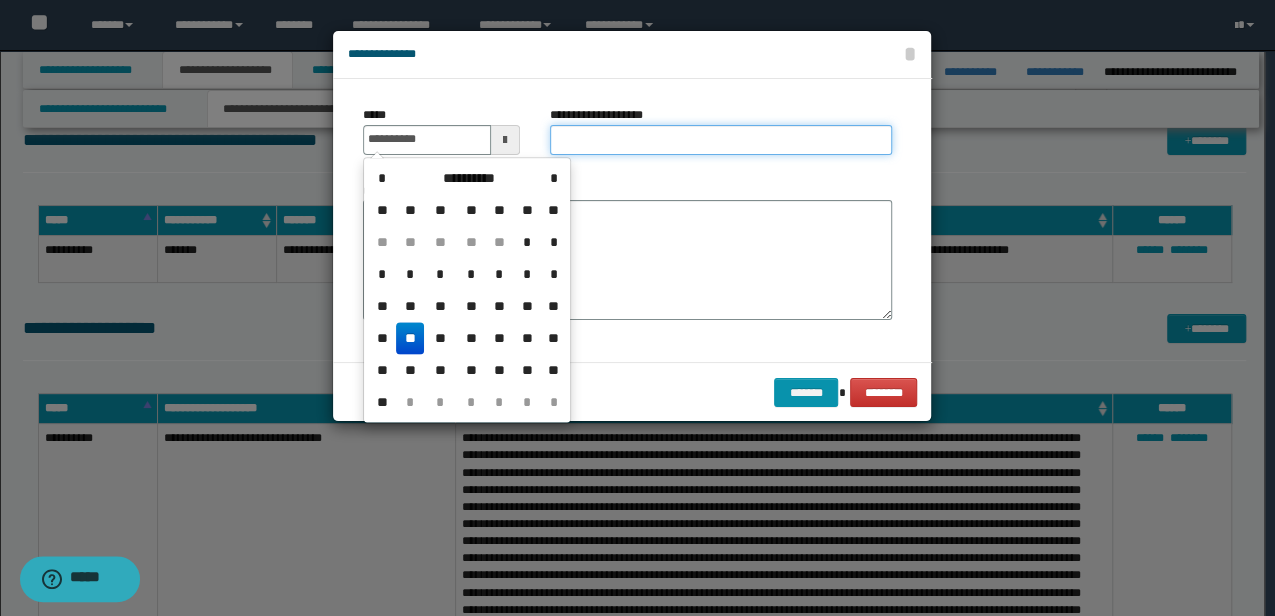 type on "**********" 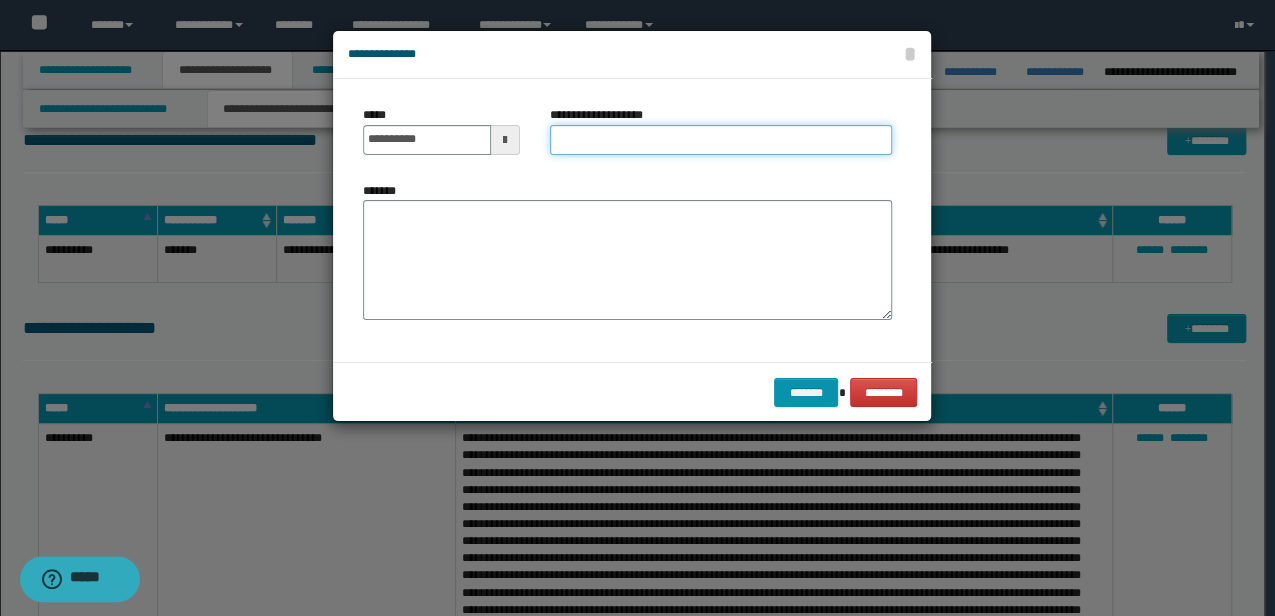 click on "**********" at bounding box center (721, 140) 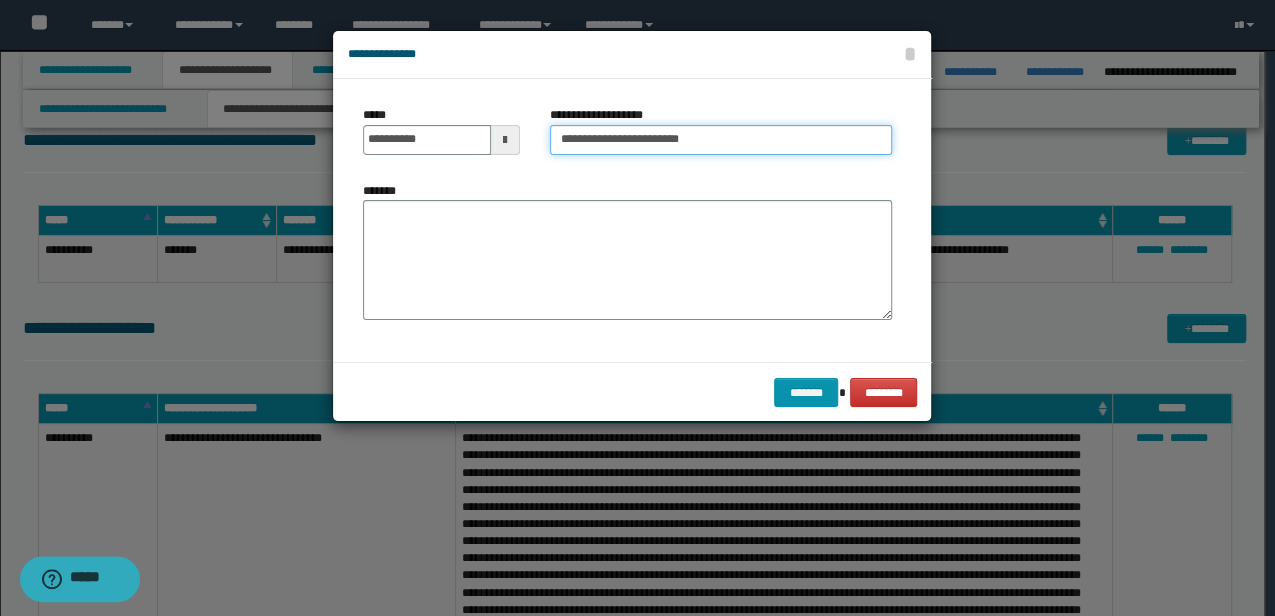 type on "**********" 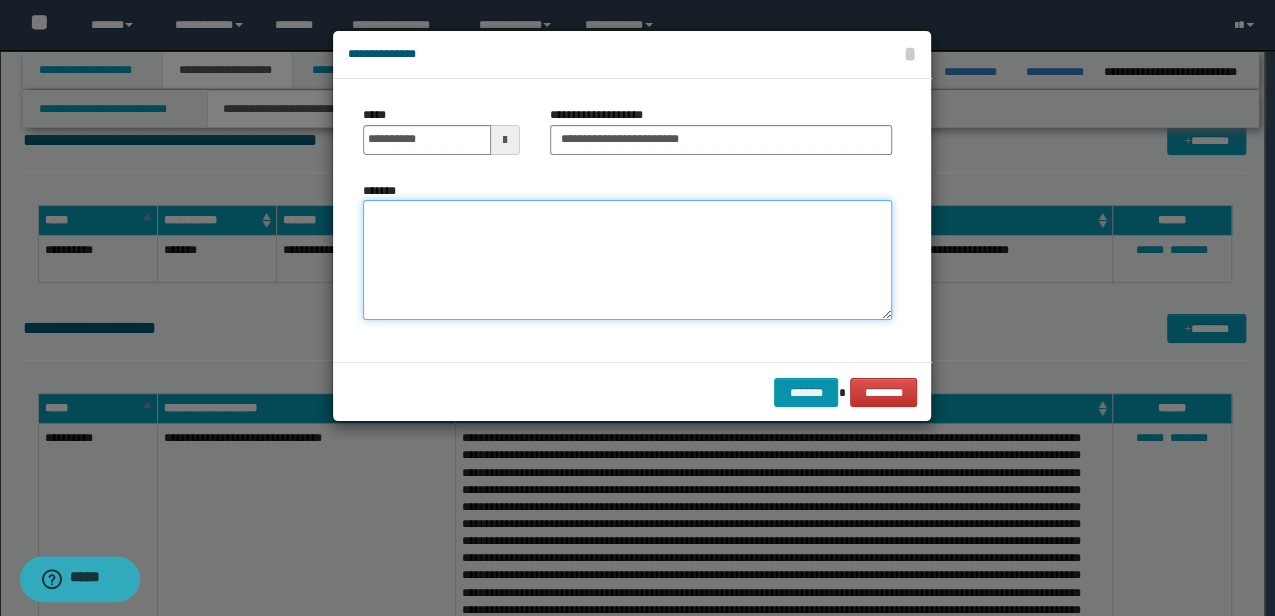 click on "*******" at bounding box center (627, 259) 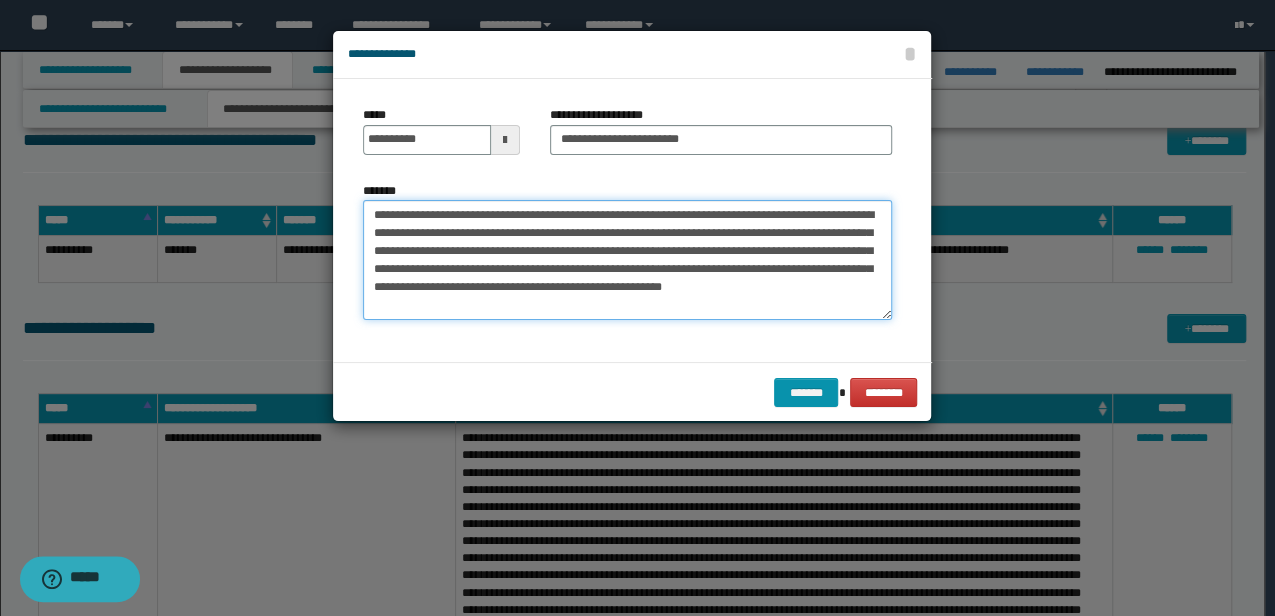 click on "**********" at bounding box center [627, 259] 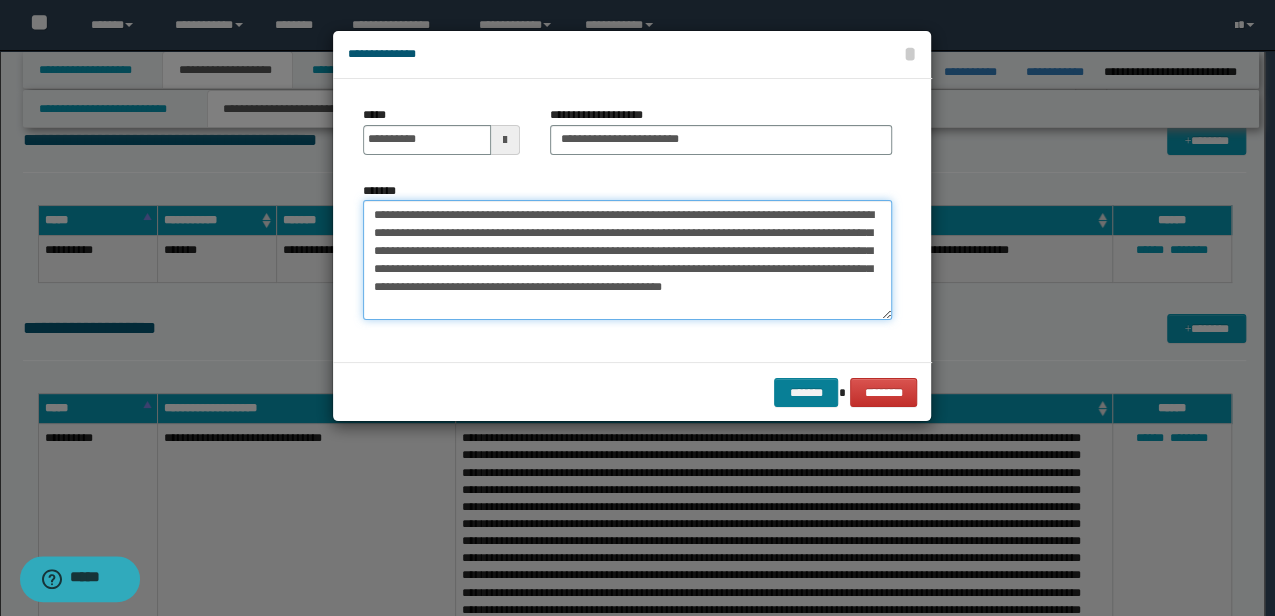 type on "**********" 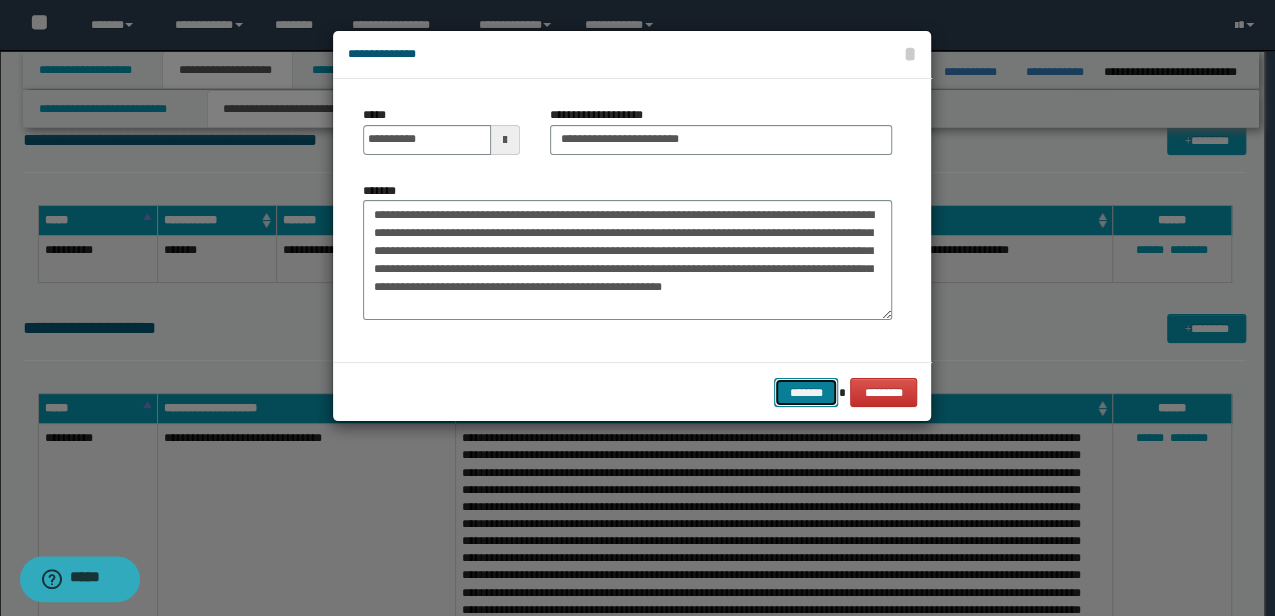 click on "*******" at bounding box center [806, 392] 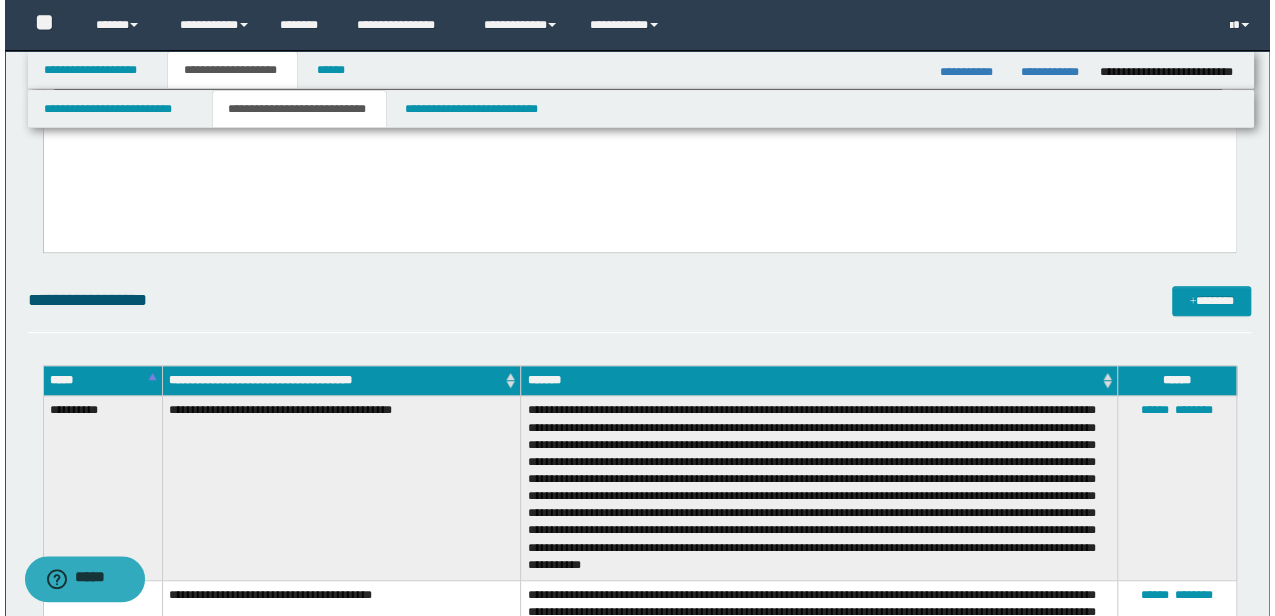 scroll, scrollTop: 387, scrollLeft: 0, axis: vertical 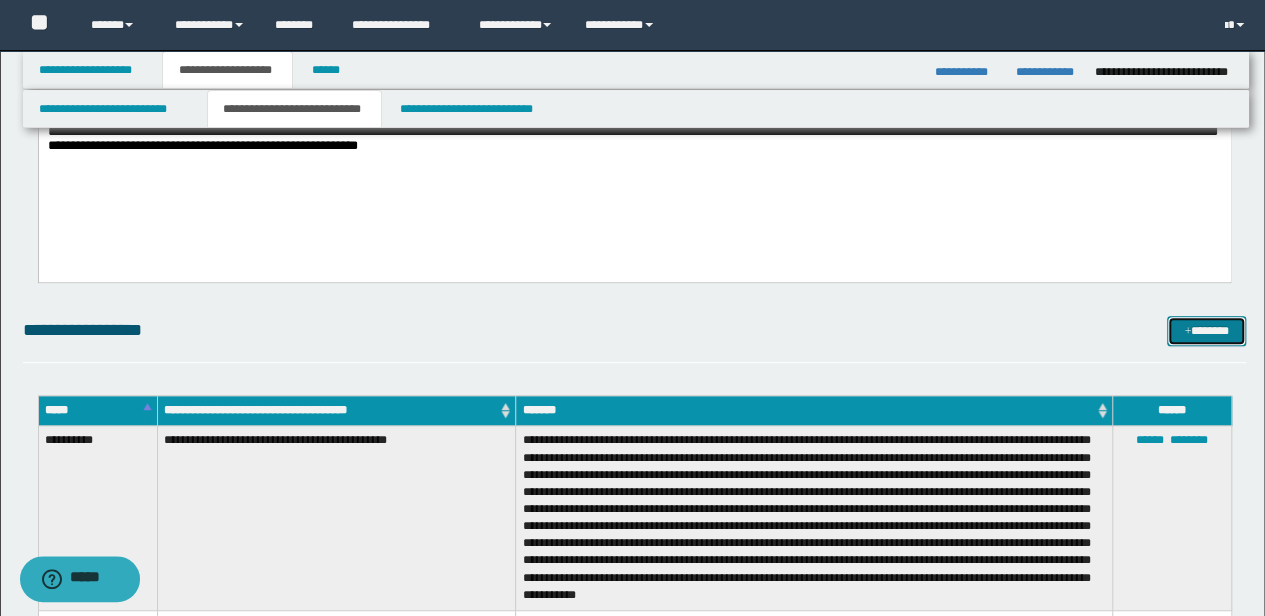 click on "*******" at bounding box center [1206, 330] 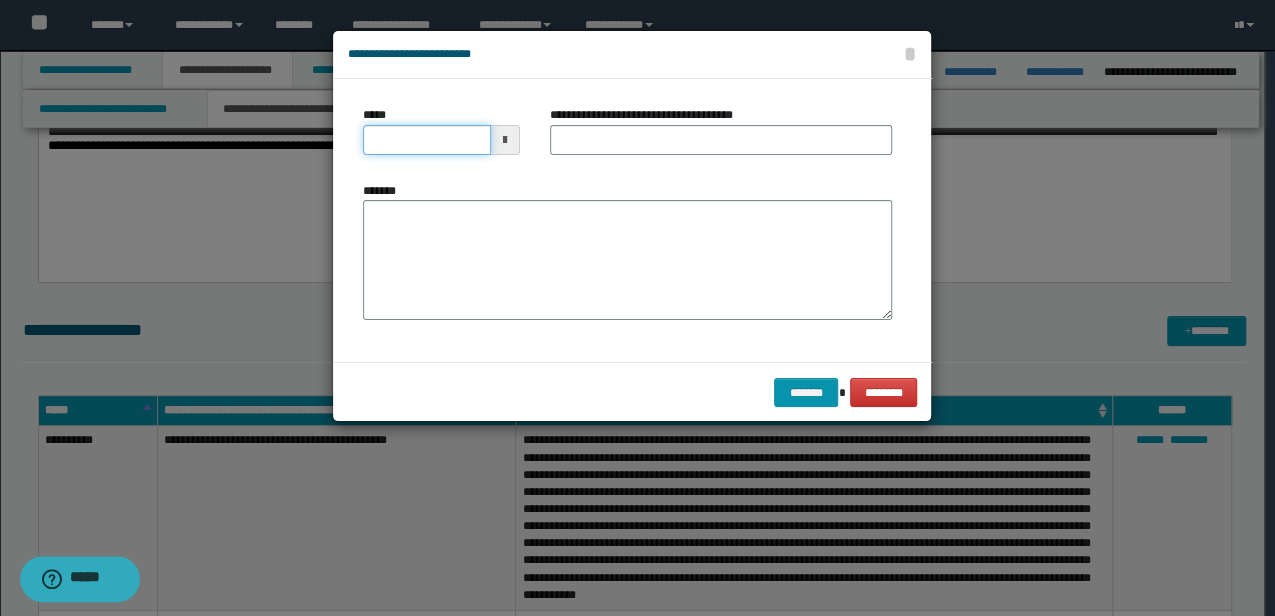 click on "*****" at bounding box center [426, 140] 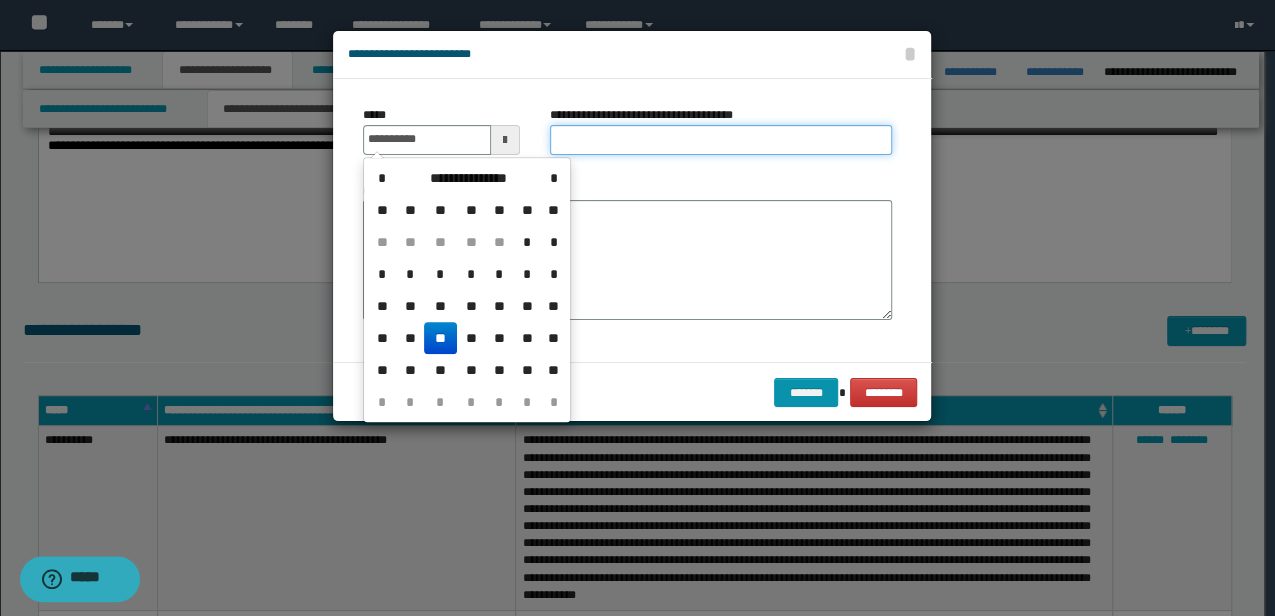 click on "**********" at bounding box center (721, 140) 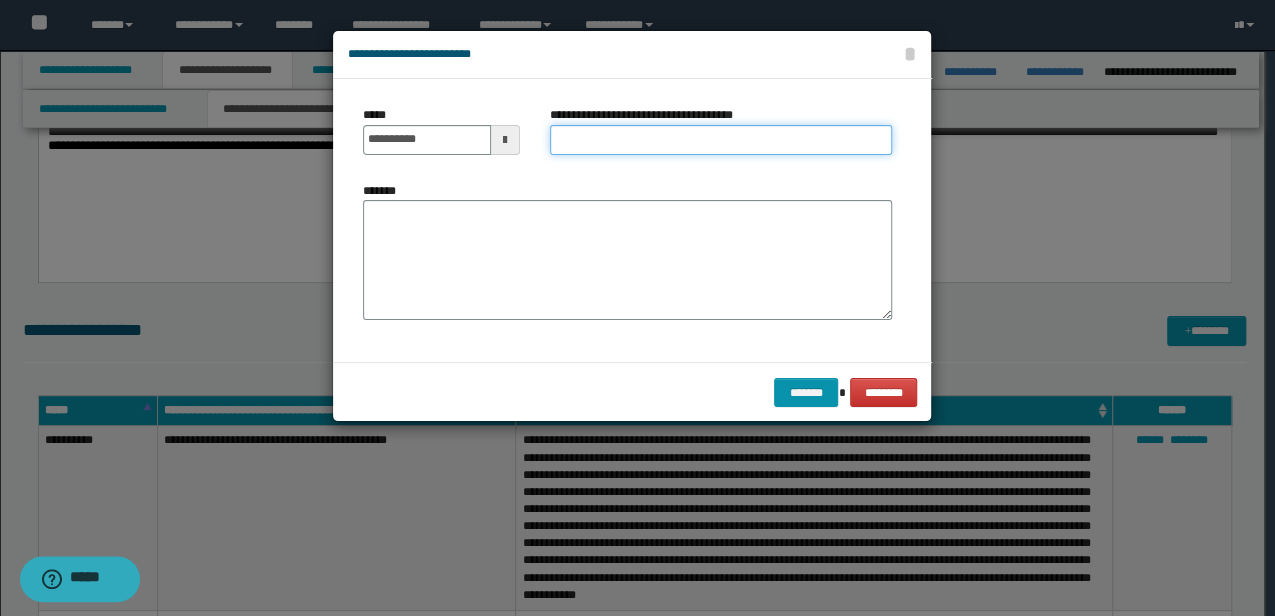 type on "**********" 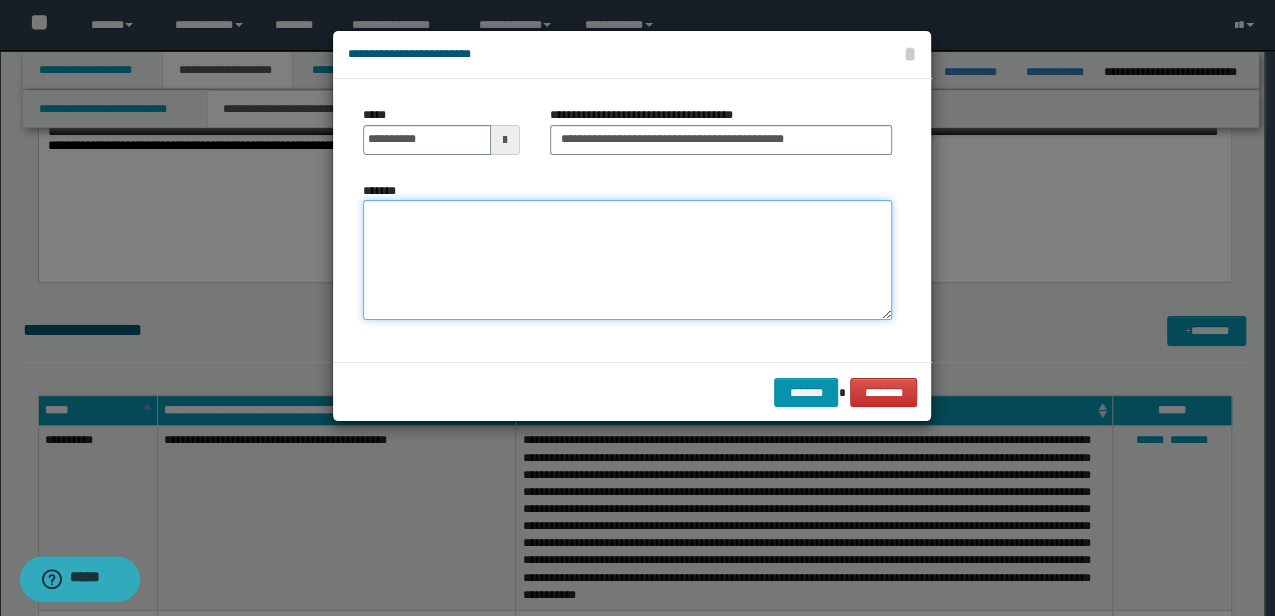 click on "*******" at bounding box center [627, 259] 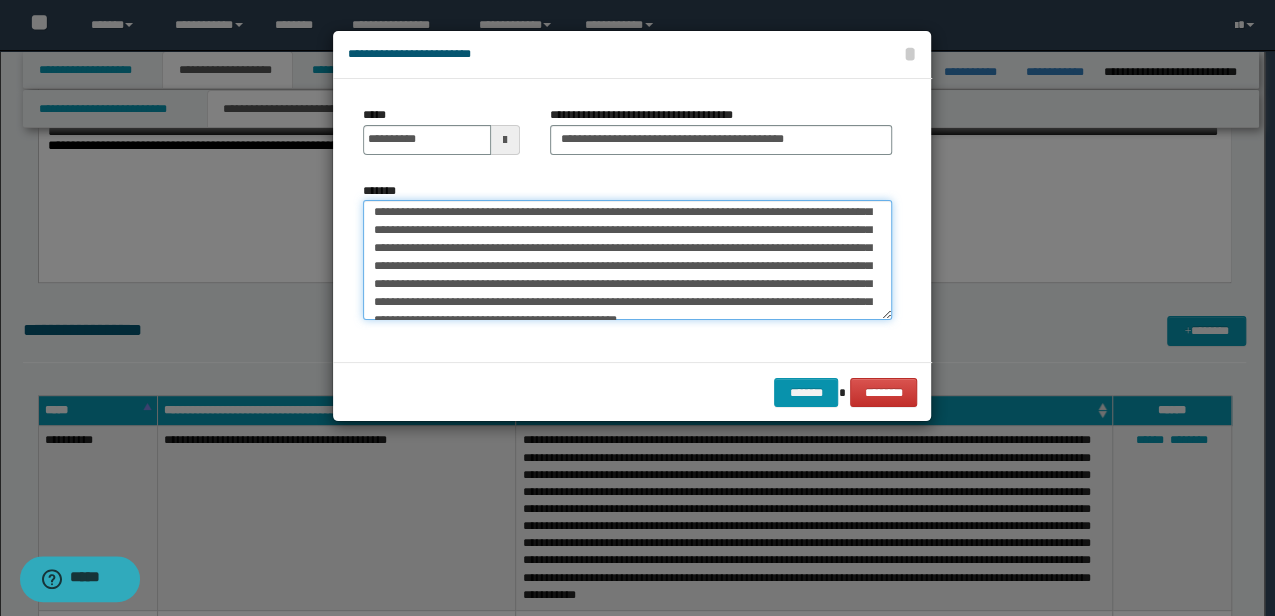scroll, scrollTop: 0, scrollLeft: 0, axis: both 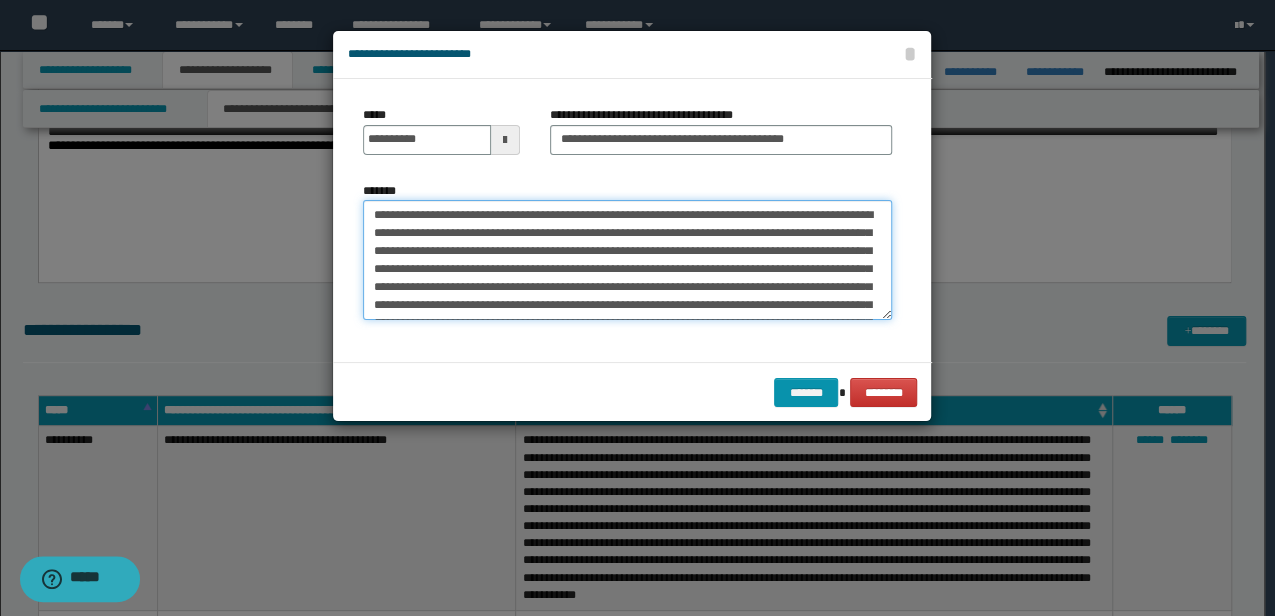 click on "**********" at bounding box center (627, 259) 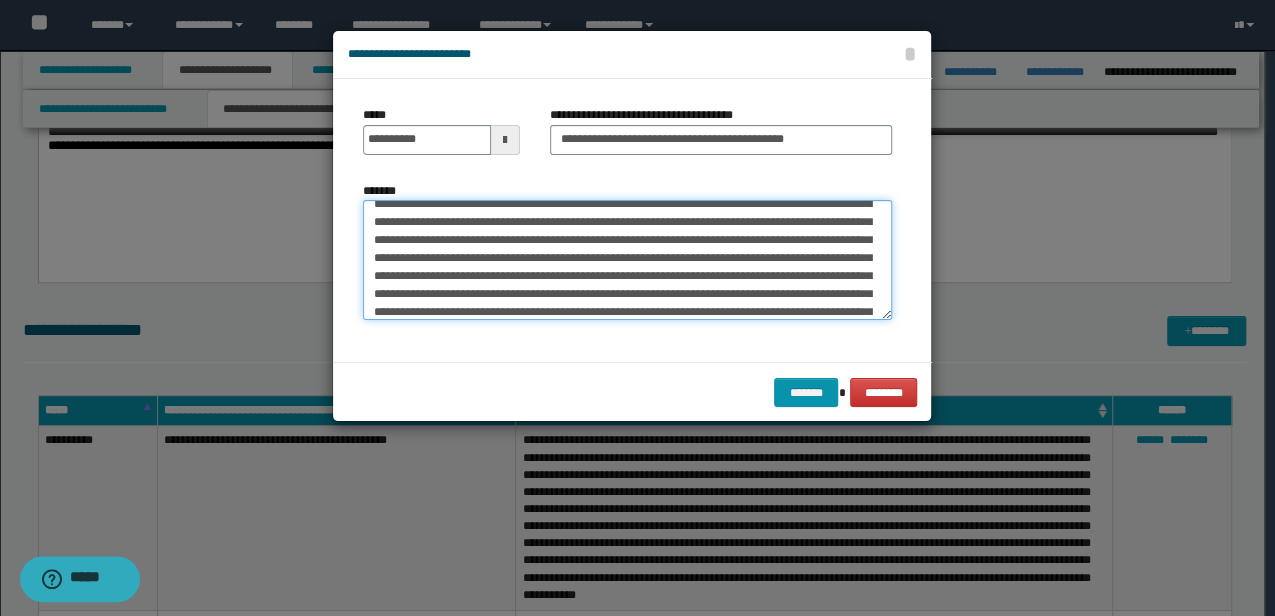 scroll, scrollTop: 54, scrollLeft: 0, axis: vertical 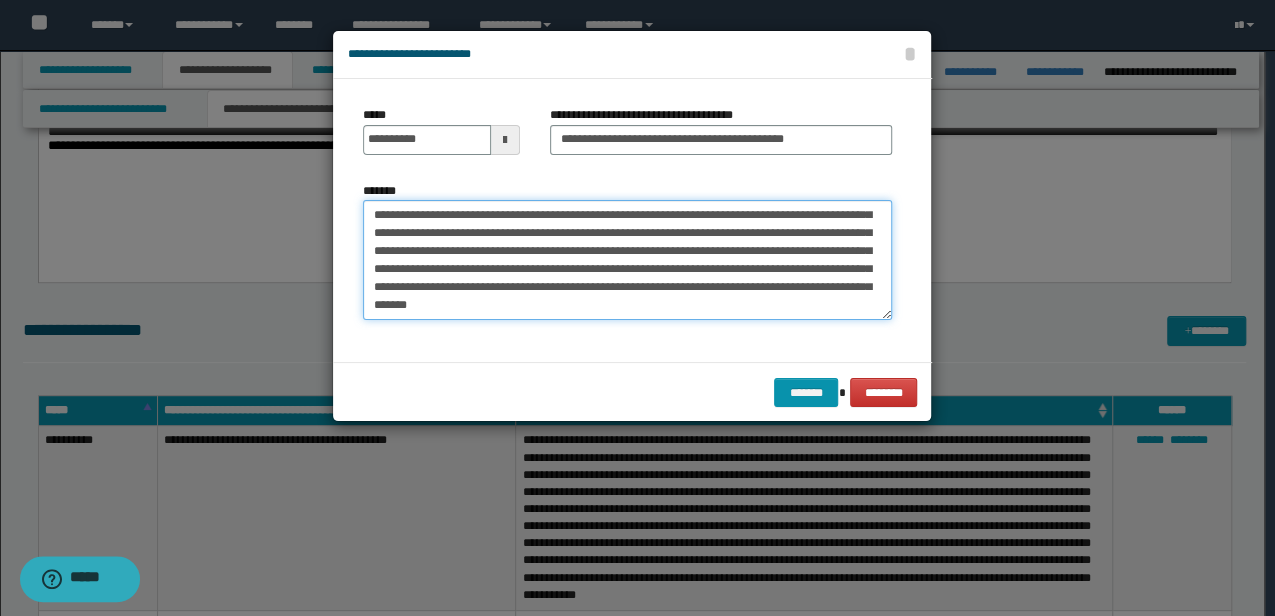 click on "**********" at bounding box center [627, 259] 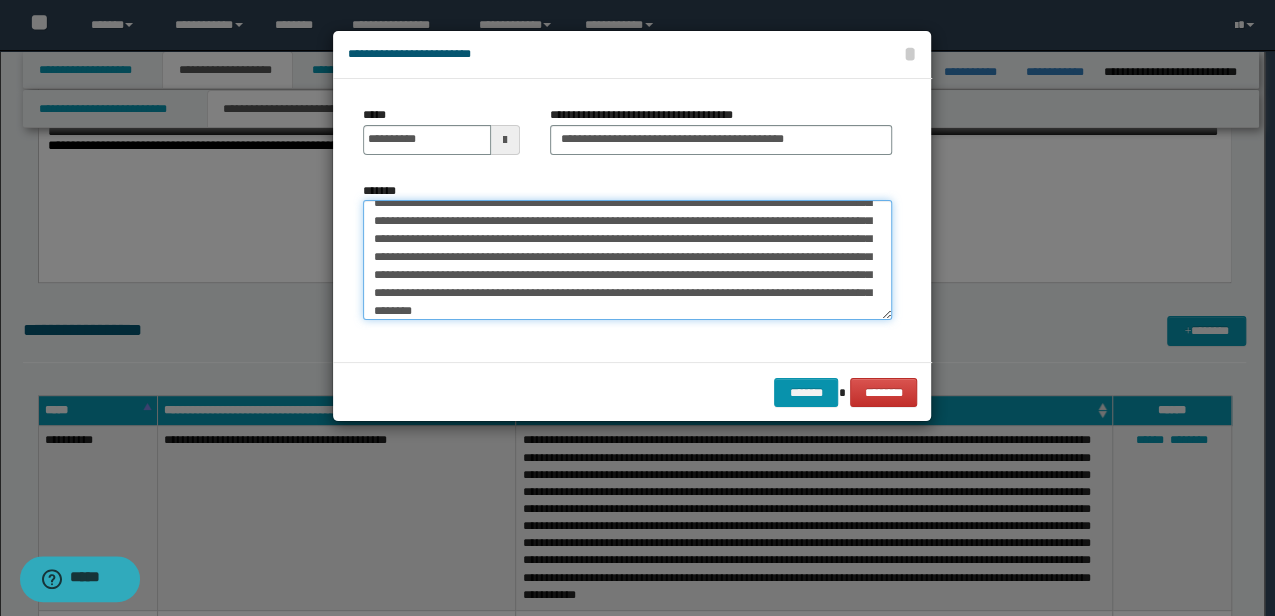 scroll, scrollTop: 84, scrollLeft: 0, axis: vertical 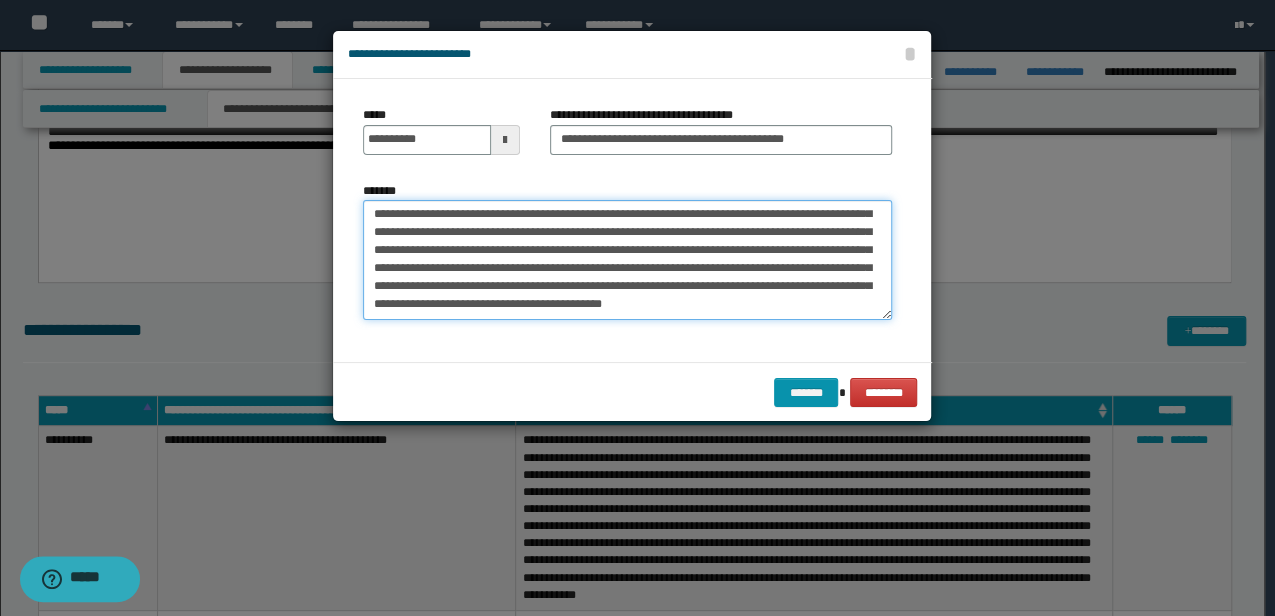 click on "**********" at bounding box center [627, 259] 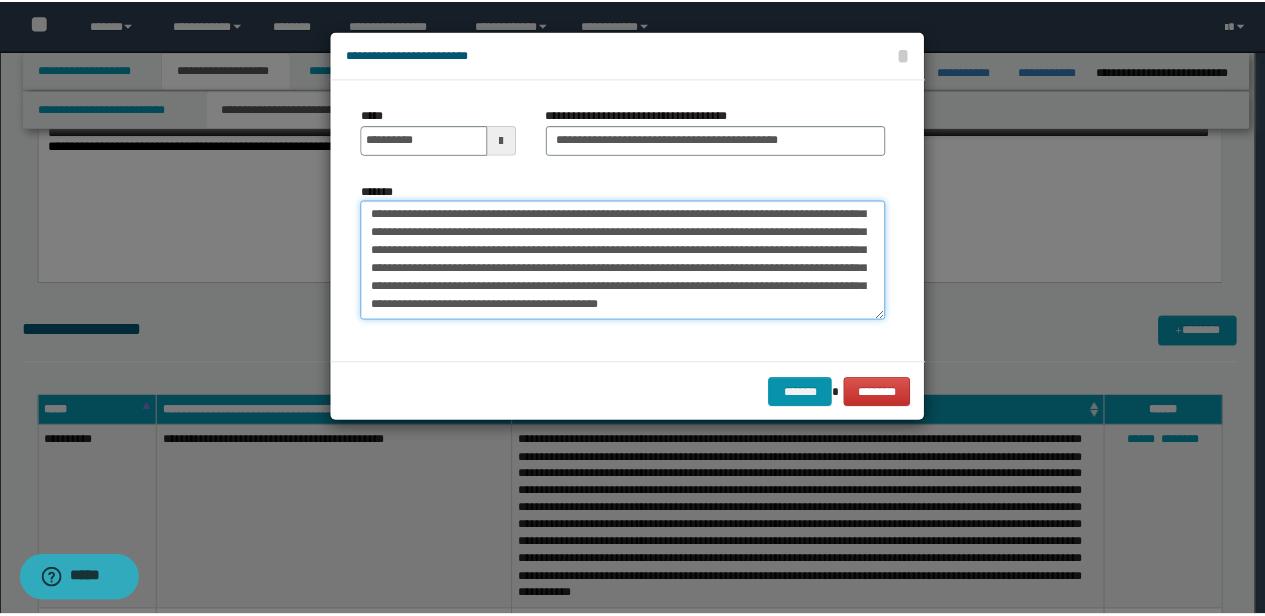 scroll, scrollTop: 90, scrollLeft: 0, axis: vertical 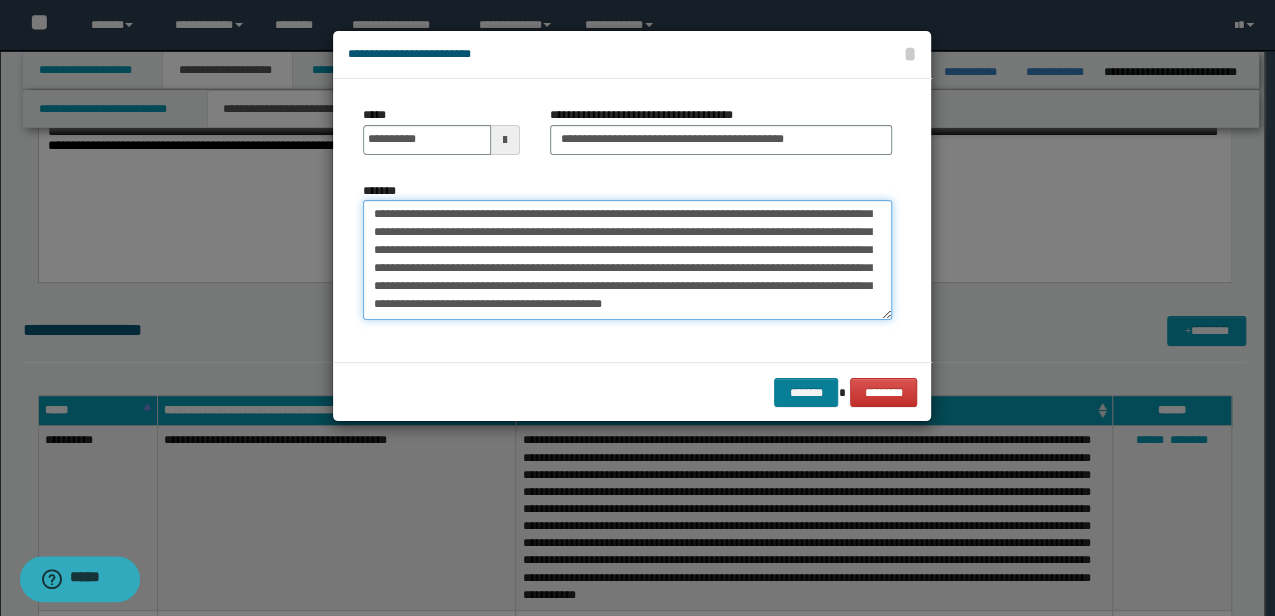 type on "**********" 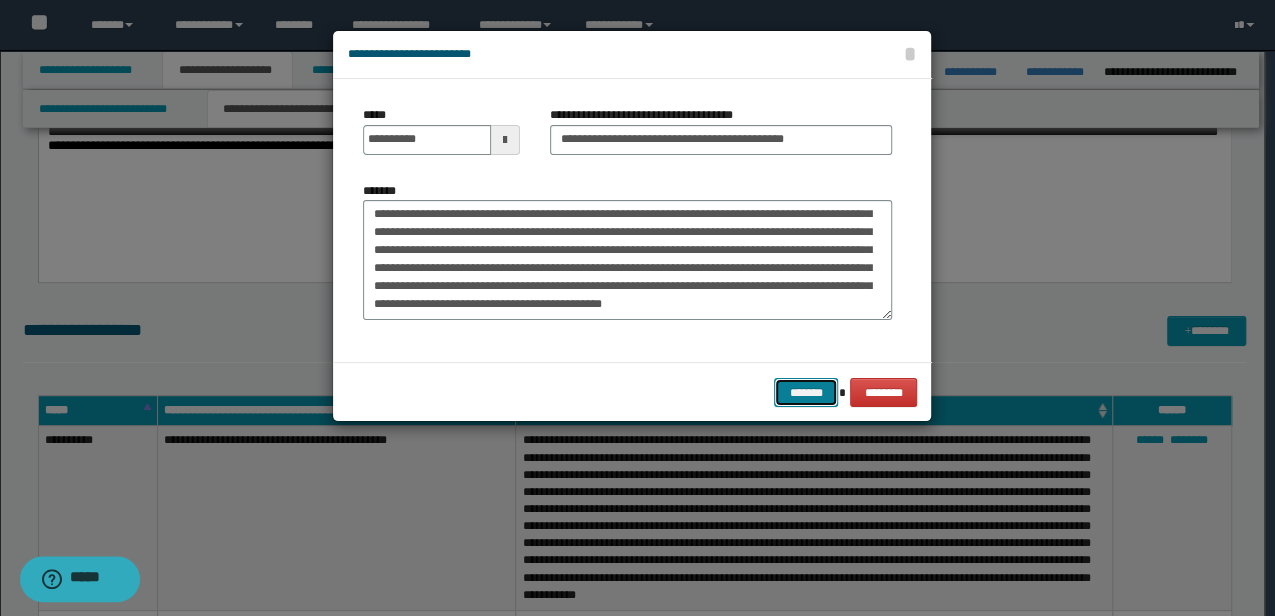 click on "*******" at bounding box center (806, 392) 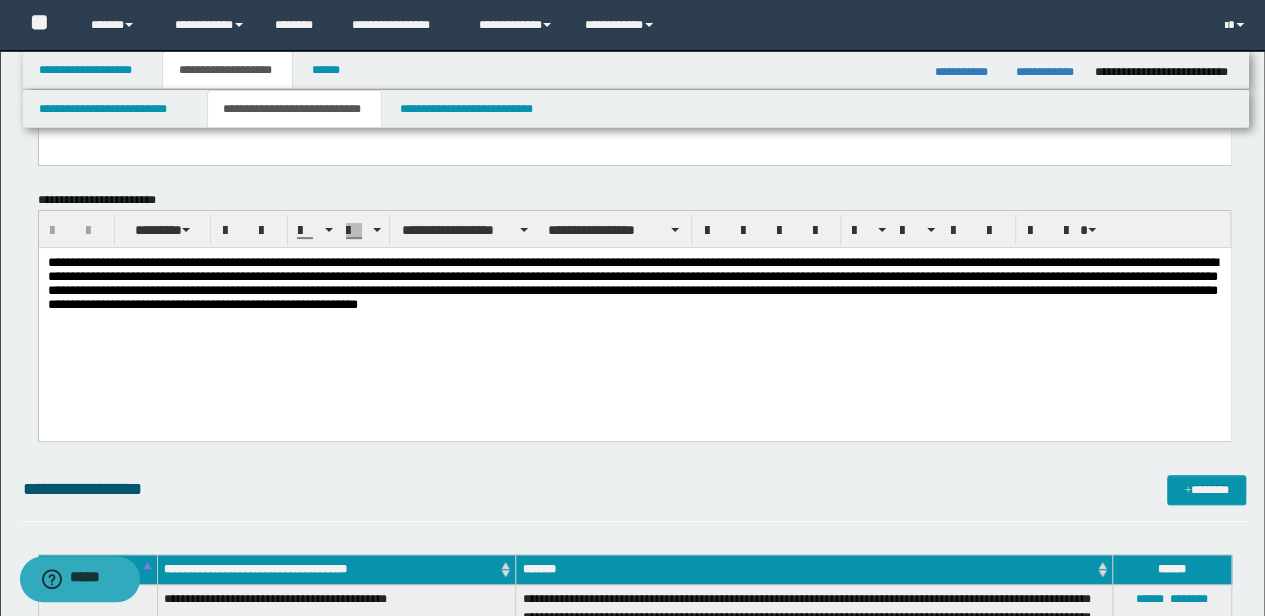scroll, scrollTop: 1999, scrollLeft: 0, axis: vertical 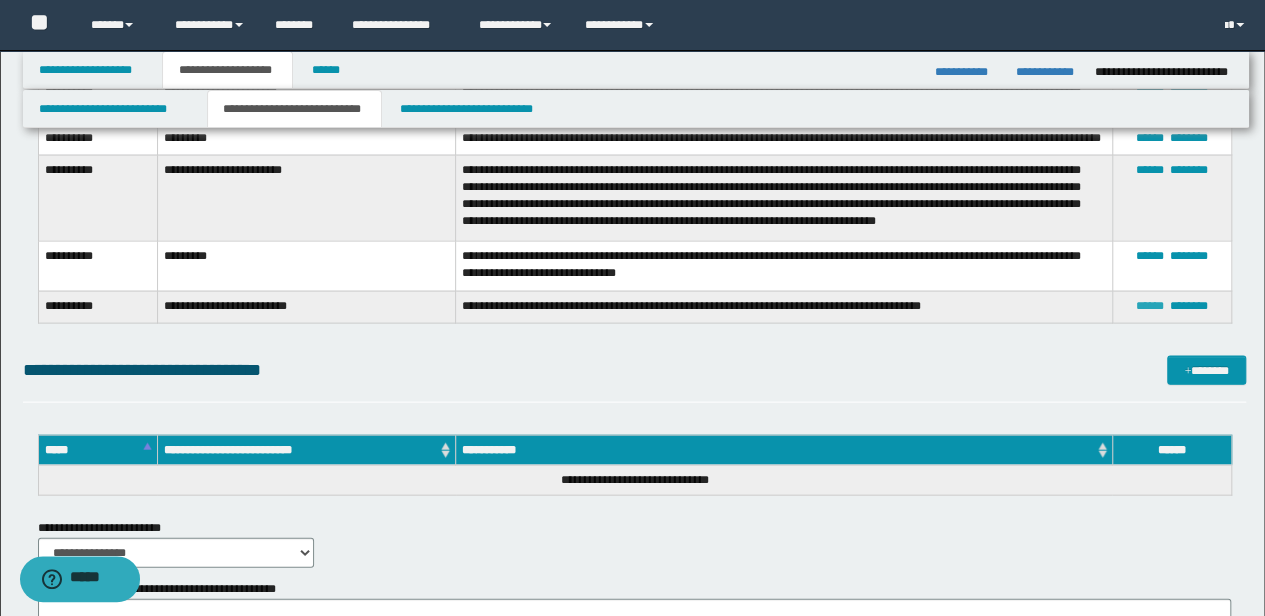 click on "******" at bounding box center (1150, 306) 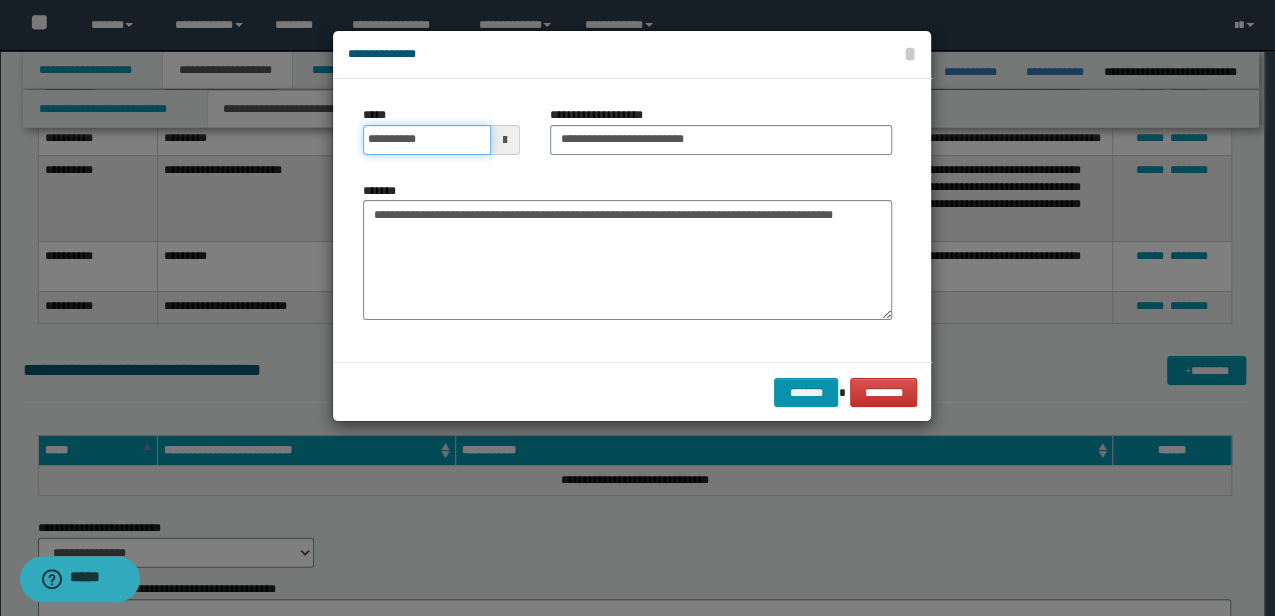 click on "**********" at bounding box center (426, 140) 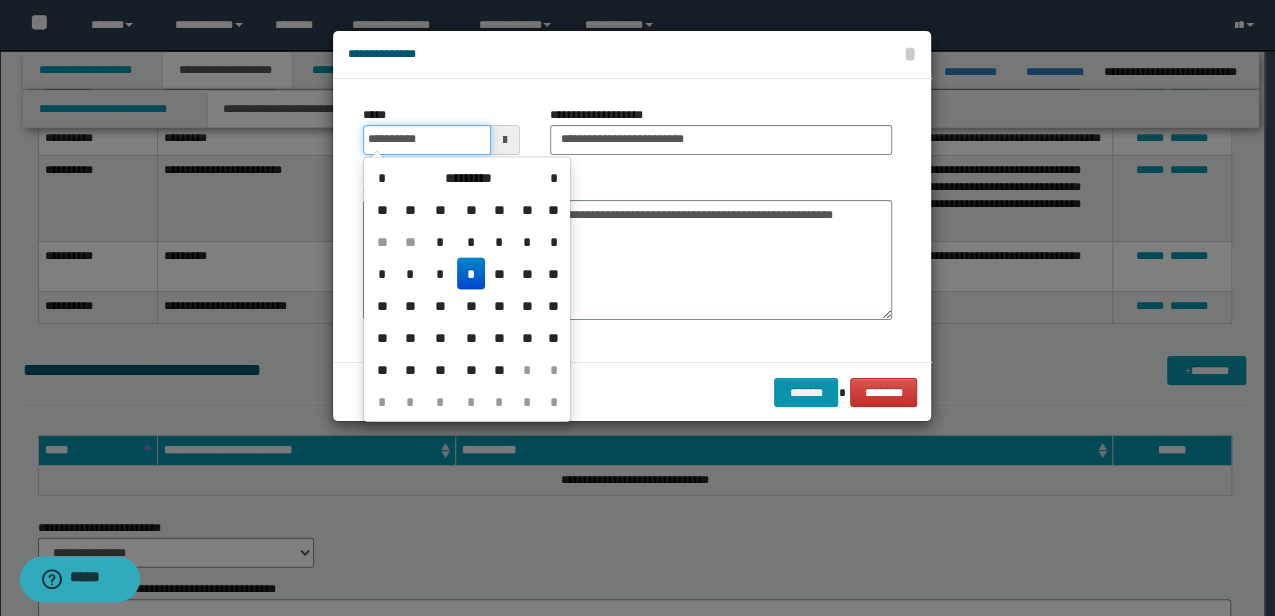drag, startPoint x: 429, startPoint y: 137, endPoint x: 401, endPoint y: 137, distance: 28 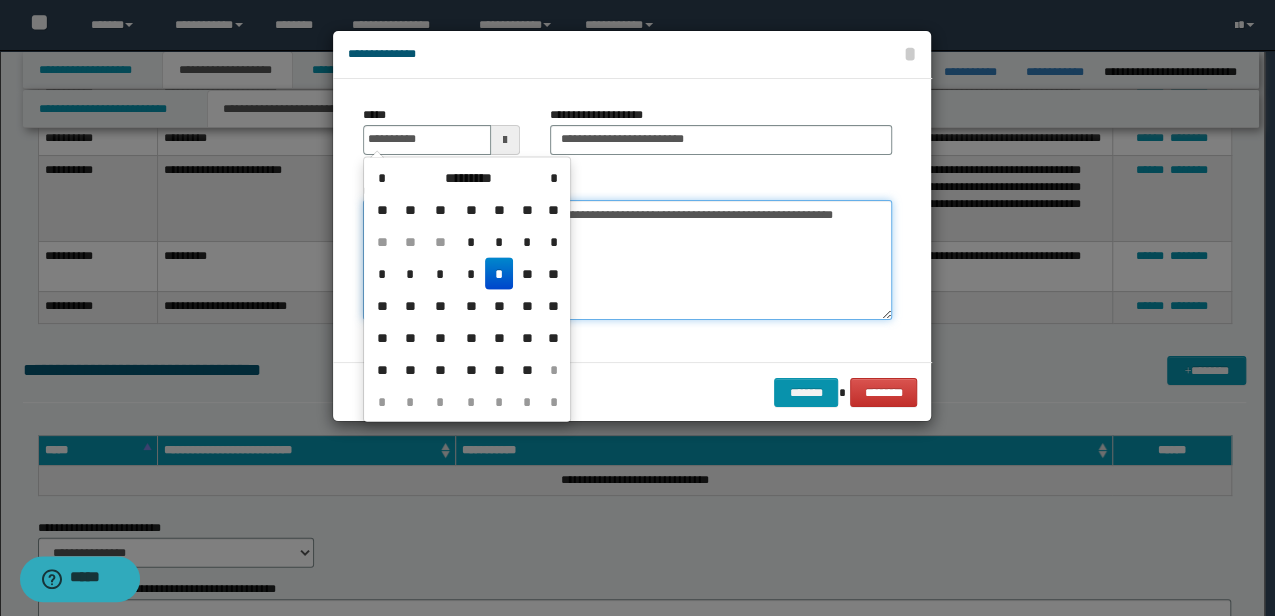 type on "**********" 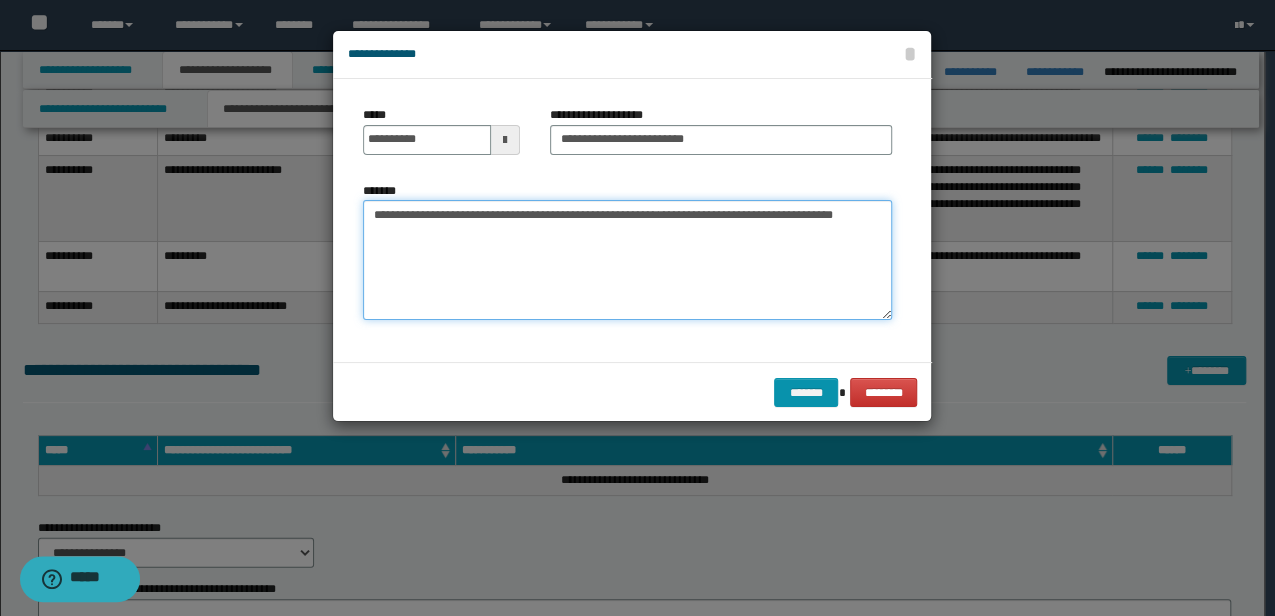 click on "**********" at bounding box center [627, 259] 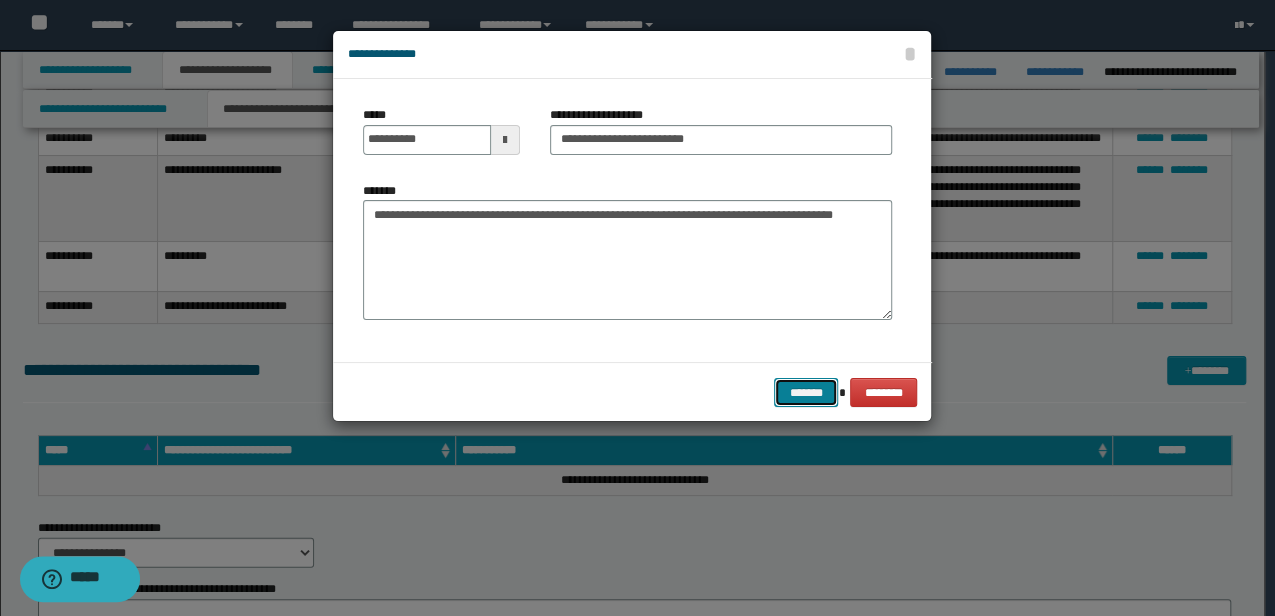 click on "*******" at bounding box center (806, 392) 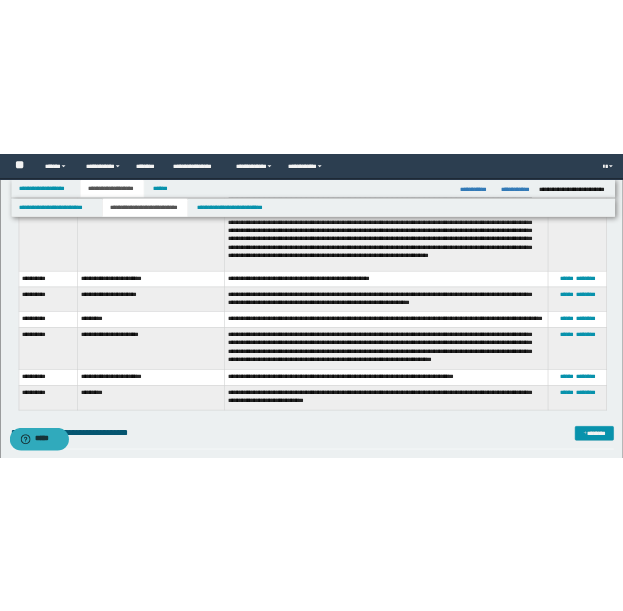 scroll, scrollTop: 1799, scrollLeft: 0, axis: vertical 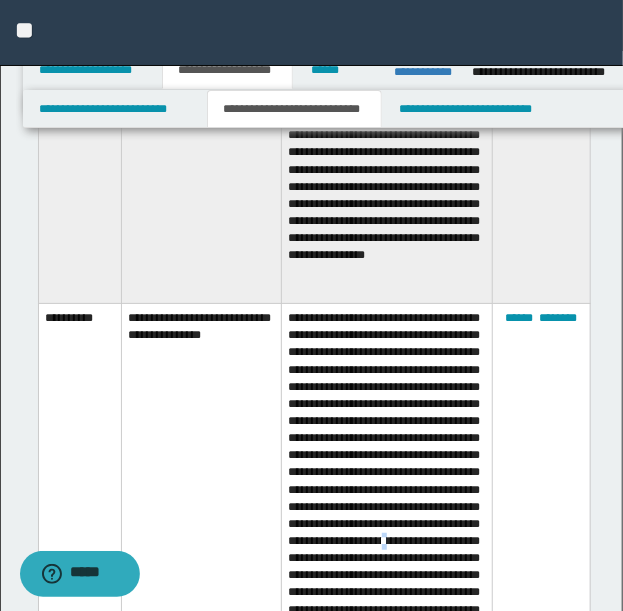 click on "**********" at bounding box center [387, 543] 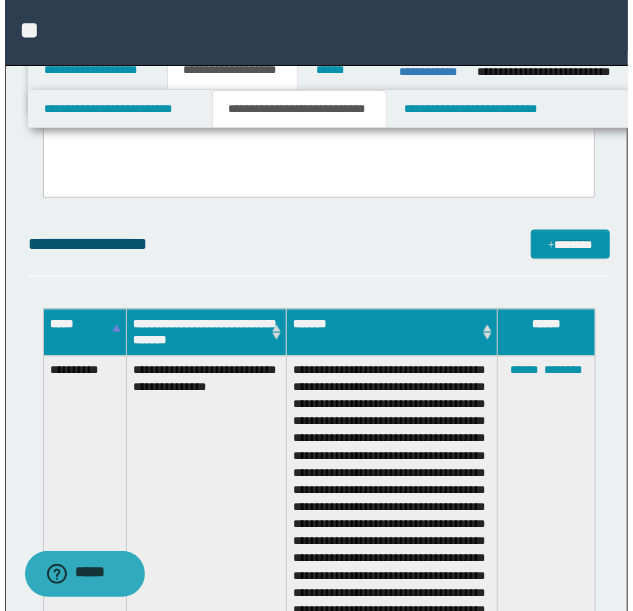 scroll, scrollTop: 532, scrollLeft: 0, axis: vertical 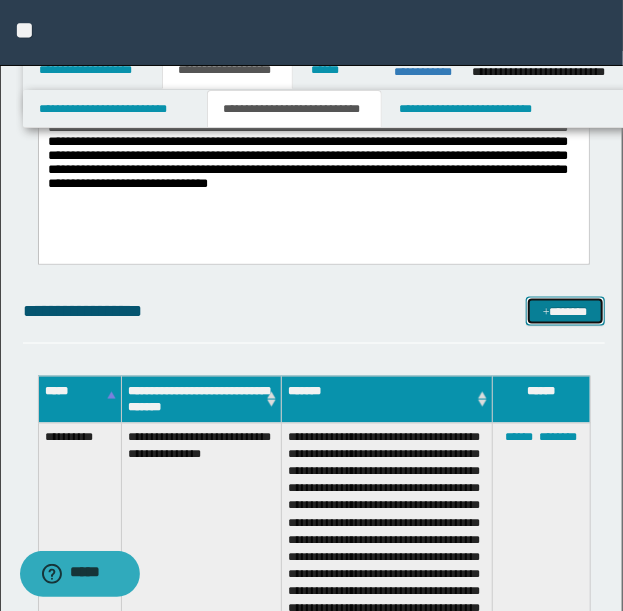 click on "*******" at bounding box center (565, 311) 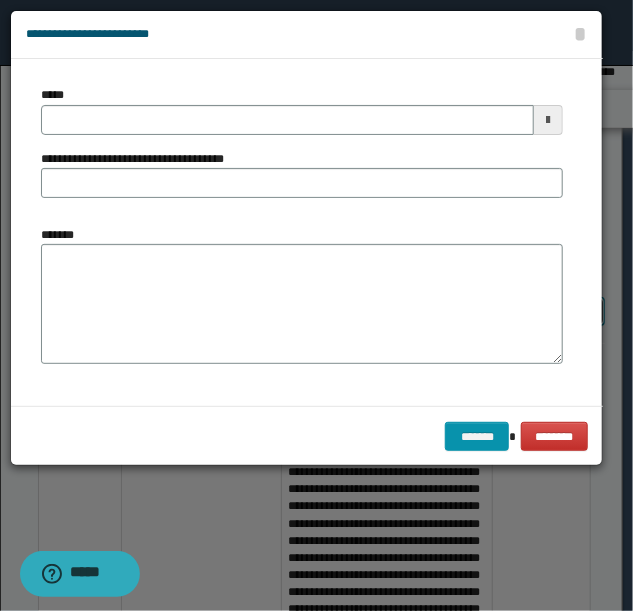 scroll, scrollTop: 0, scrollLeft: 0, axis: both 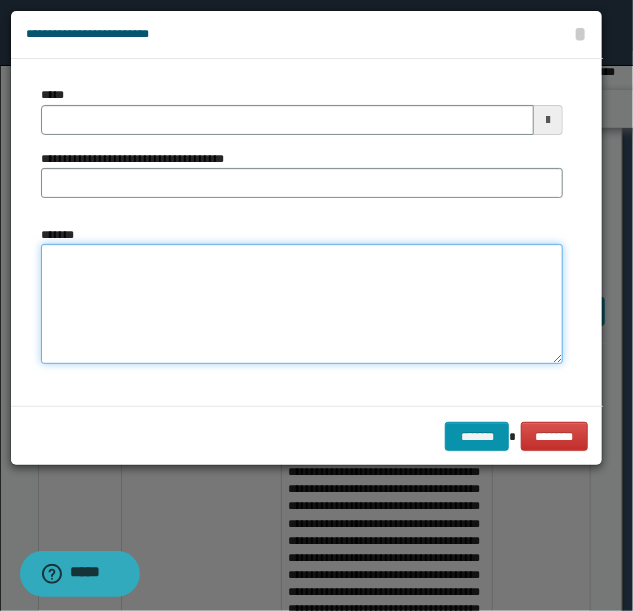 click on "*******" at bounding box center (302, 303) 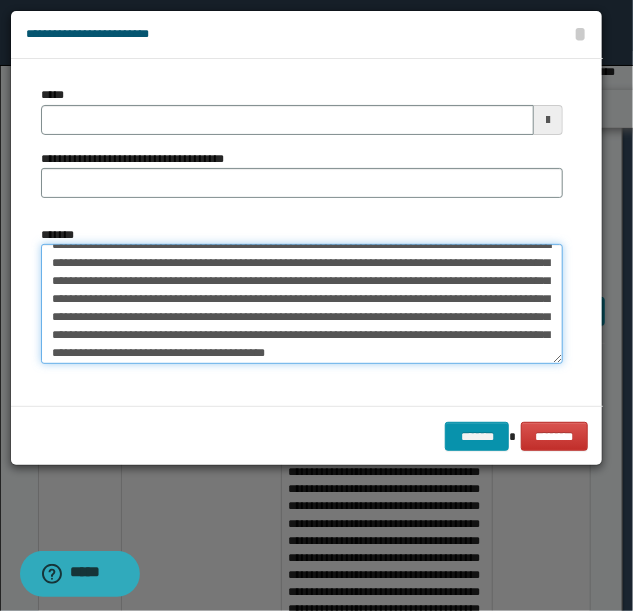 scroll, scrollTop: 0, scrollLeft: 0, axis: both 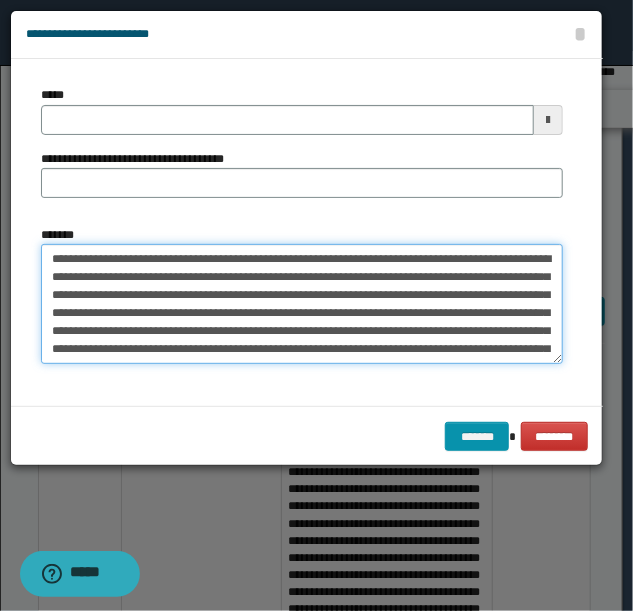 type 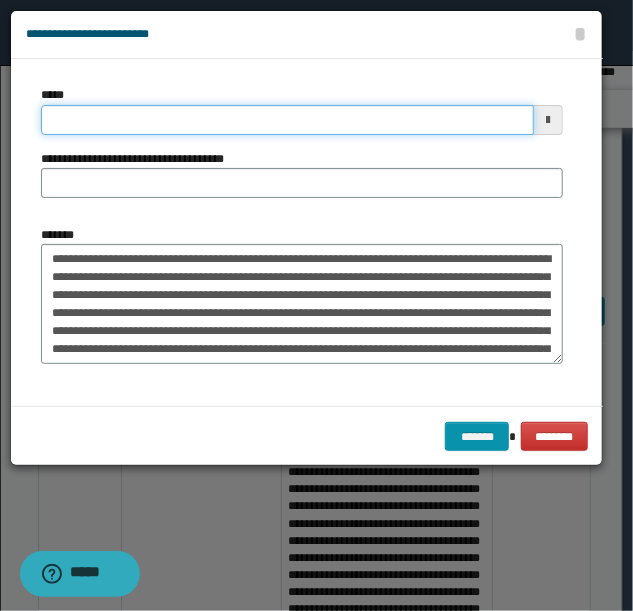 click on "*****" at bounding box center (287, 120) 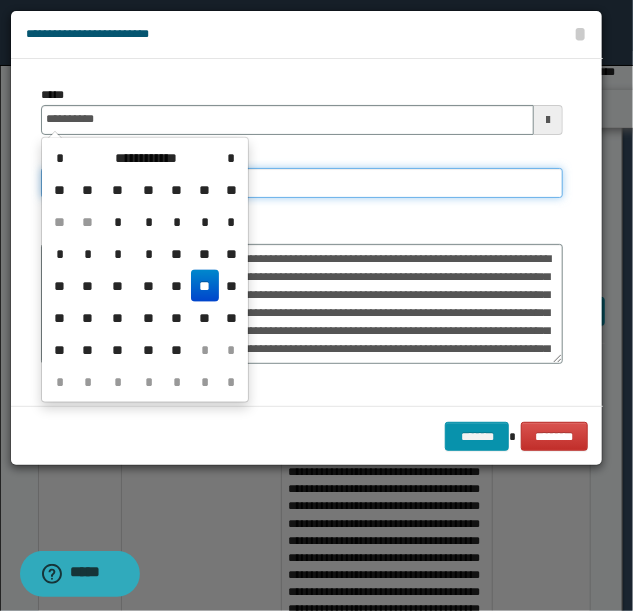type on "**********" 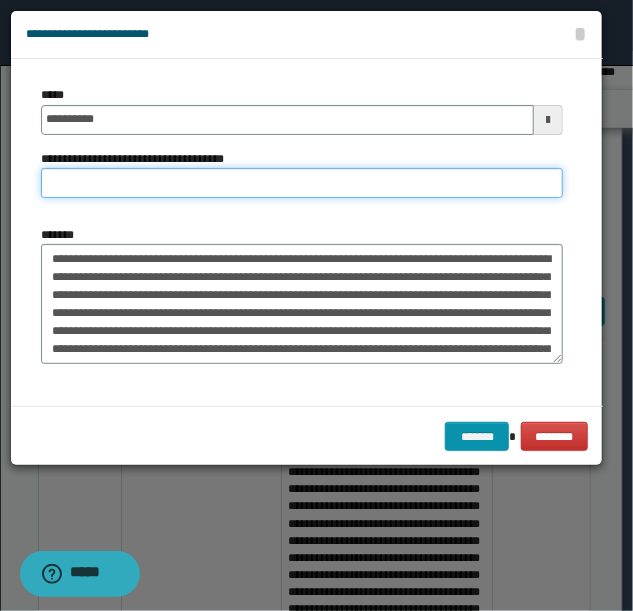 click on "**********" at bounding box center (302, 183) 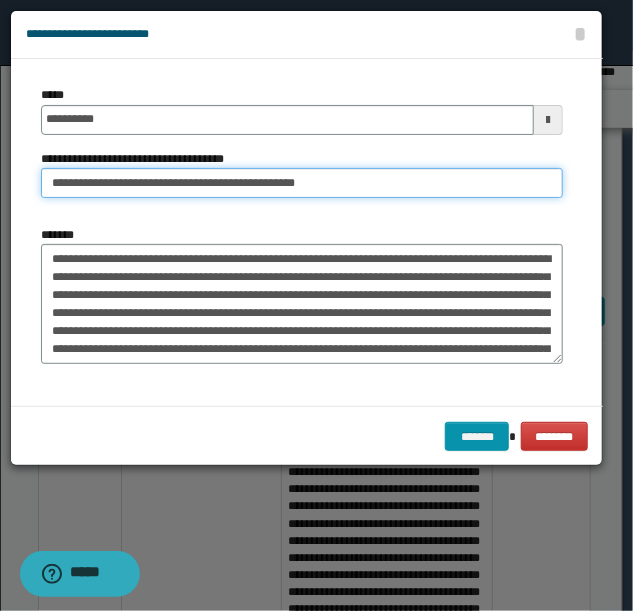 click on "**********" at bounding box center (302, 183) 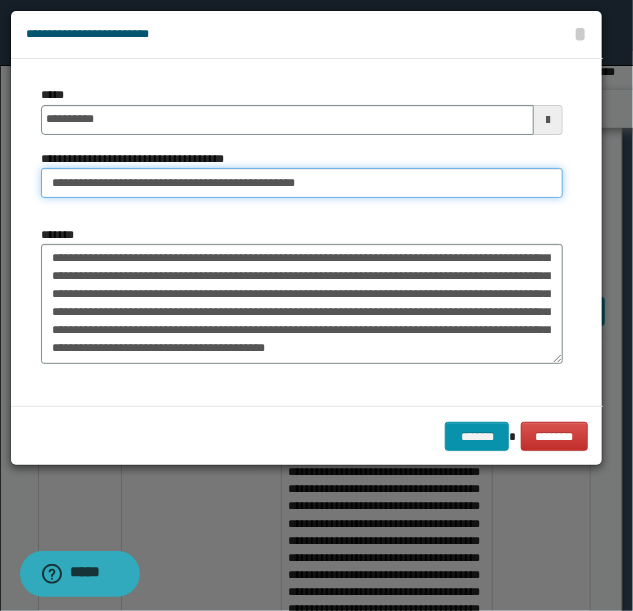 scroll, scrollTop: 36, scrollLeft: 0, axis: vertical 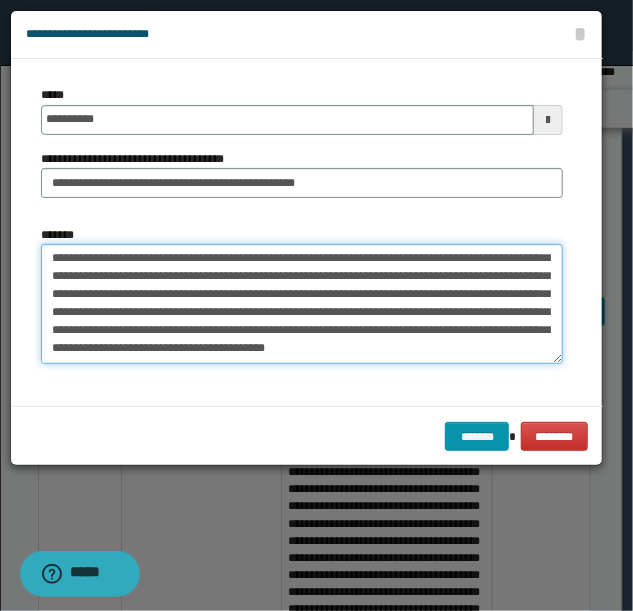 click on "**********" at bounding box center (302, 303) 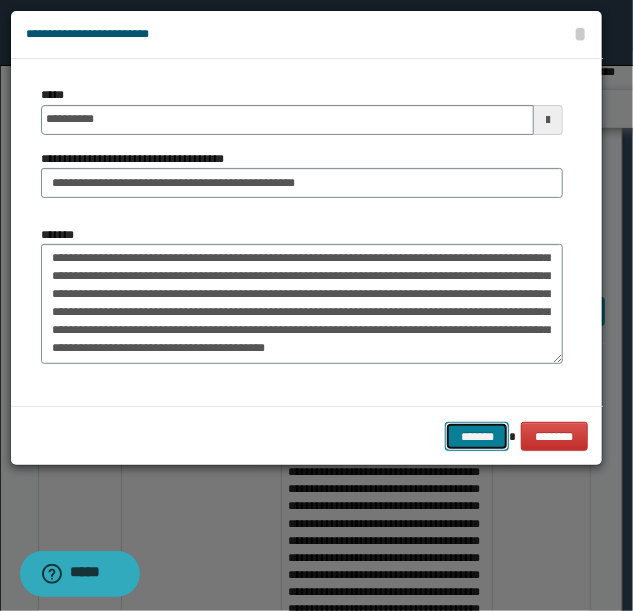 click on "*******" at bounding box center [477, 436] 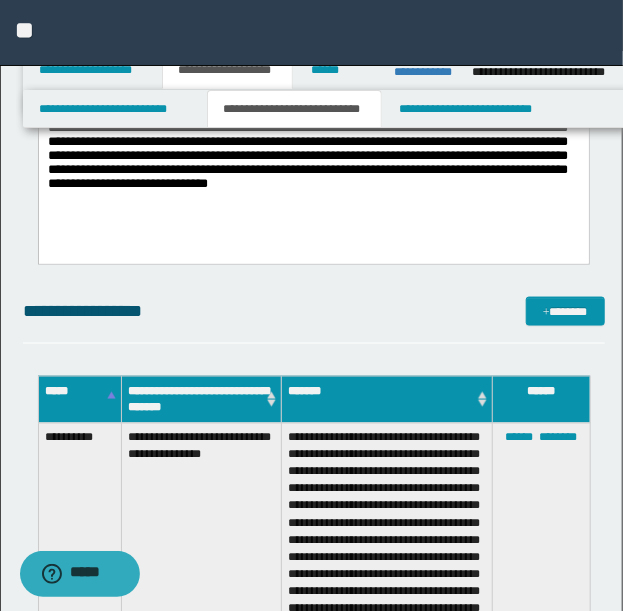 drag, startPoint x: 410, startPoint y: 251, endPoint x: 410, endPoint y: 282, distance: 31 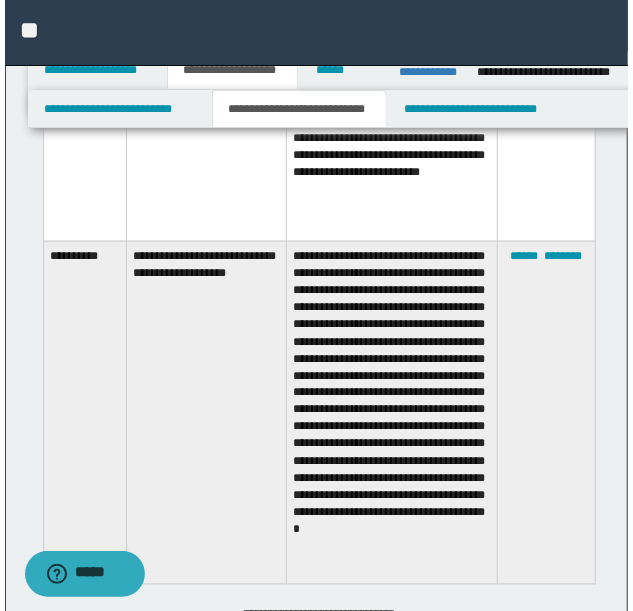 scroll, scrollTop: 2434, scrollLeft: 0, axis: vertical 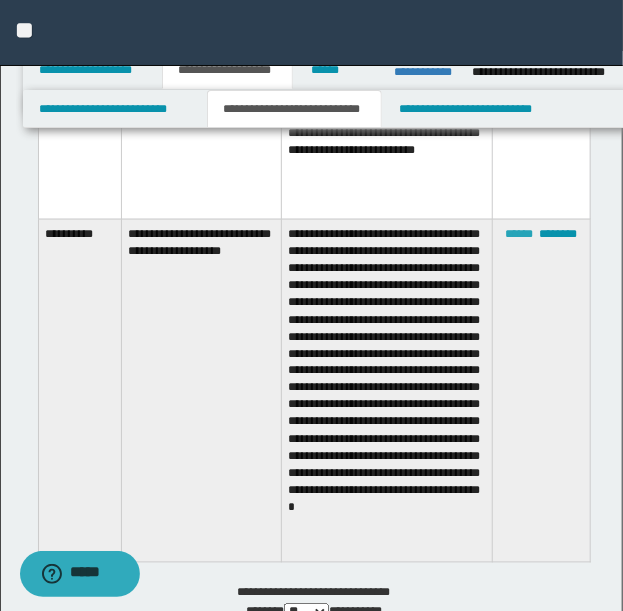 click on "******" at bounding box center (520, 234) 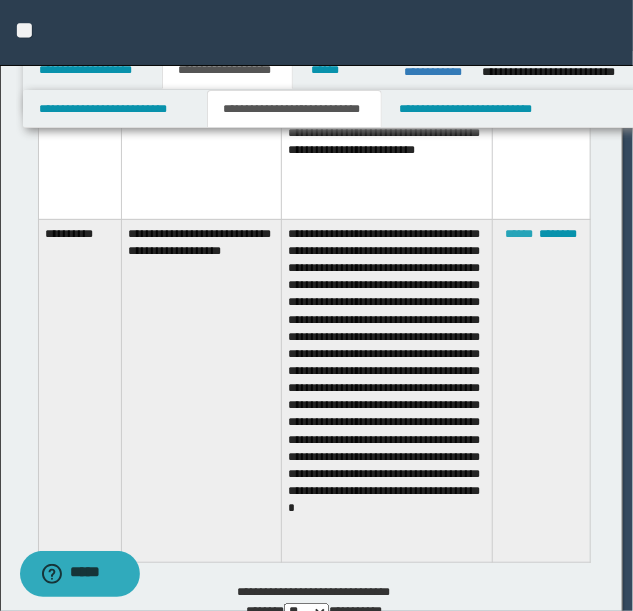 scroll, scrollTop: 18, scrollLeft: 0, axis: vertical 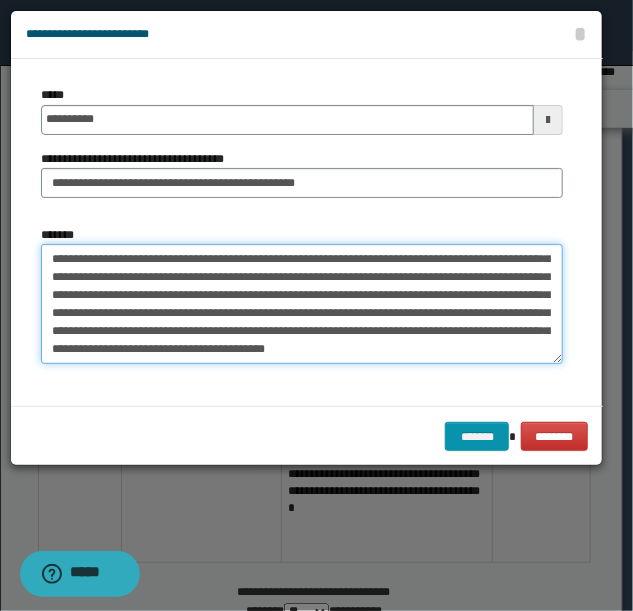 click on "**********" at bounding box center (302, 303) 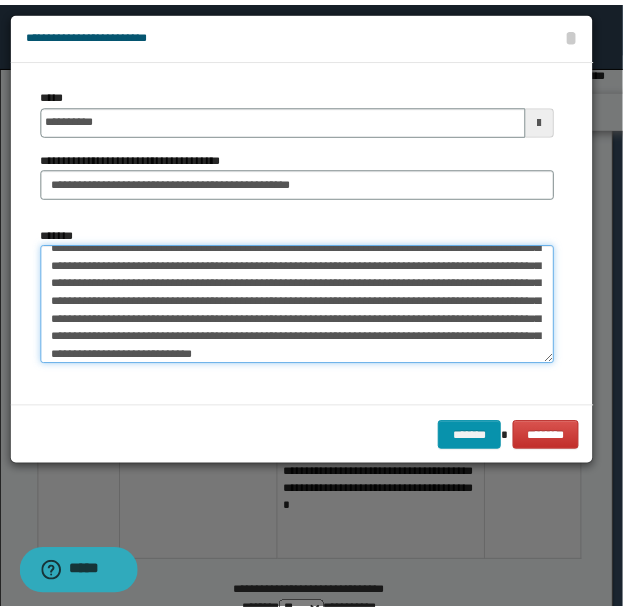 scroll, scrollTop: 66, scrollLeft: 0, axis: vertical 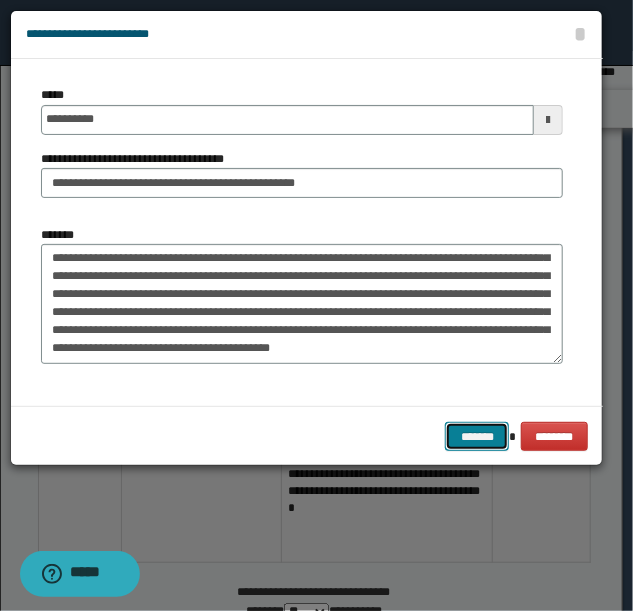 click on "*******" at bounding box center [477, 436] 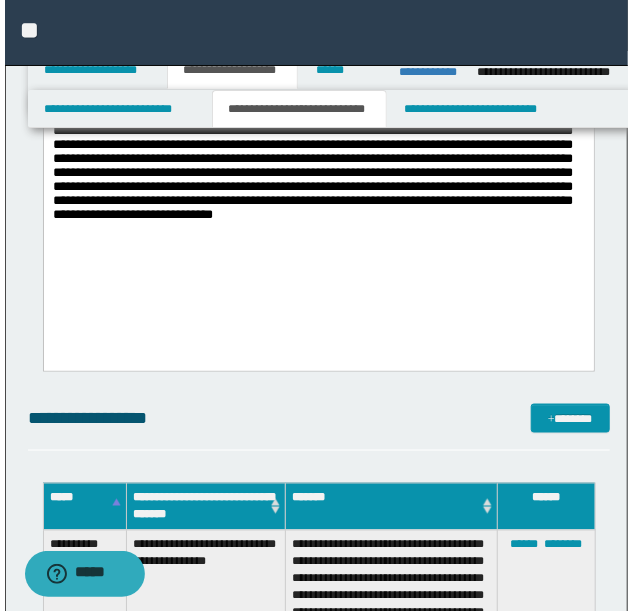 scroll, scrollTop: 500, scrollLeft: 0, axis: vertical 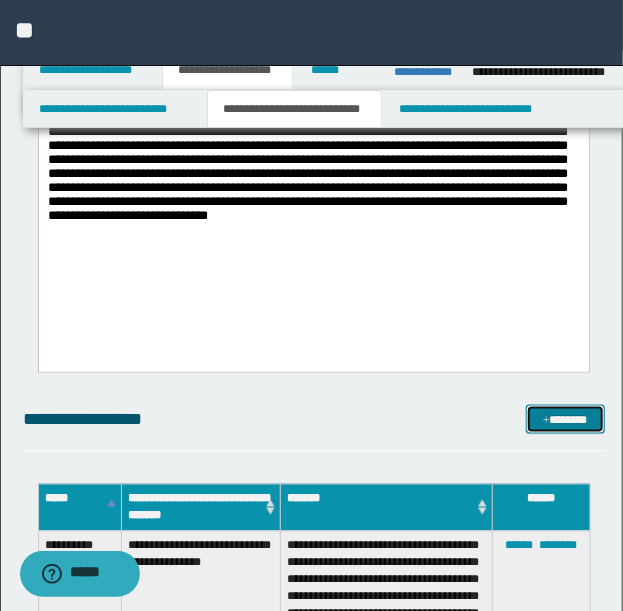 click on "*******" at bounding box center (565, 419) 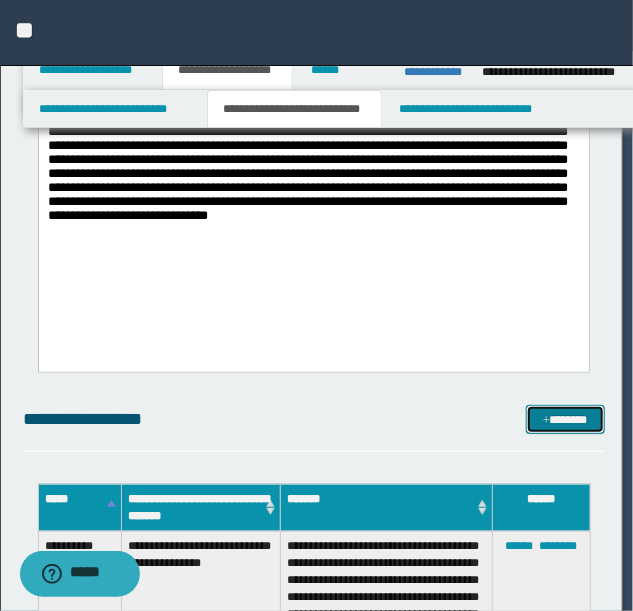 scroll, scrollTop: 0, scrollLeft: 0, axis: both 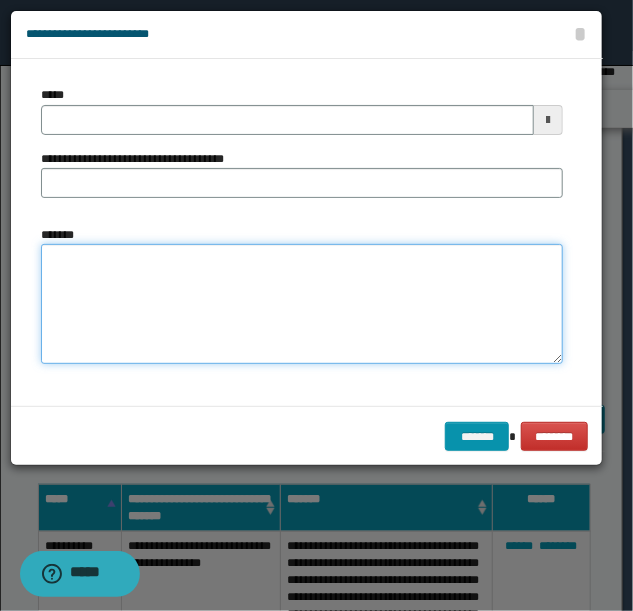 click on "*******" at bounding box center (302, 303) 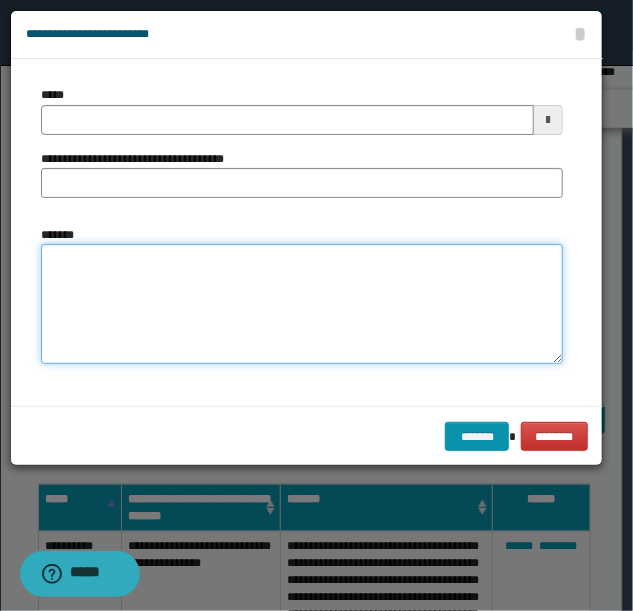 paste on "**********" 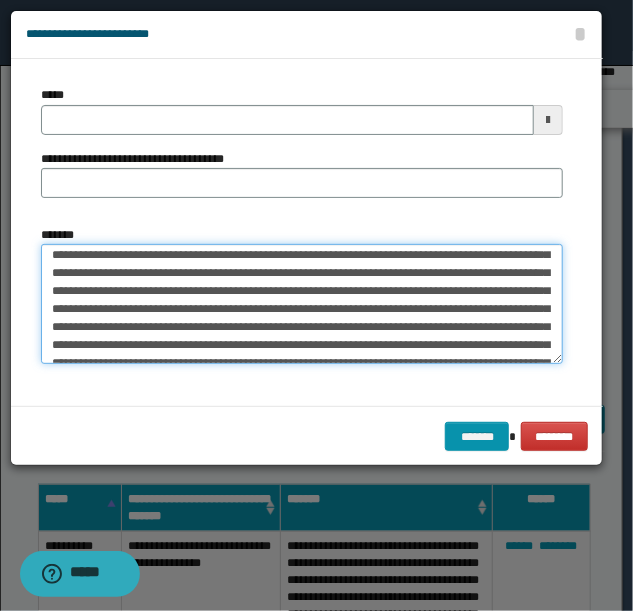 scroll, scrollTop: 0, scrollLeft: 0, axis: both 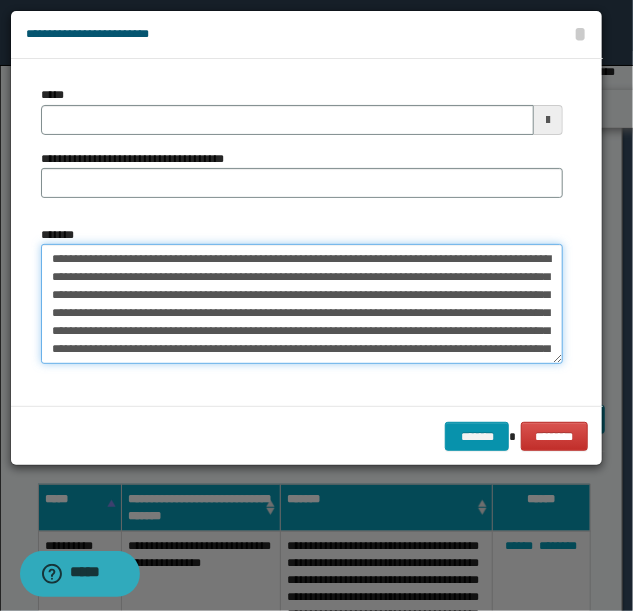 click on "*******" at bounding box center (302, 303) 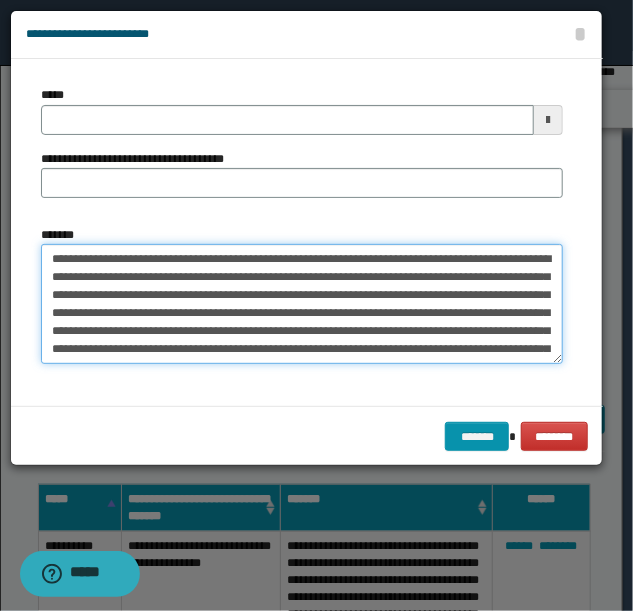 drag, startPoint x: 72, startPoint y: 324, endPoint x: 70, endPoint y: 310, distance: 14.142136 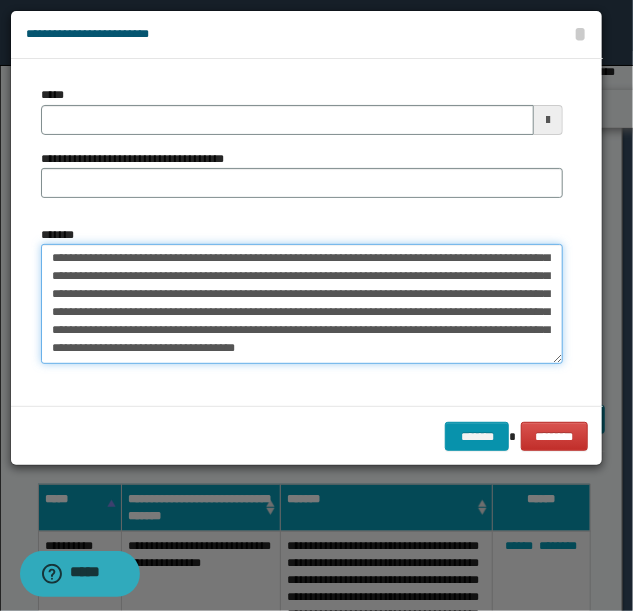 scroll, scrollTop: 216, scrollLeft: 0, axis: vertical 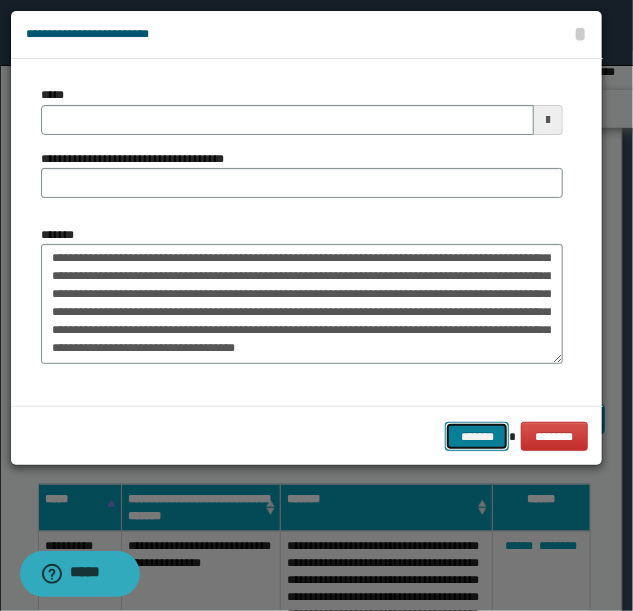 click on "*******" at bounding box center [477, 436] 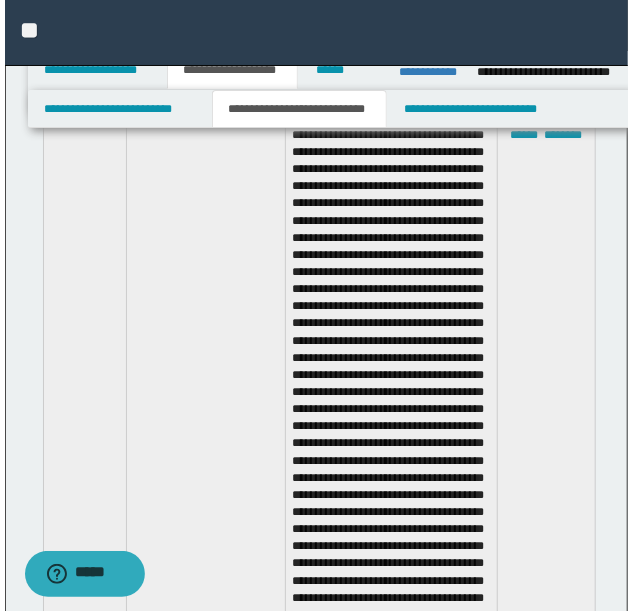 scroll, scrollTop: 727, scrollLeft: 0, axis: vertical 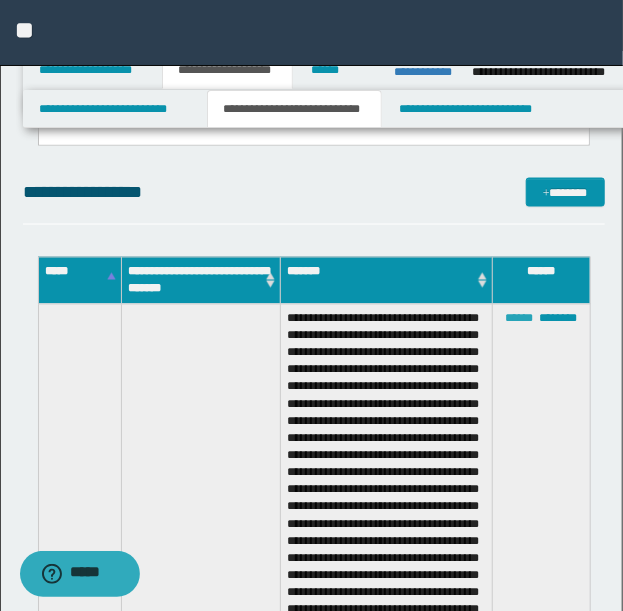 click on "******" at bounding box center (520, 319) 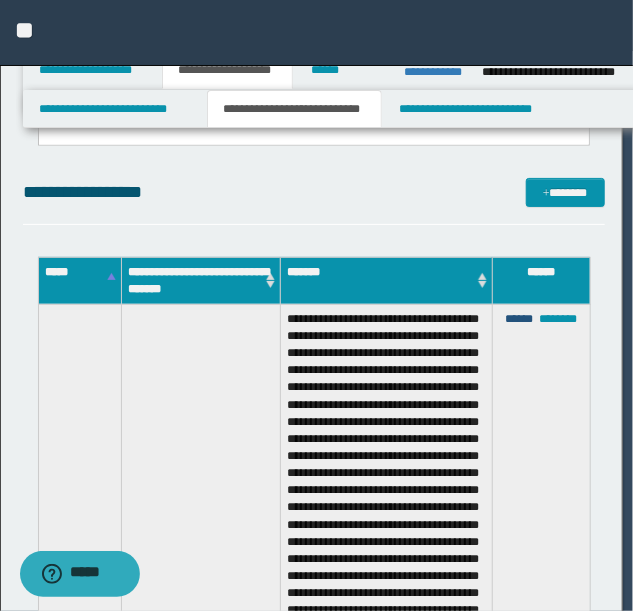 scroll, scrollTop: 198, scrollLeft: 0, axis: vertical 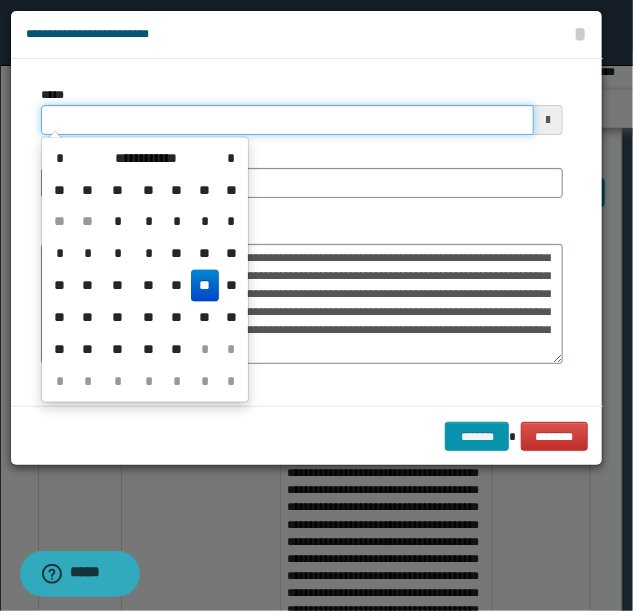 click on "*****" at bounding box center (287, 120) 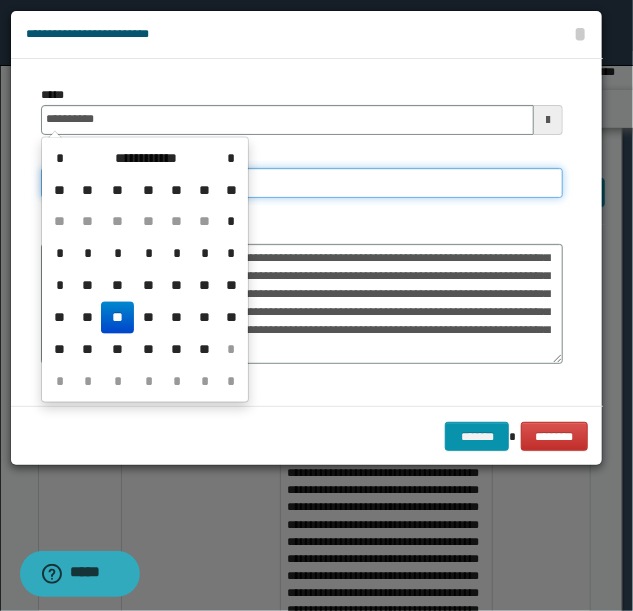 type on "**********" 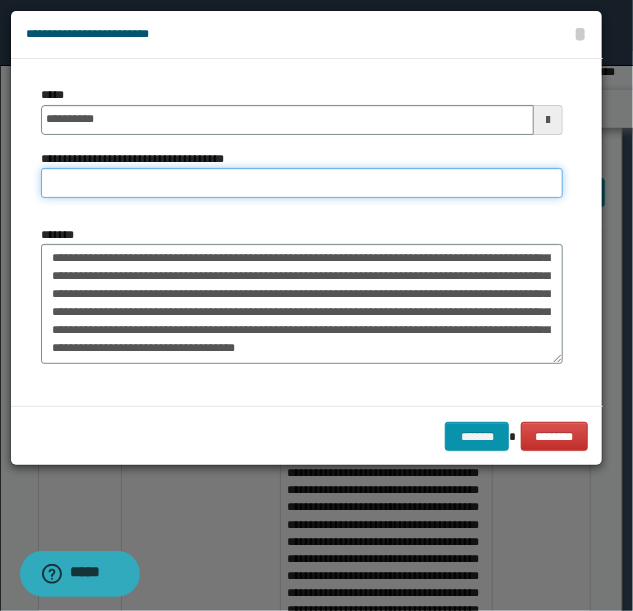 type on "*" 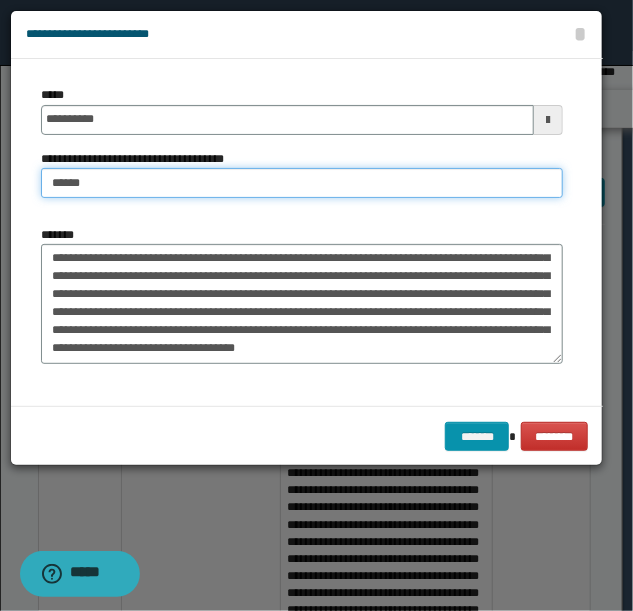 type on "**********" 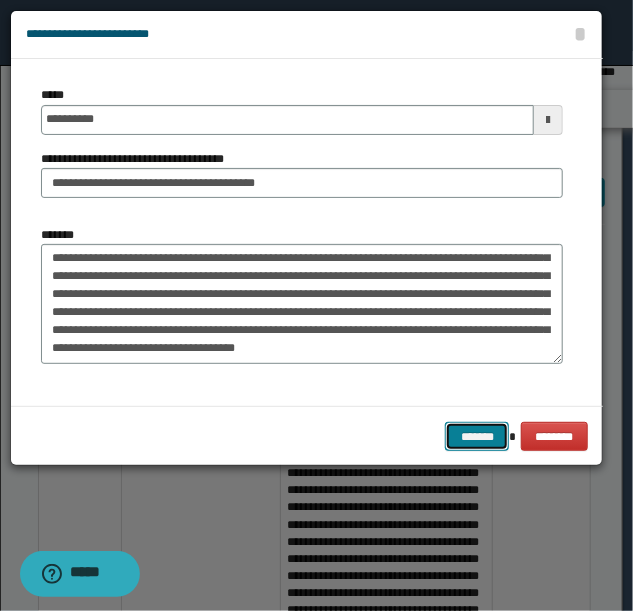 click on "*******" at bounding box center (477, 436) 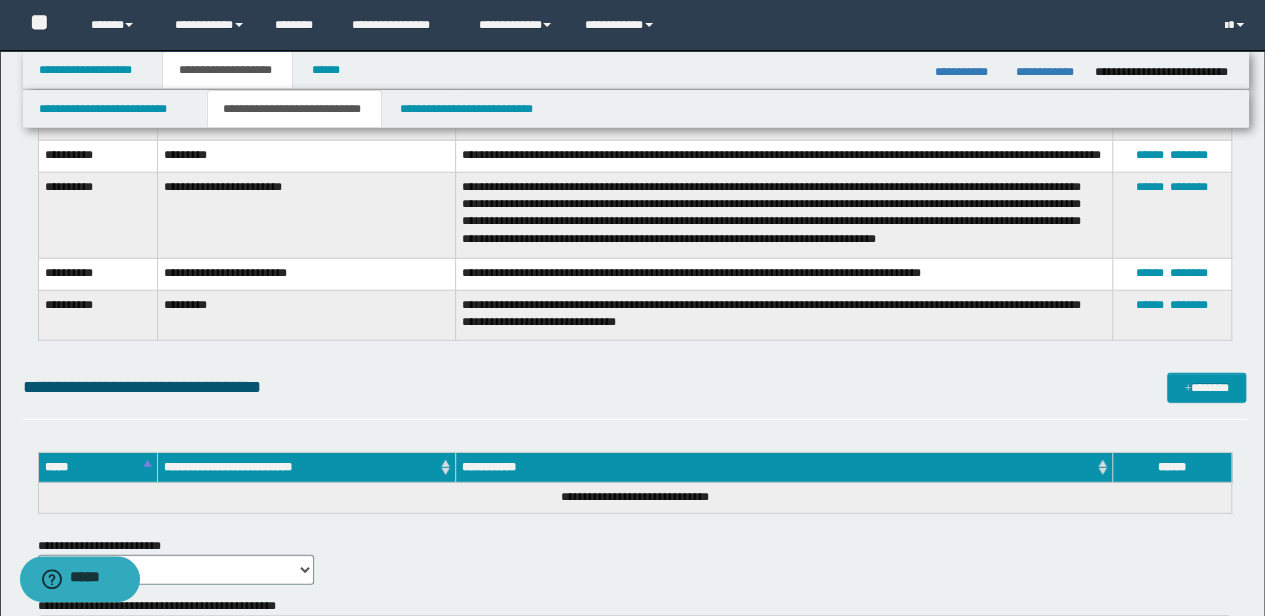 scroll, scrollTop: 894, scrollLeft: 0, axis: vertical 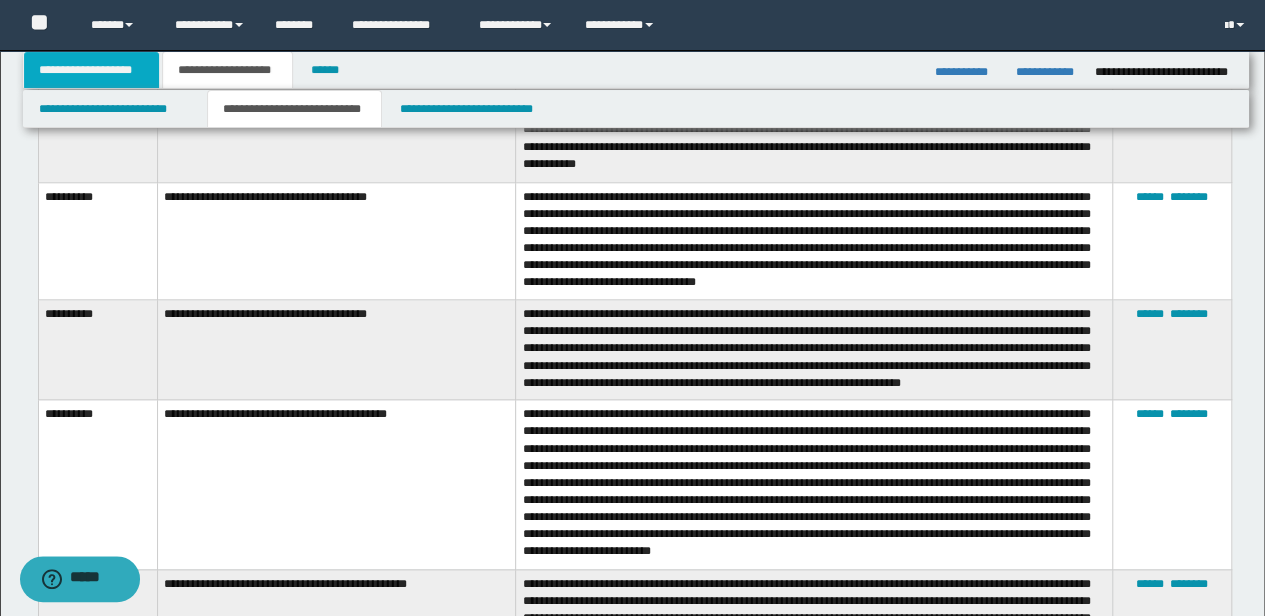 click on "**********" at bounding box center (92, 70) 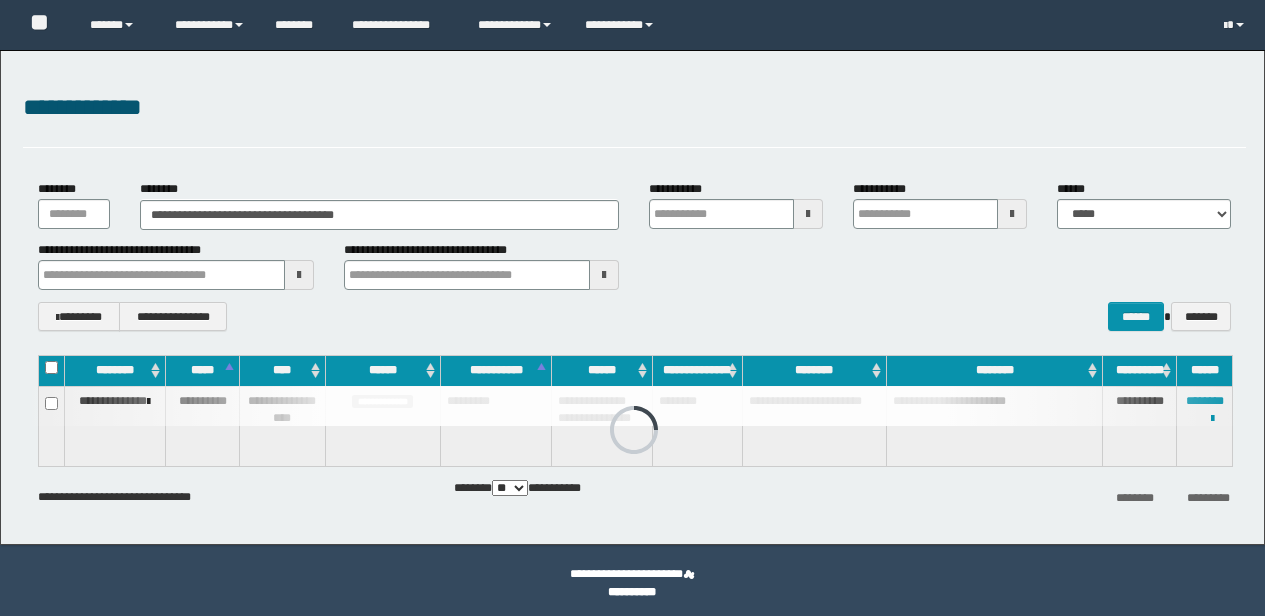 scroll, scrollTop: 0, scrollLeft: 0, axis: both 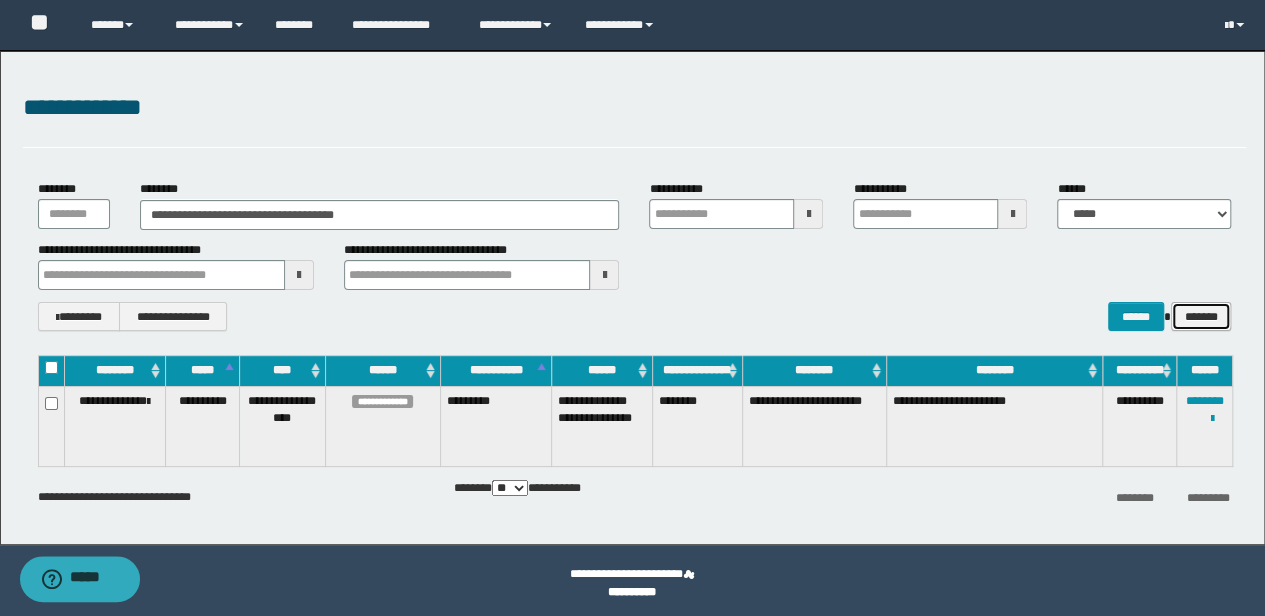 click on "*******" at bounding box center [1201, 316] 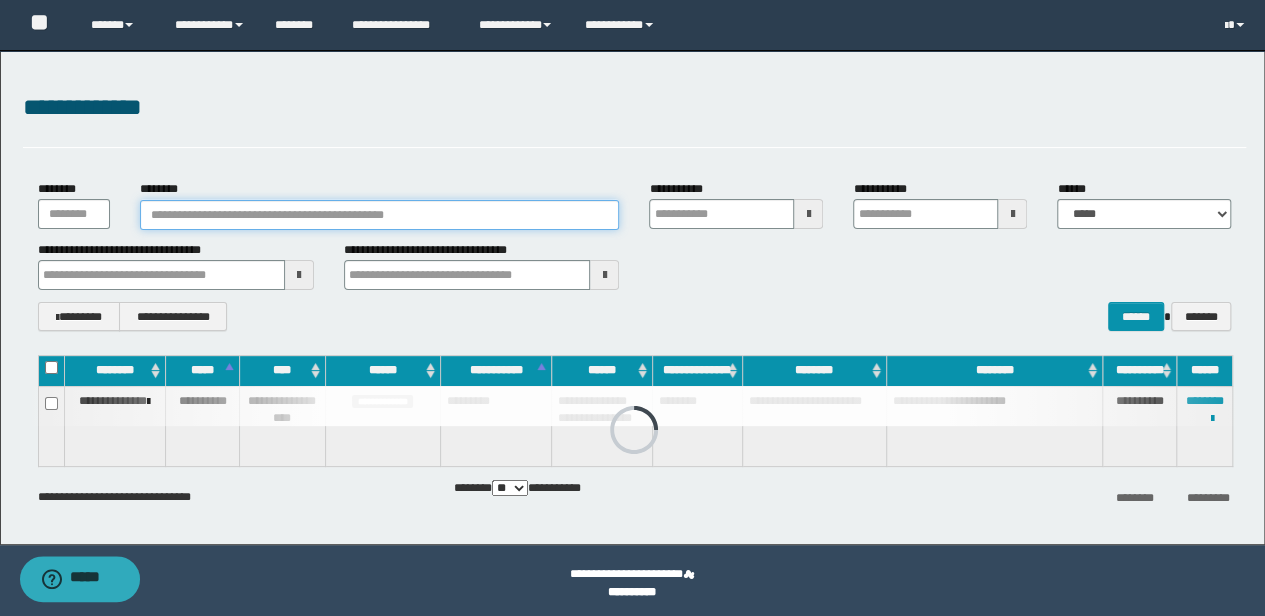 click on "********" at bounding box center [380, 215] 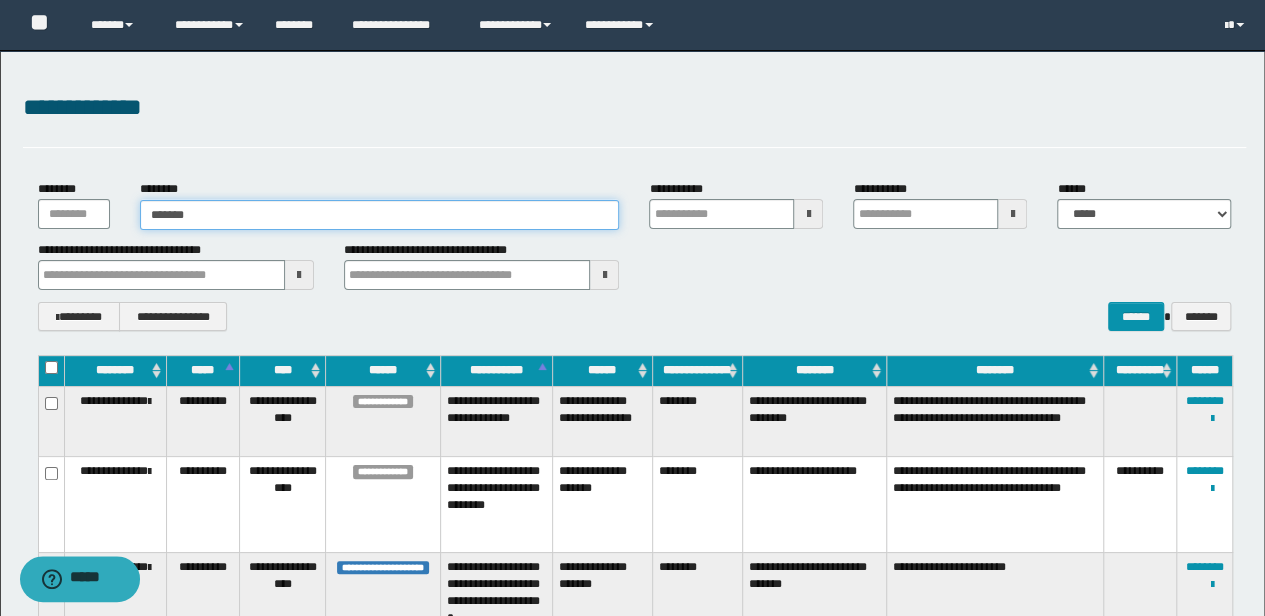 type on "*******" 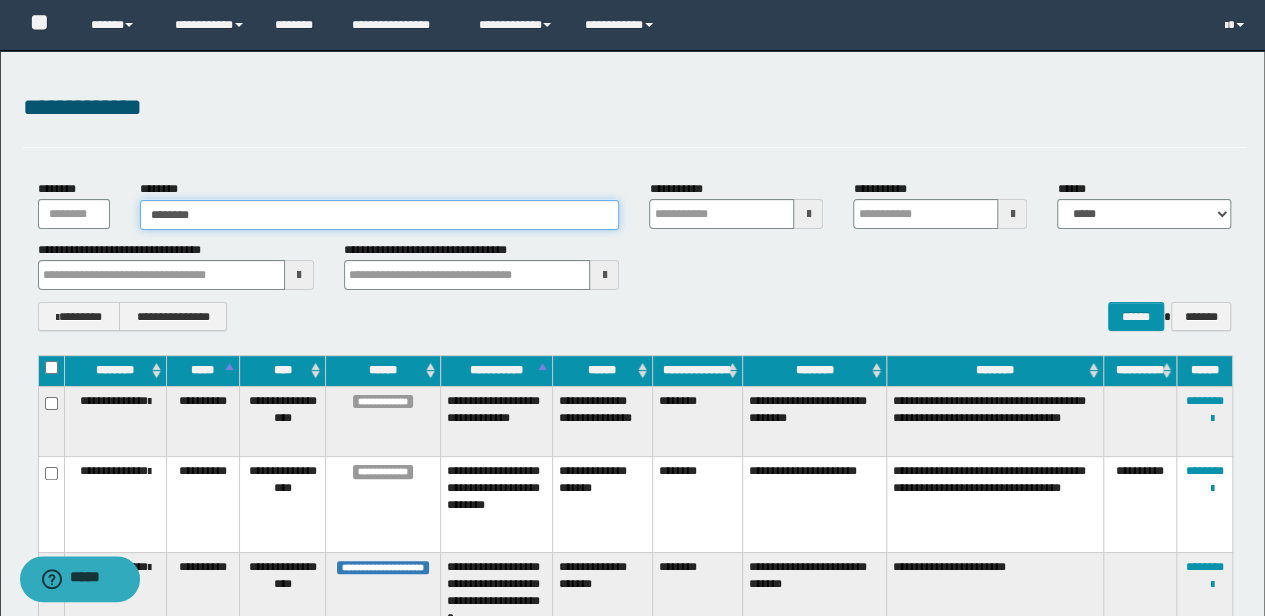 type on "*******" 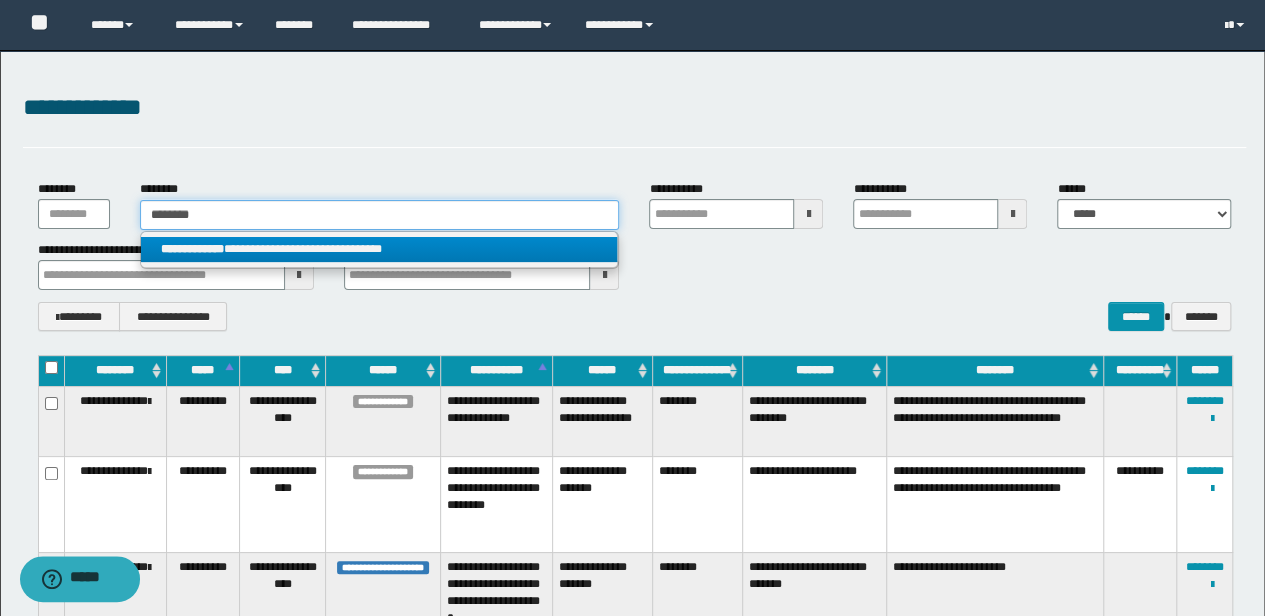 type on "*******" 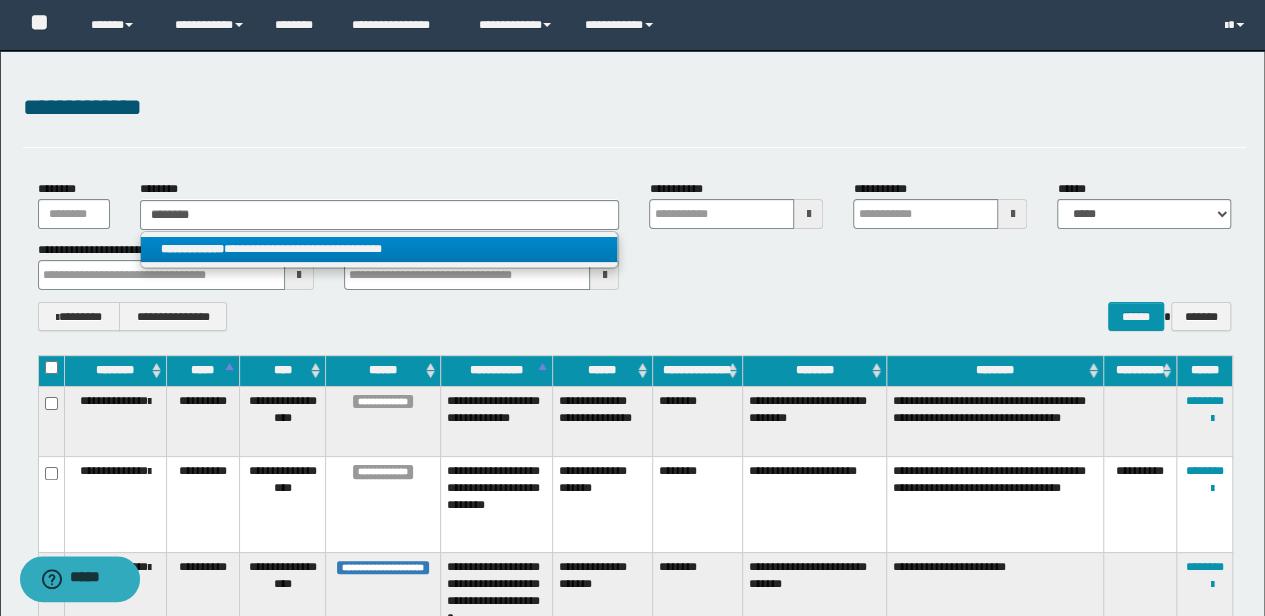 click on "**********" at bounding box center (379, 249) 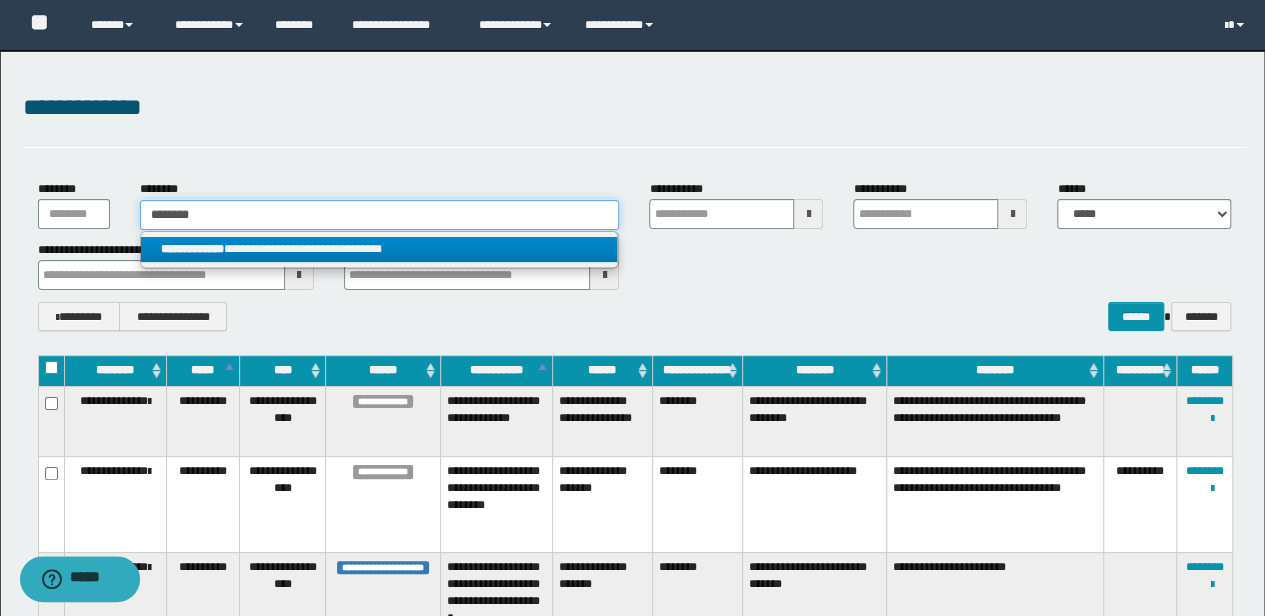 type 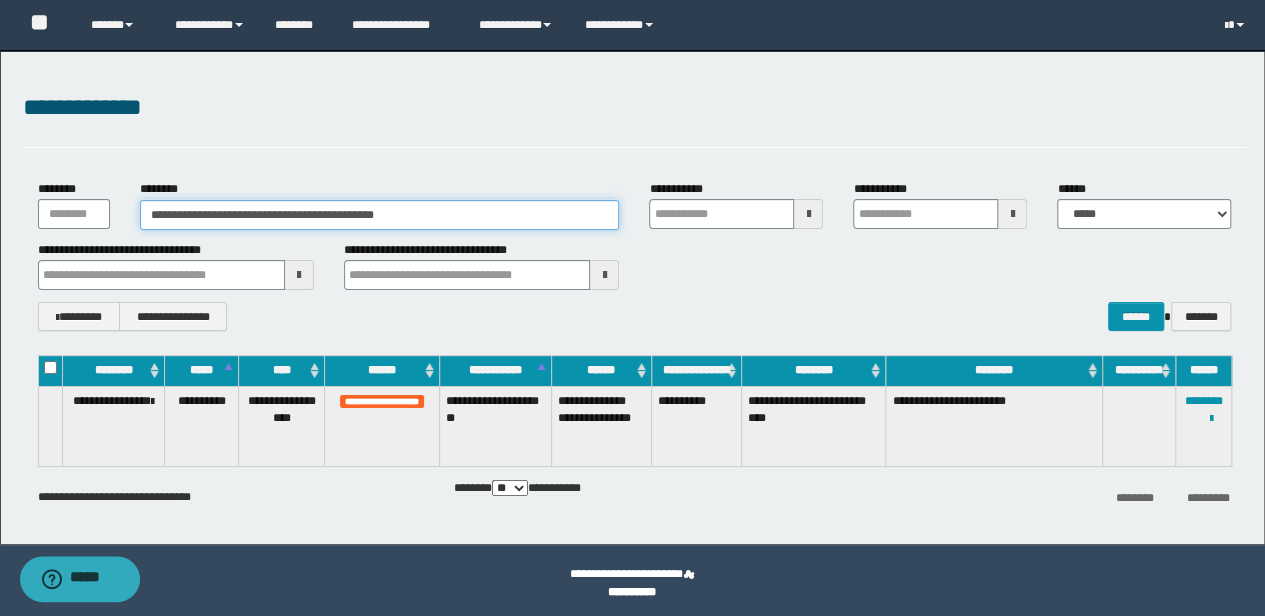 click on "**********" at bounding box center (380, 215) 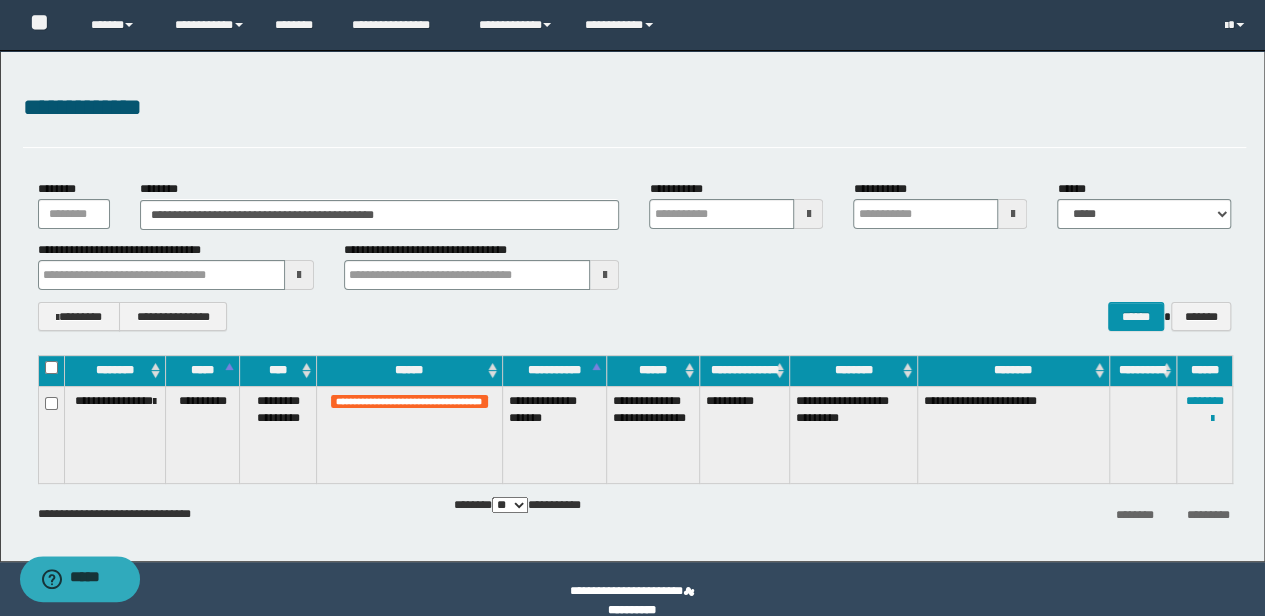 click on "**********" at bounding box center (409, 435) 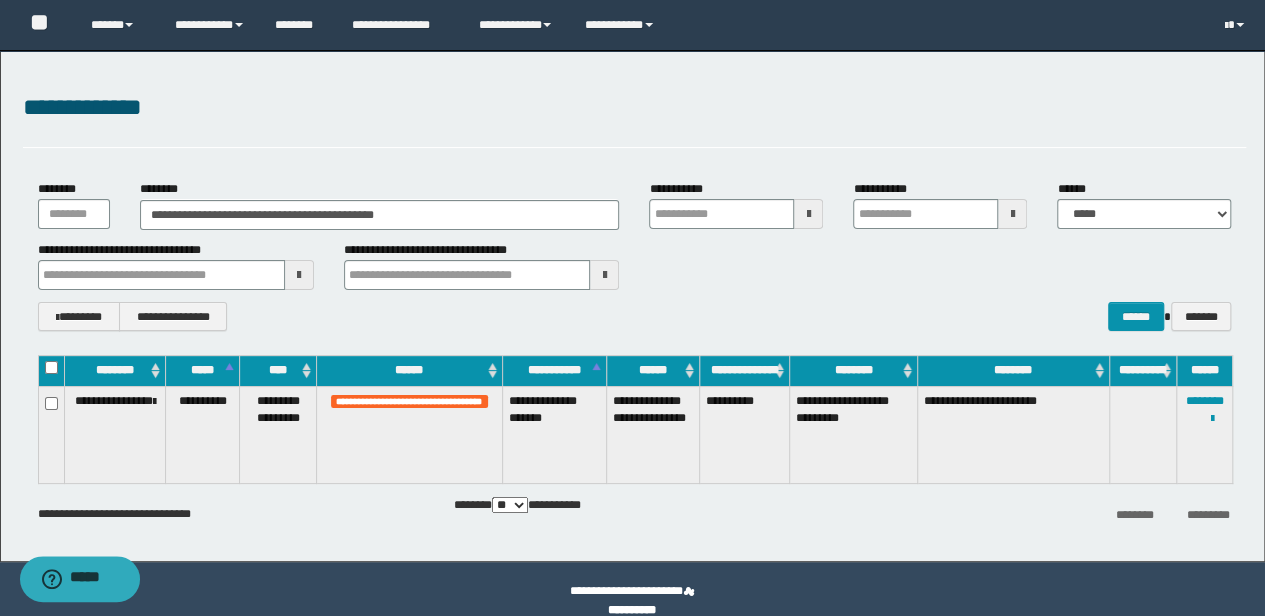 click on "**********" at bounding box center (635, 108) 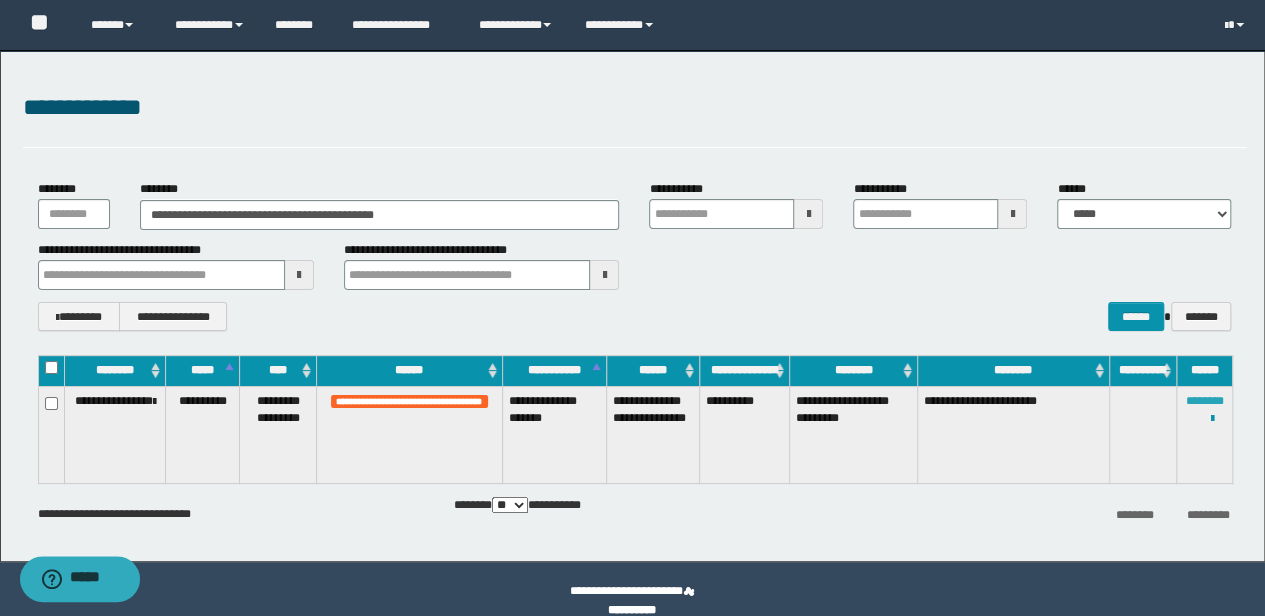 click on "********" at bounding box center [1205, 401] 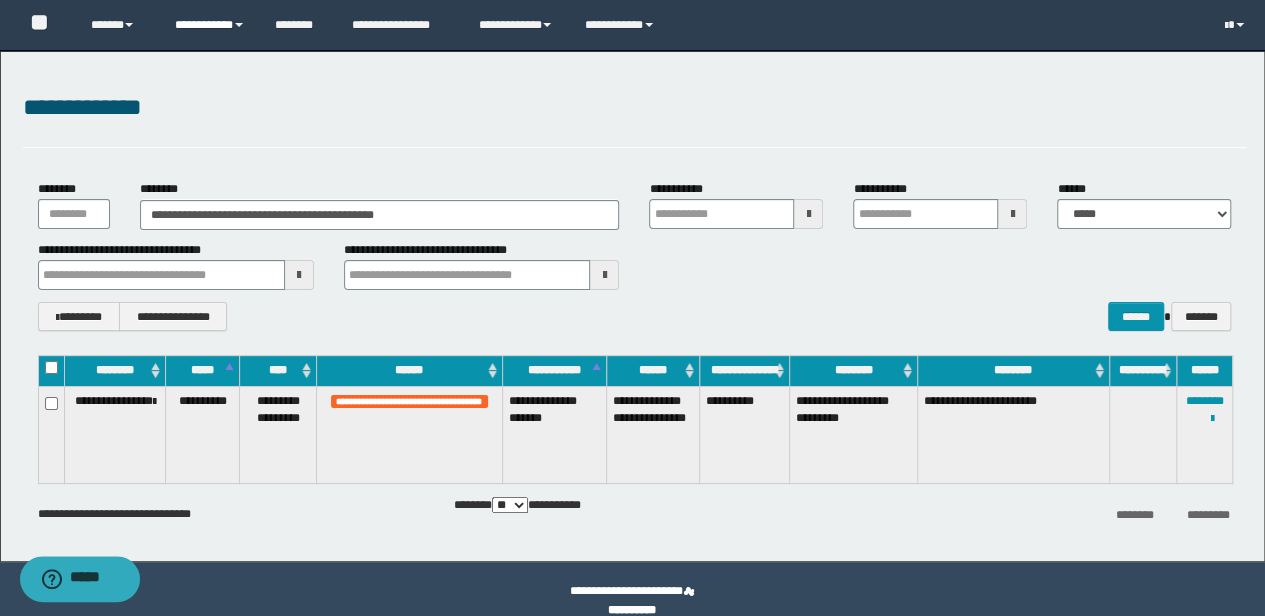click on "**********" at bounding box center [210, 25] 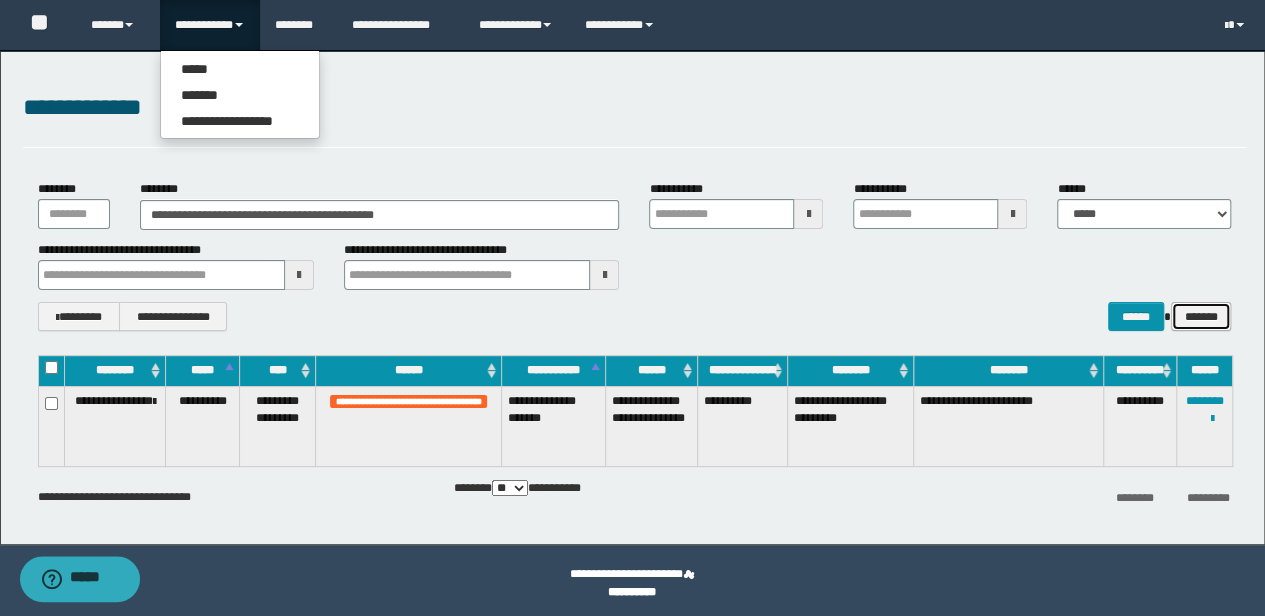 drag, startPoint x: 1206, startPoint y: 321, endPoint x: 1196, endPoint y: 318, distance: 10.440307 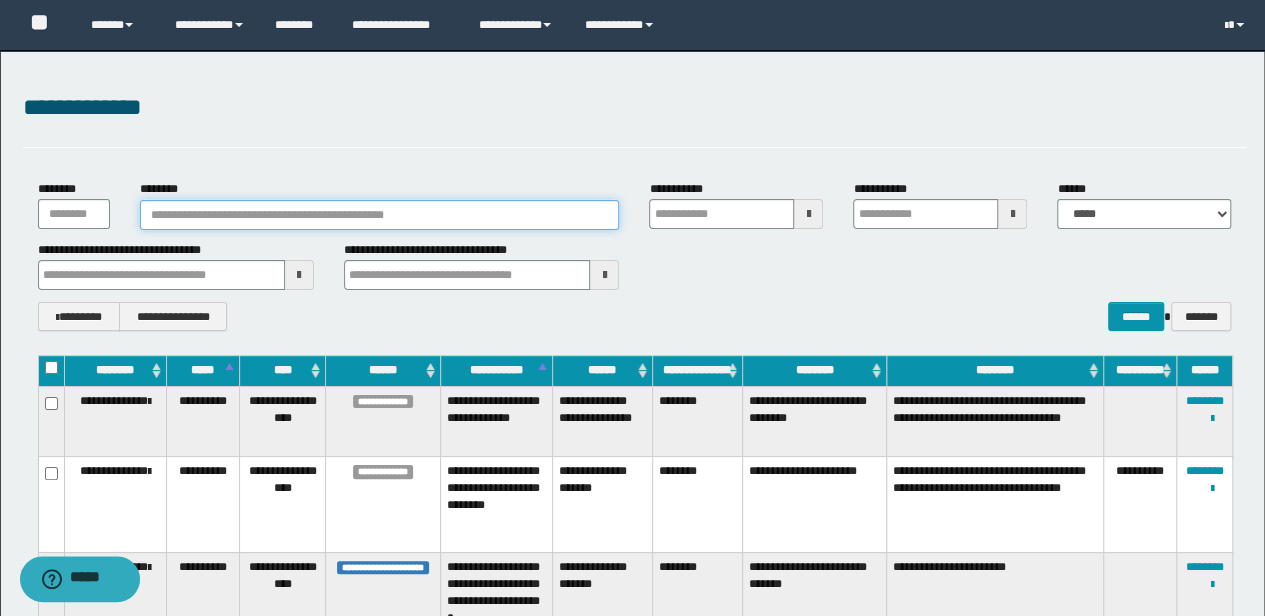 click on "********" at bounding box center (380, 215) 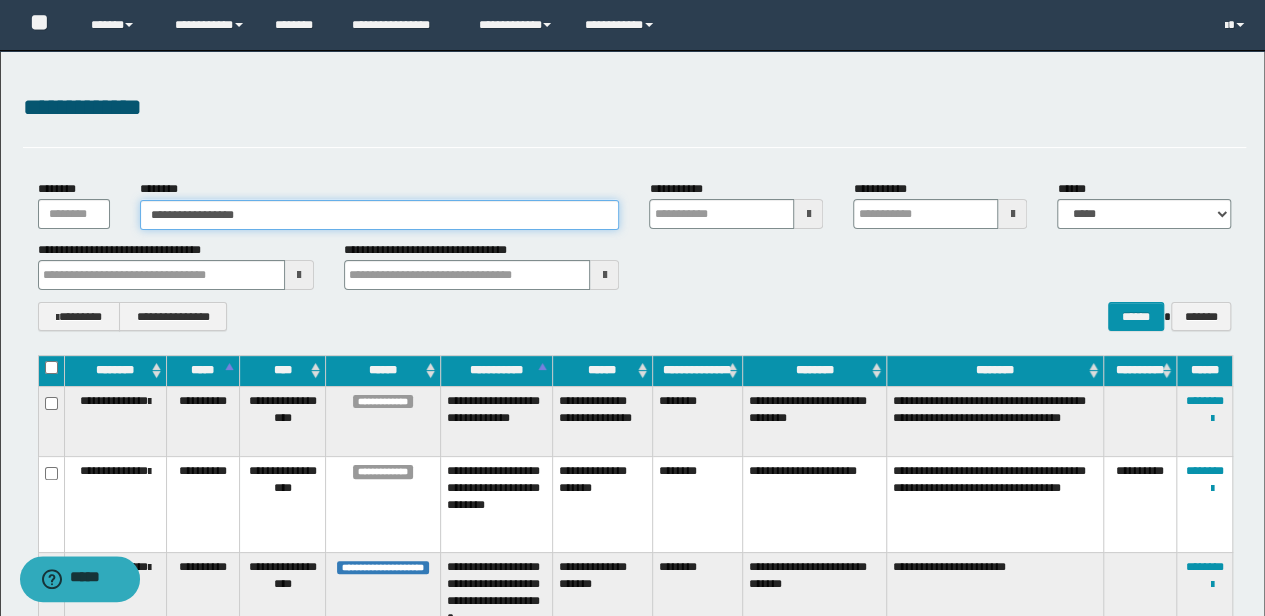 type on "**********" 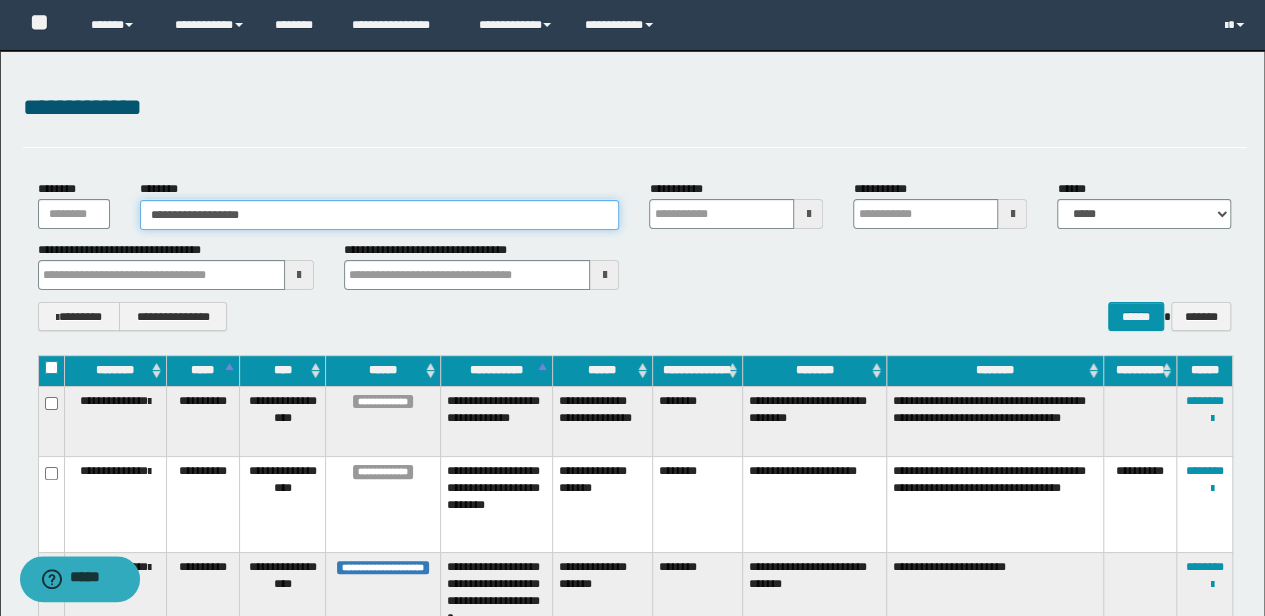 type on "**********" 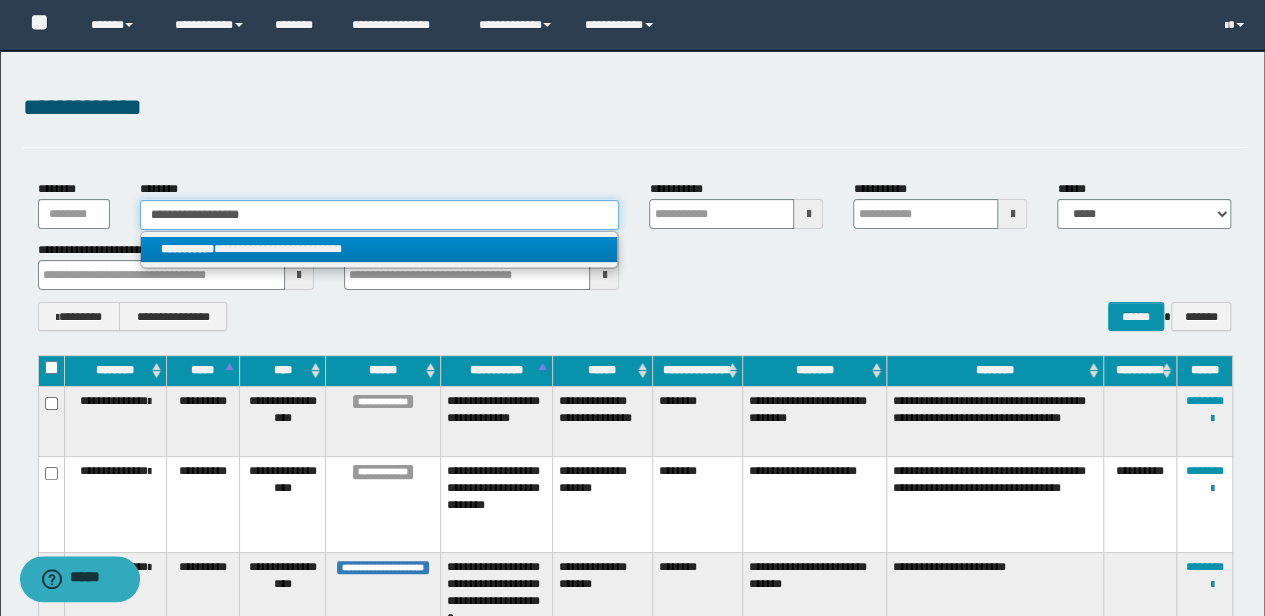 type on "**********" 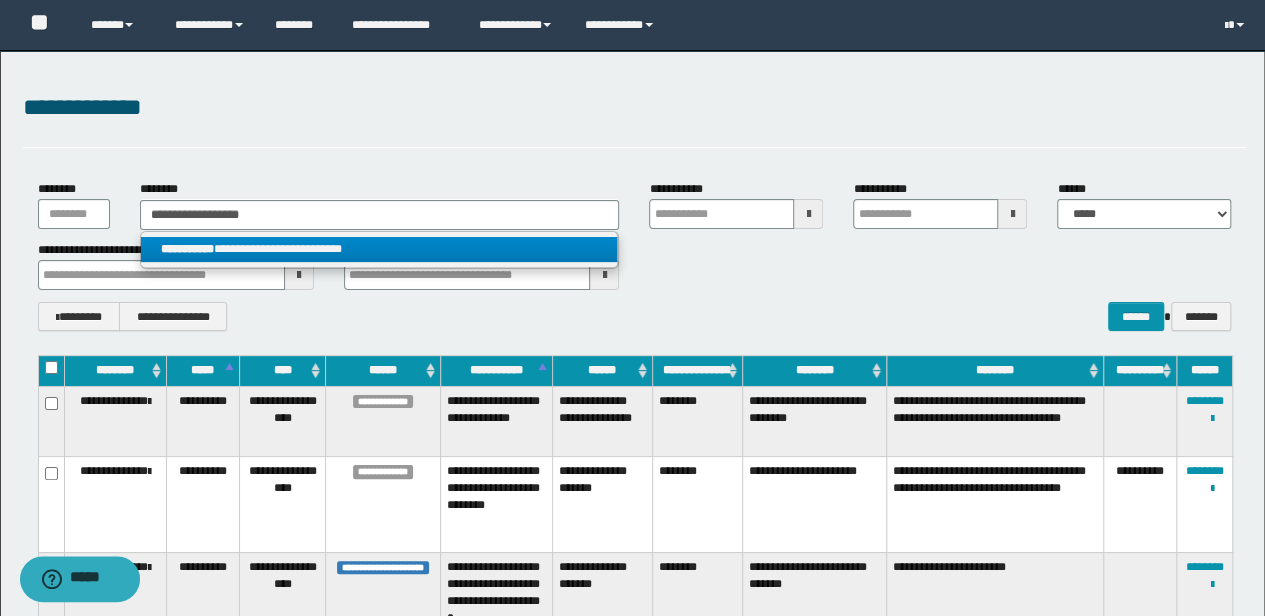 click on "**********" at bounding box center (379, 249) 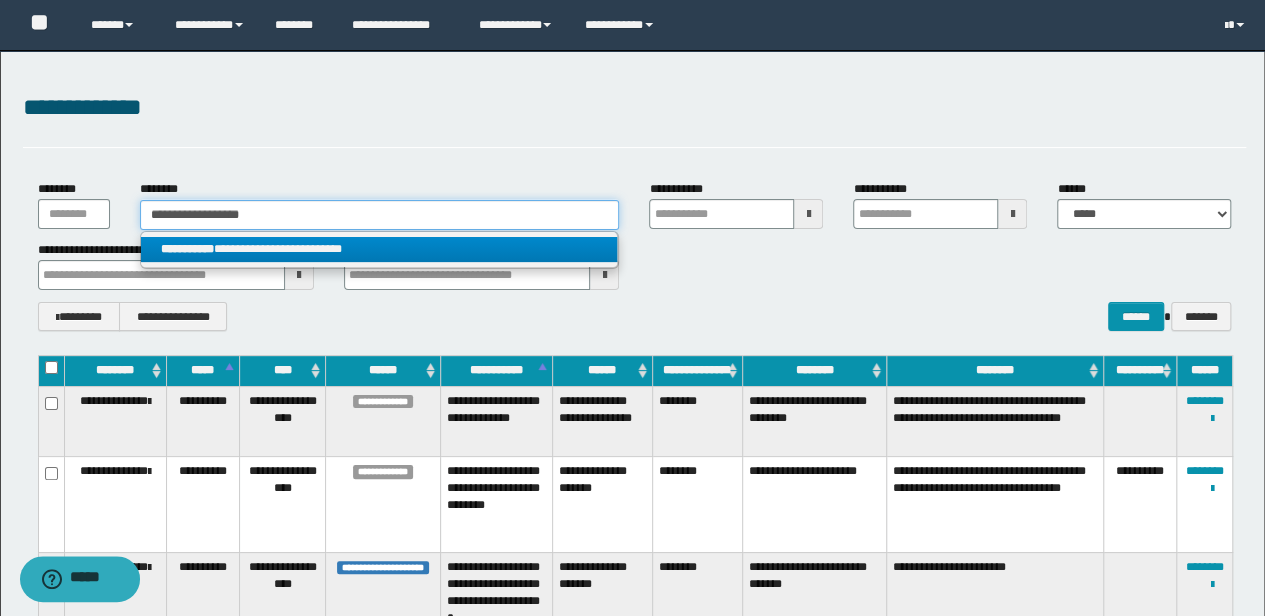 type 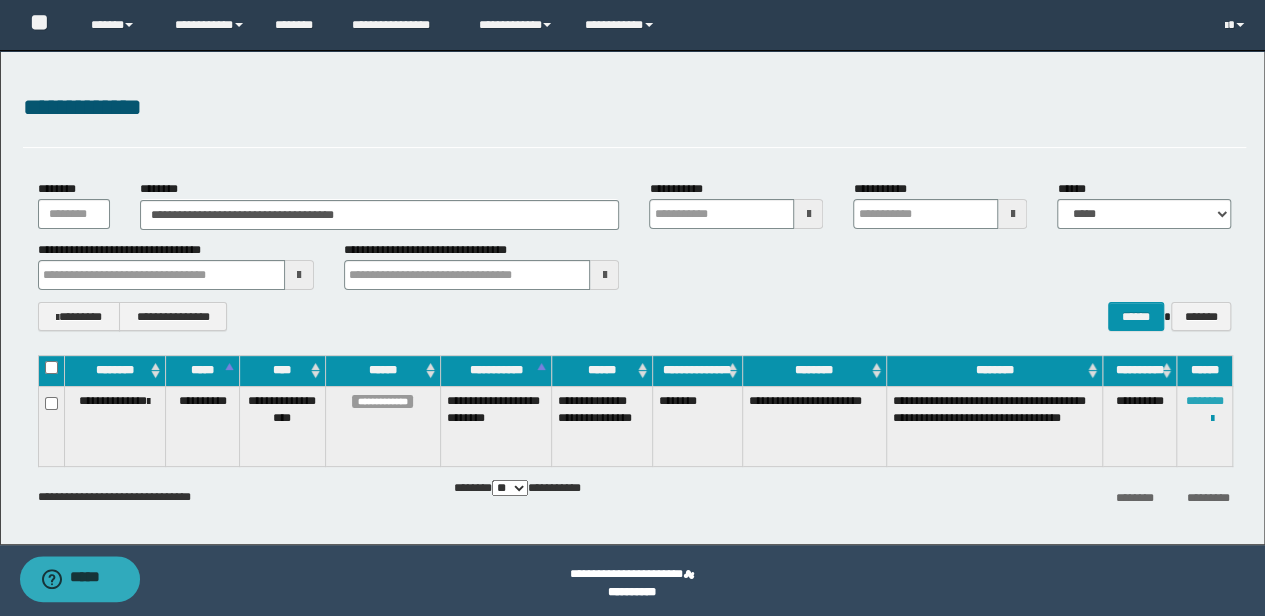 click on "********" at bounding box center [1205, 401] 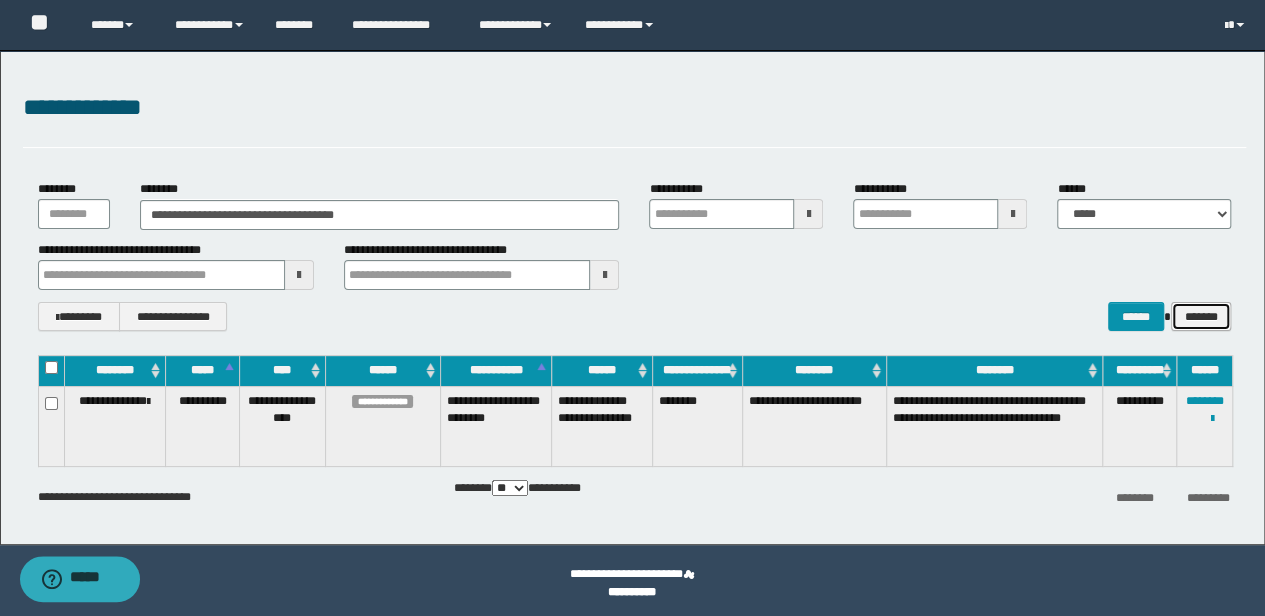 click on "*******" at bounding box center (1201, 316) 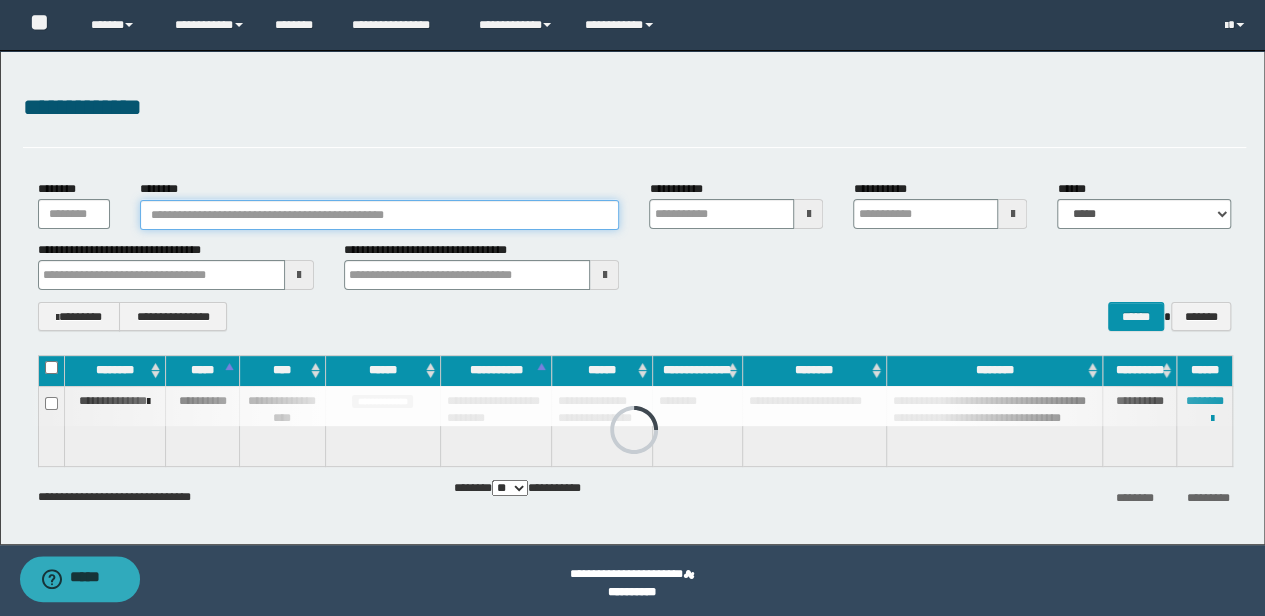 click on "********" at bounding box center [380, 215] 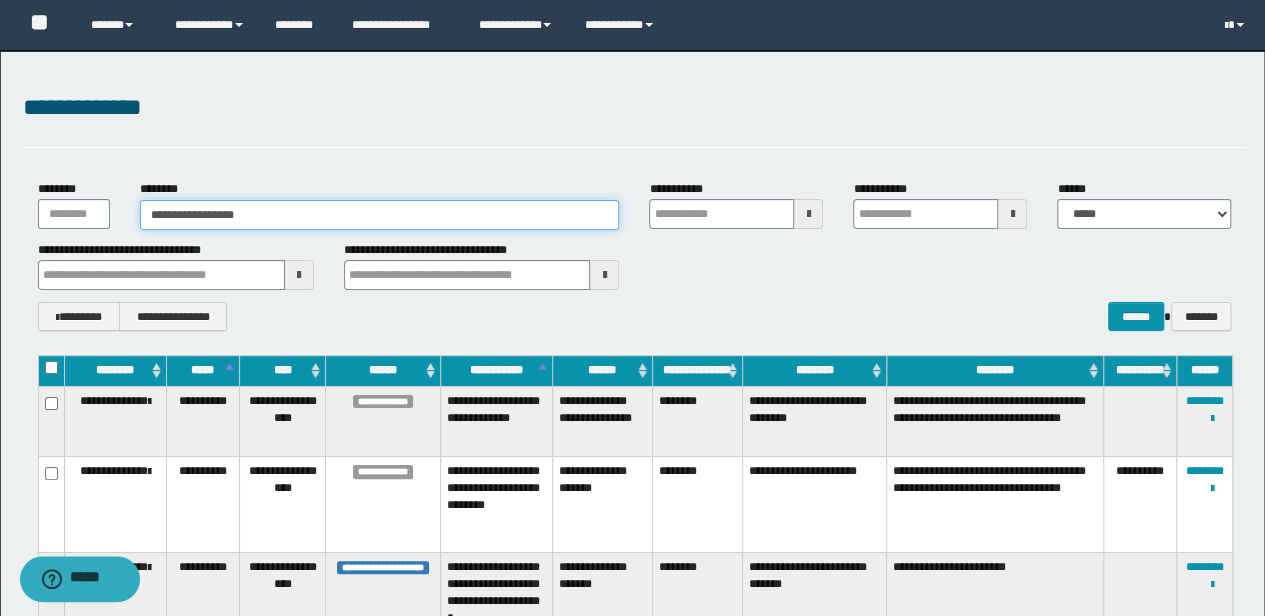 type on "**********" 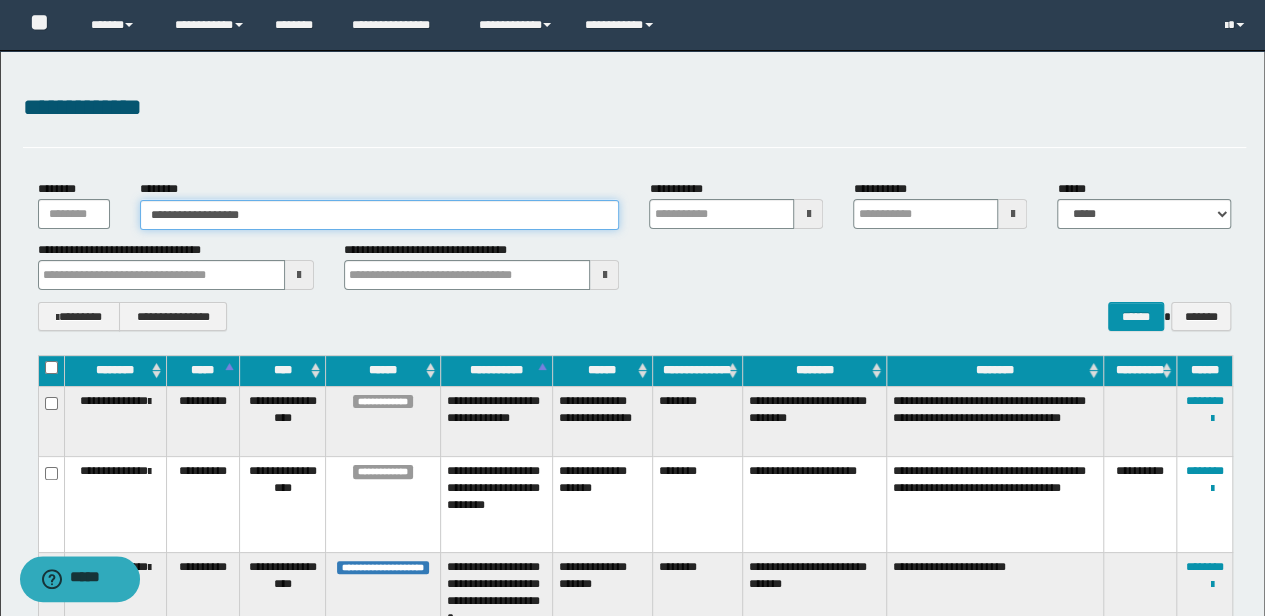 type on "**********" 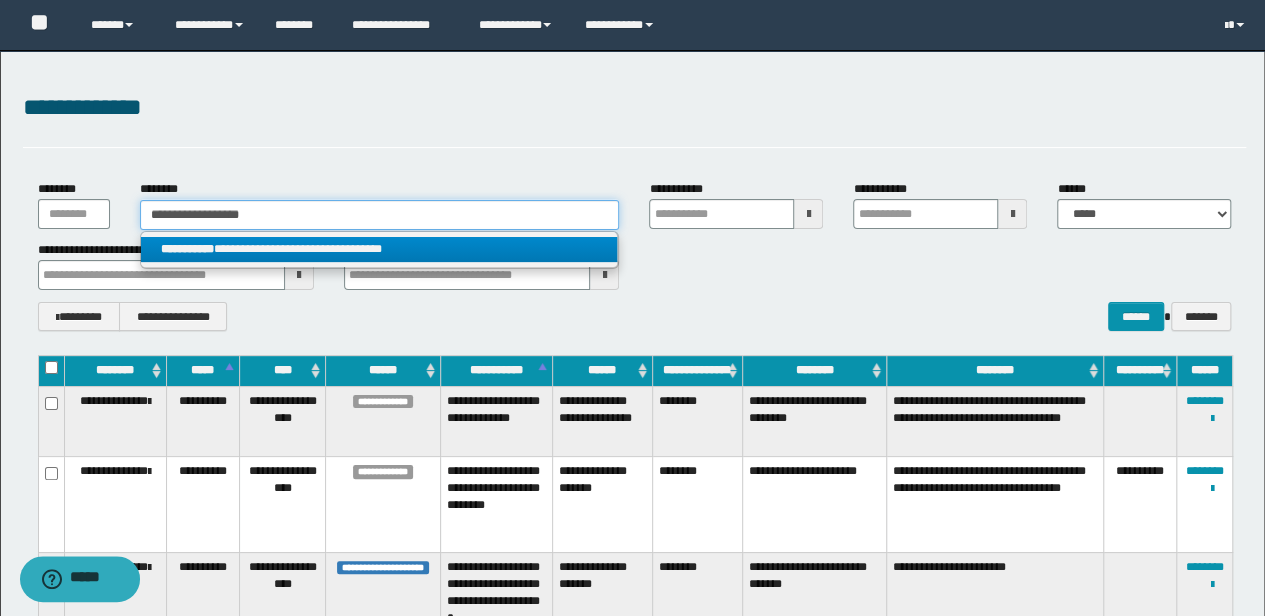 type on "**********" 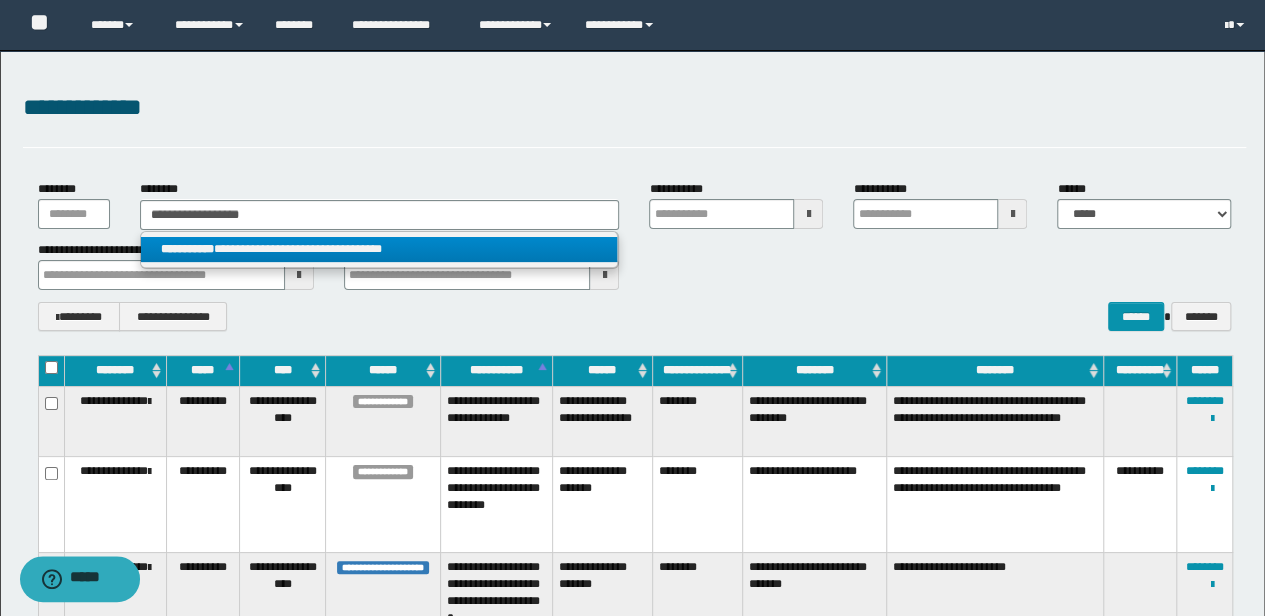 click on "**********" at bounding box center [379, 249] 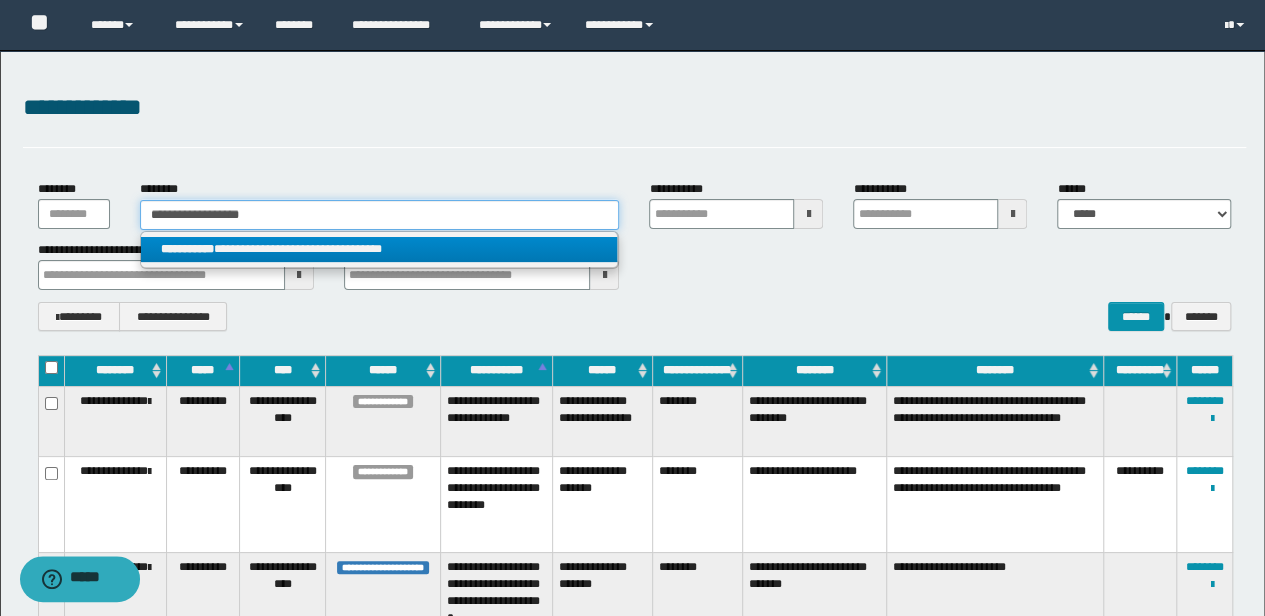 type 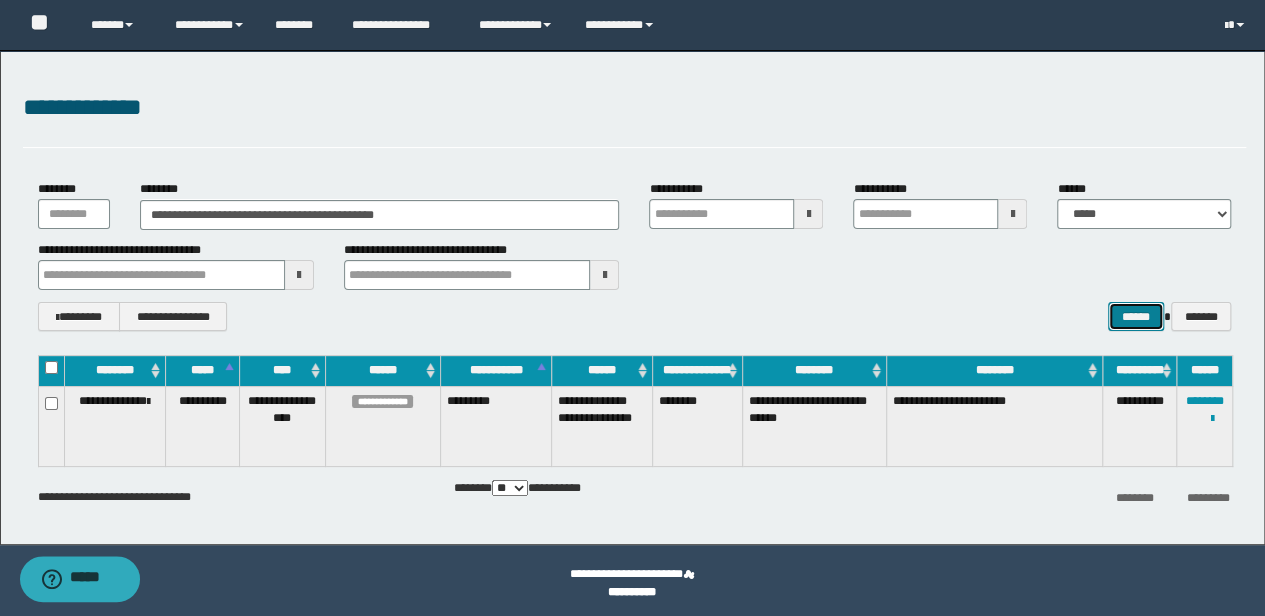 click on "******" at bounding box center (1136, 316) 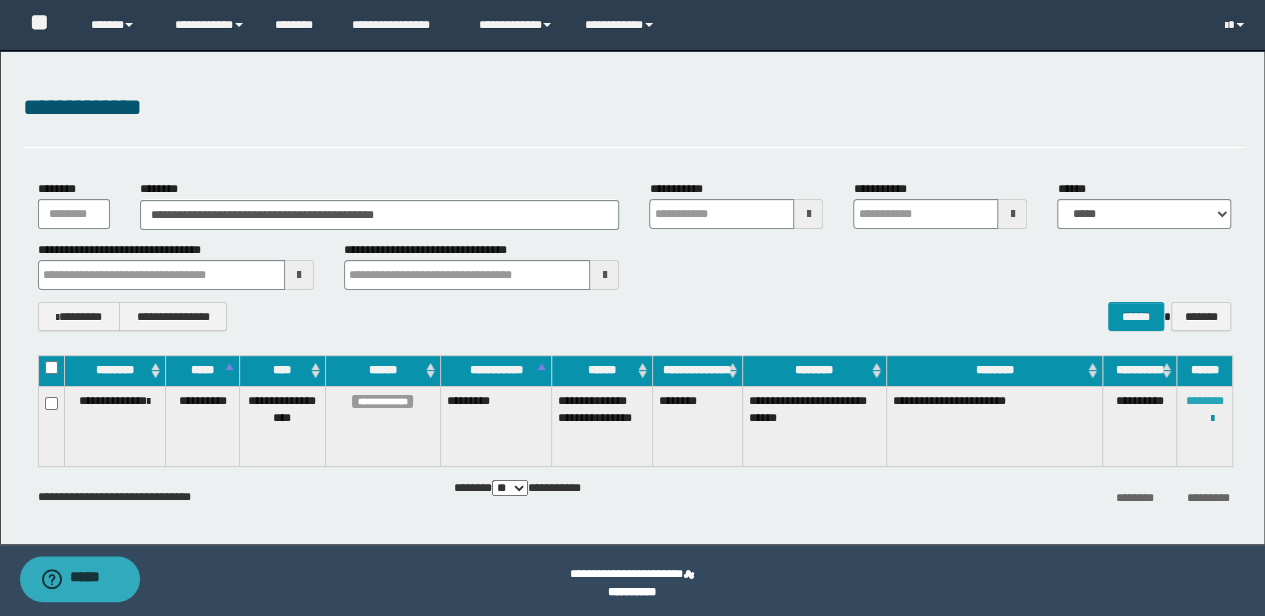 click on "********" at bounding box center (1205, 401) 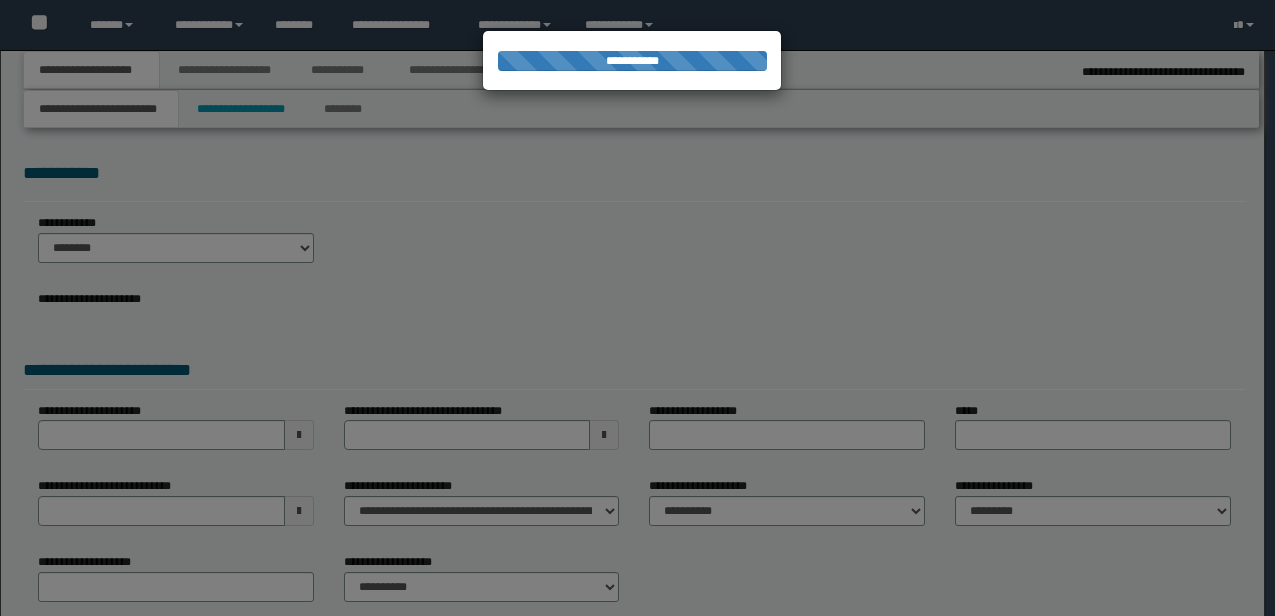 scroll, scrollTop: 0, scrollLeft: 0, axis: both 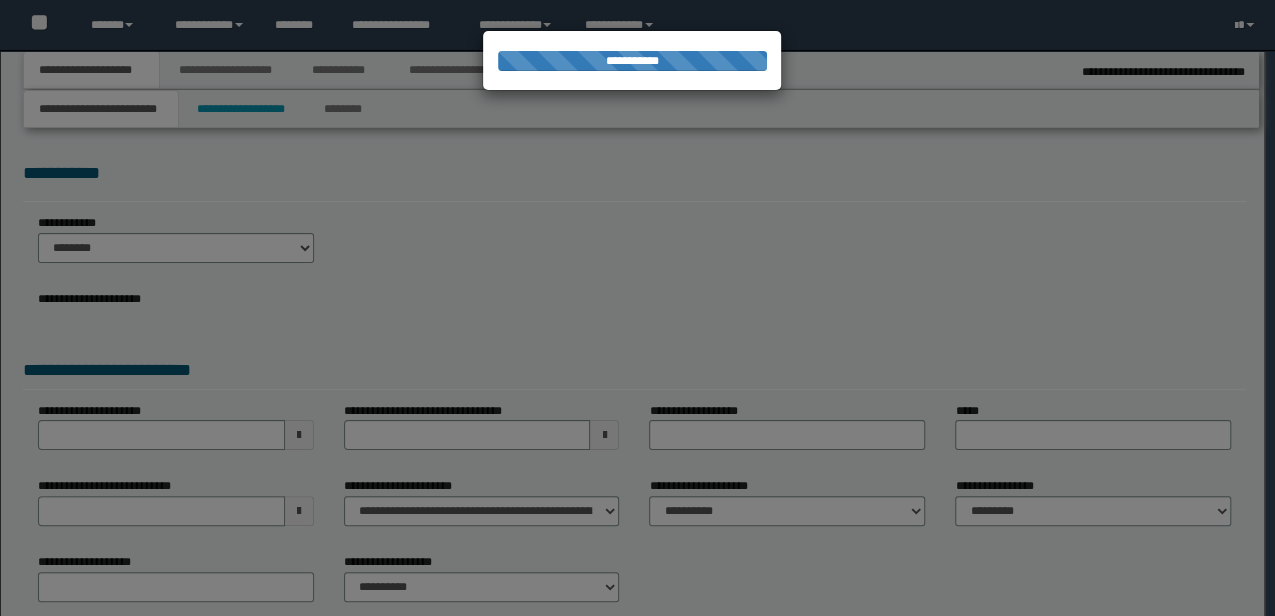 select on "*" 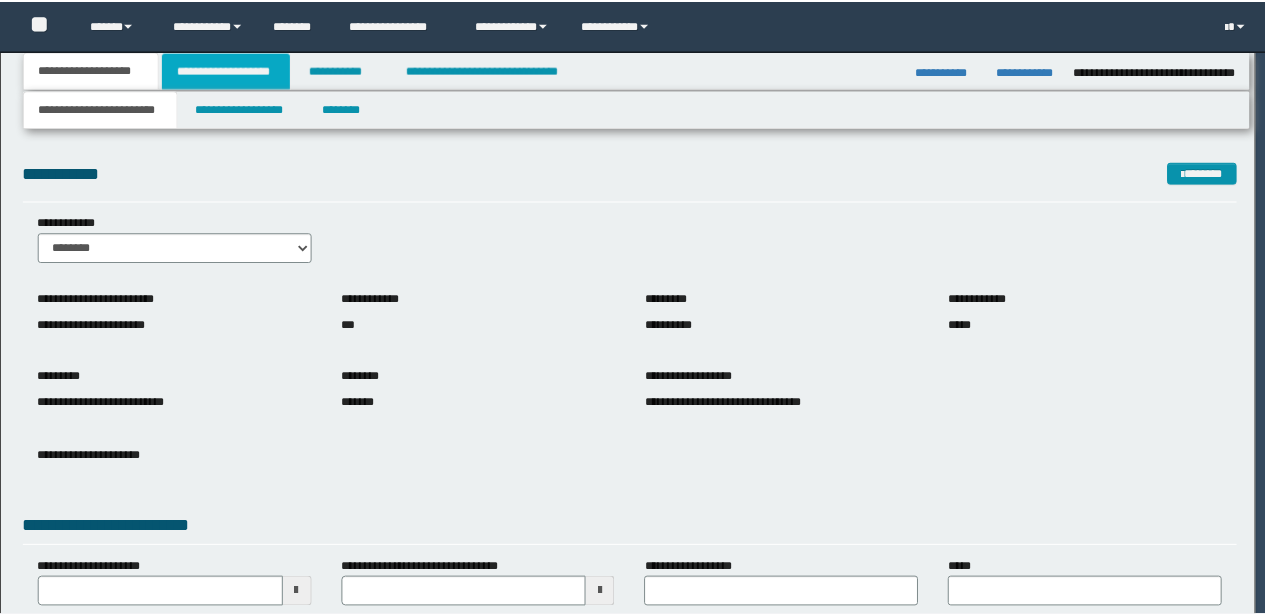 scroll, scrollTop: 0, scrollLeft: 0, axis: both 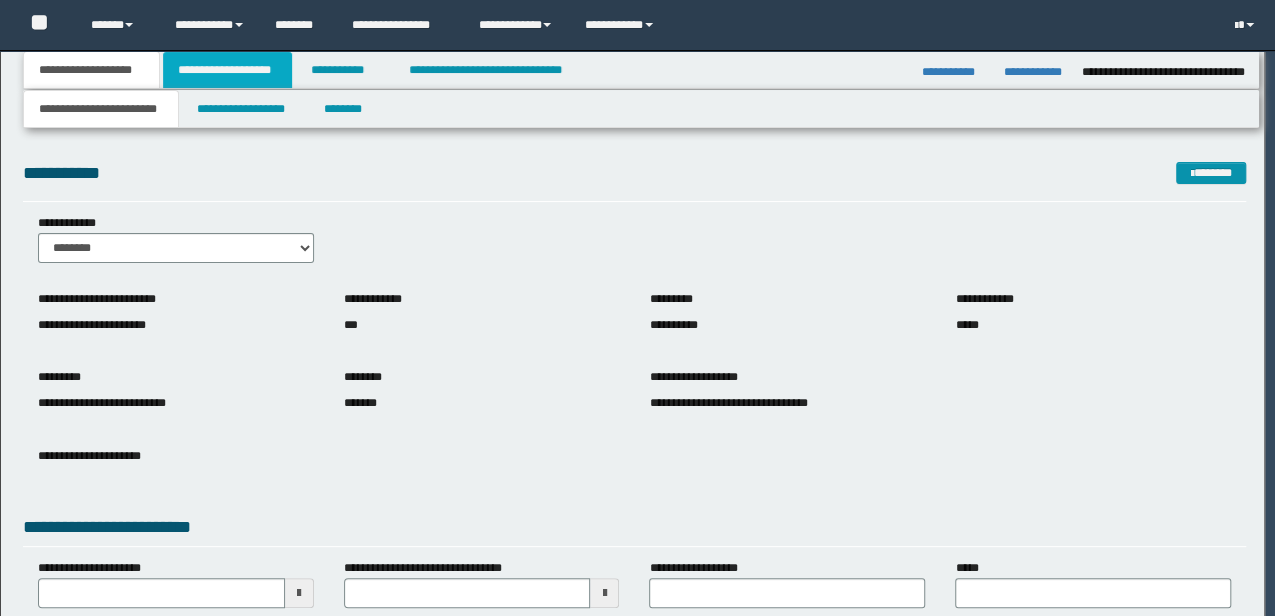 click on "**********" at bounding box center (227, 70) 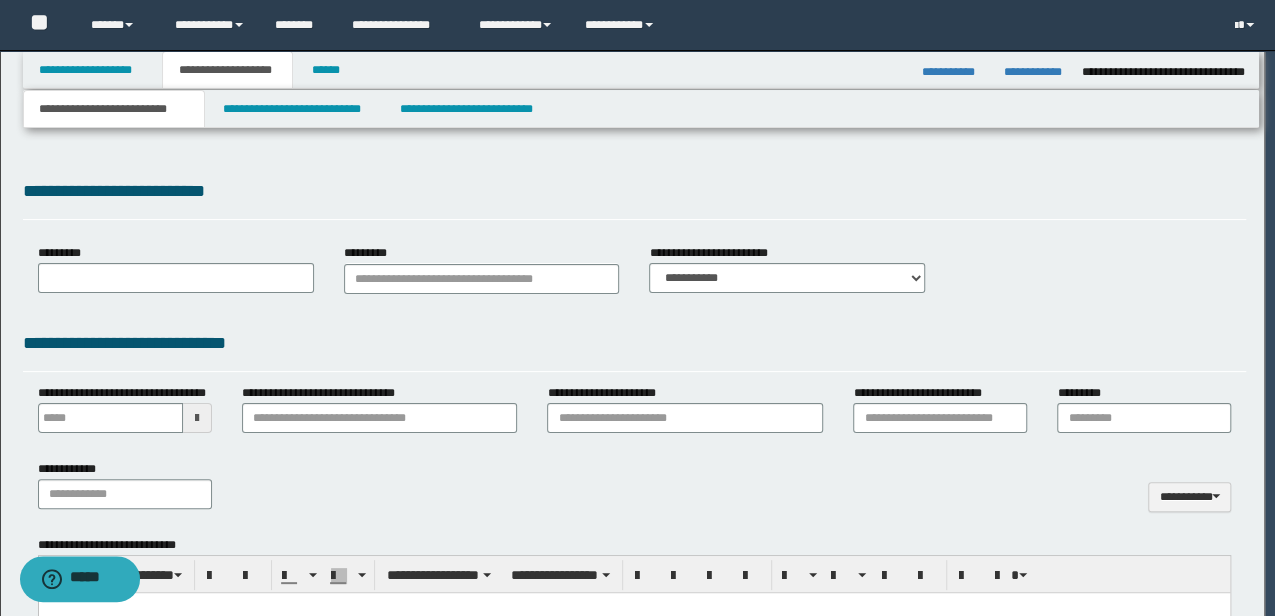 click at bounding box center [637, 308] 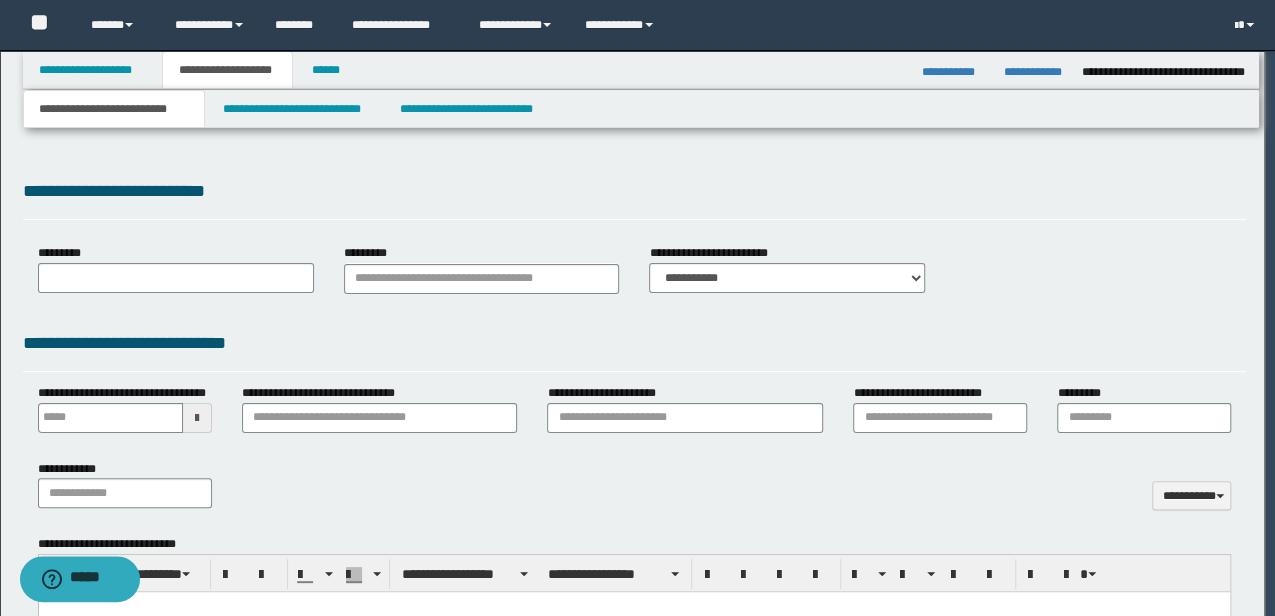type 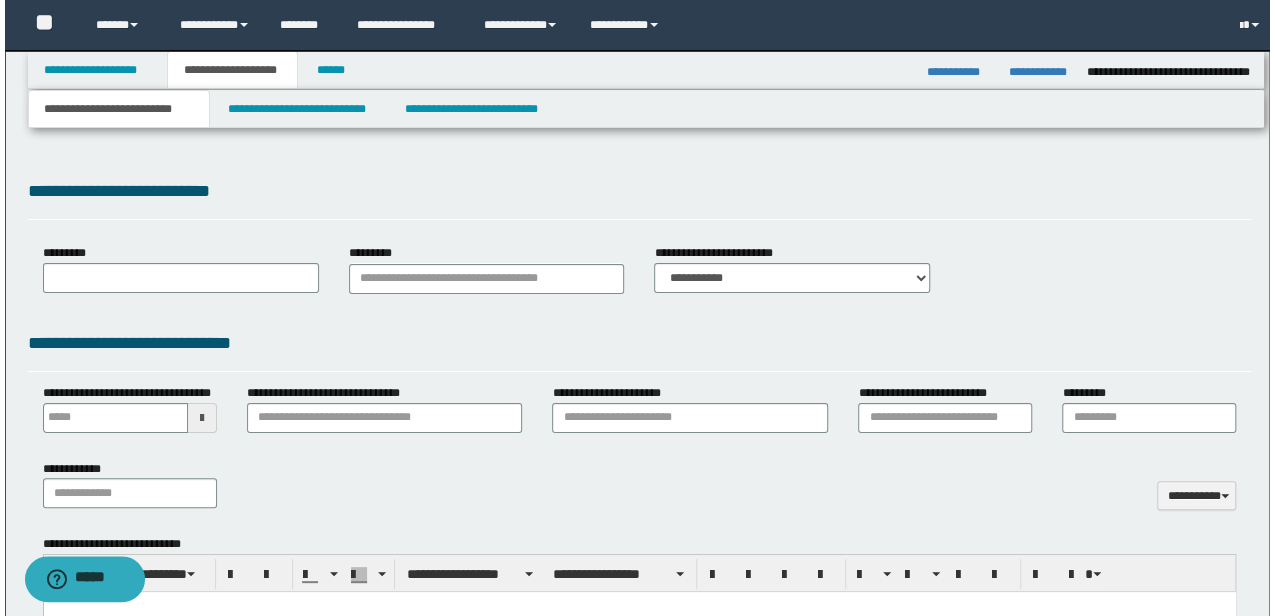 scroll, scrollTop: 0, scrollLeft: 0, axis: both 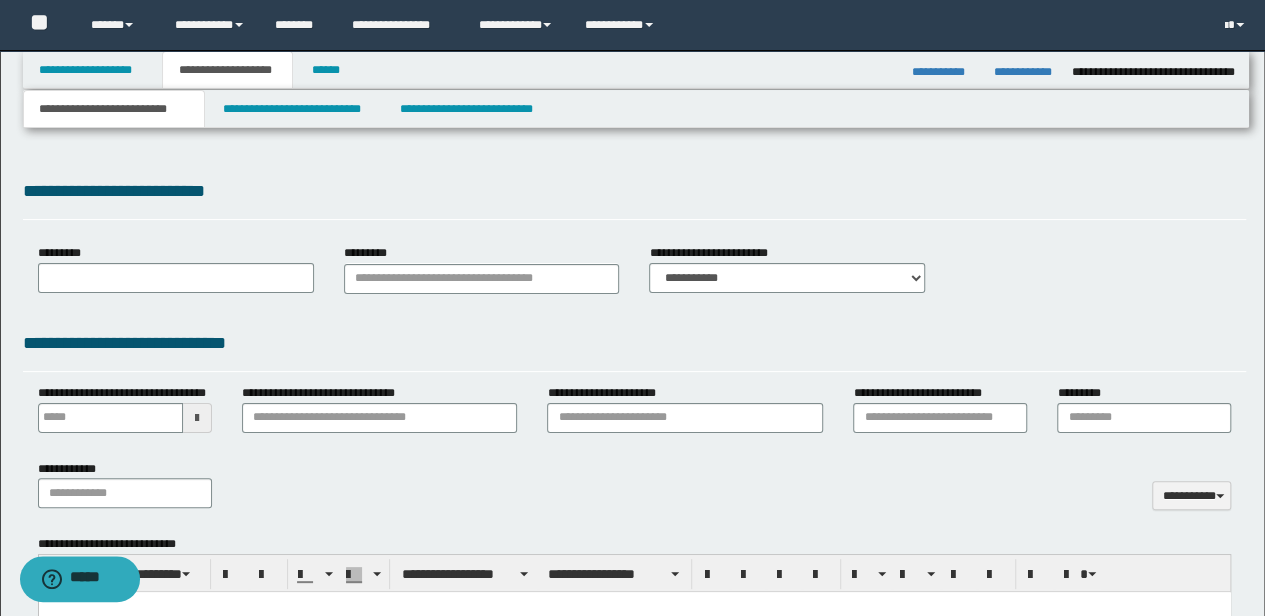 select on "*" 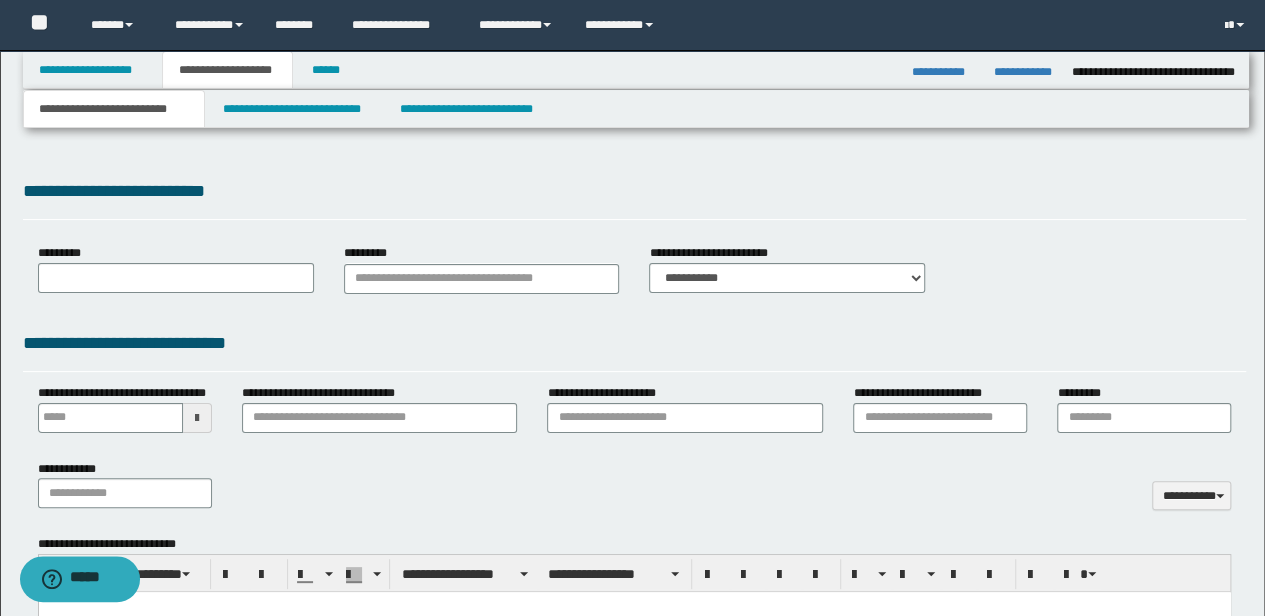 type 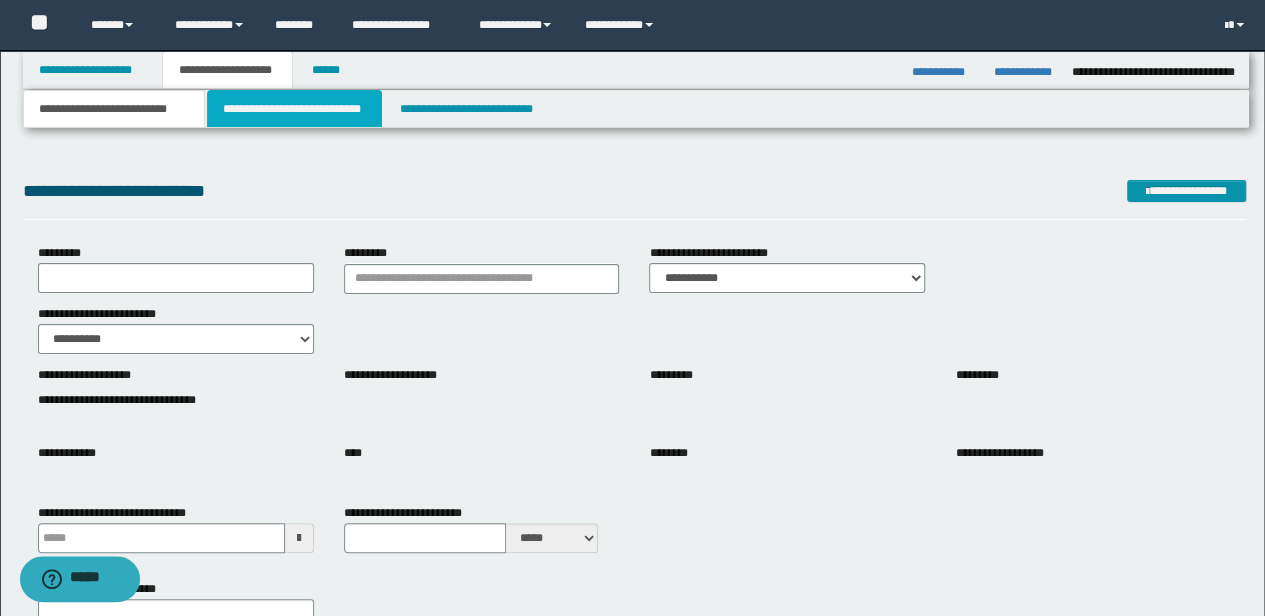 click on "**********" at bounding box center [294, 109] 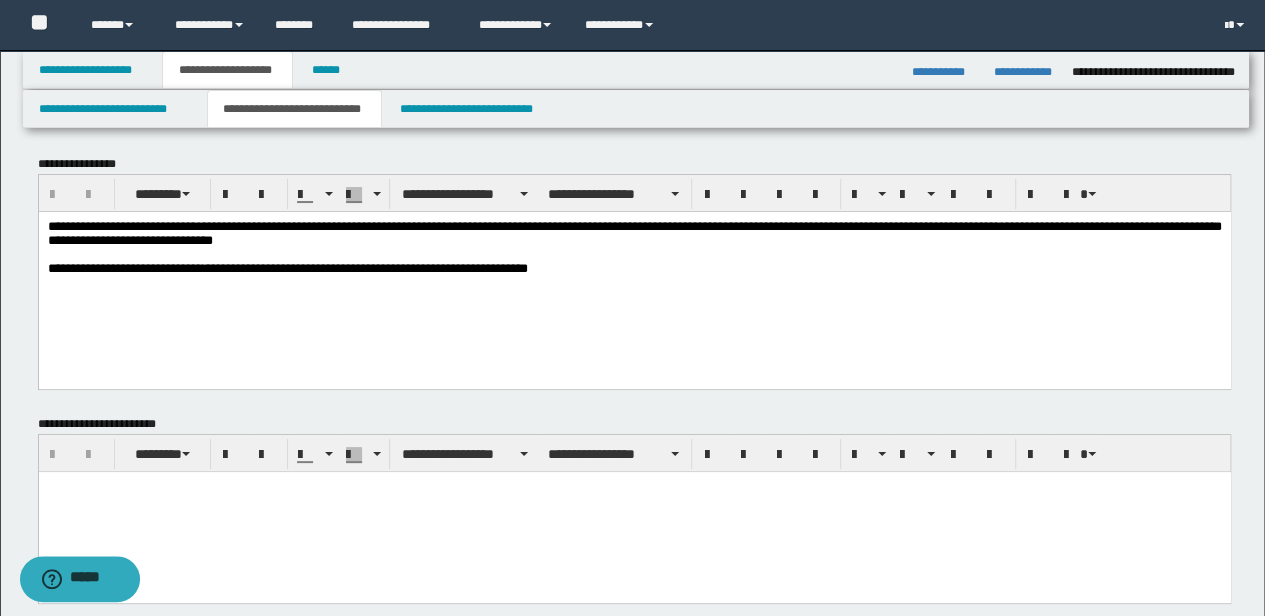 scroll, scrollTop: 0, scrollLeft: 0, axis: both 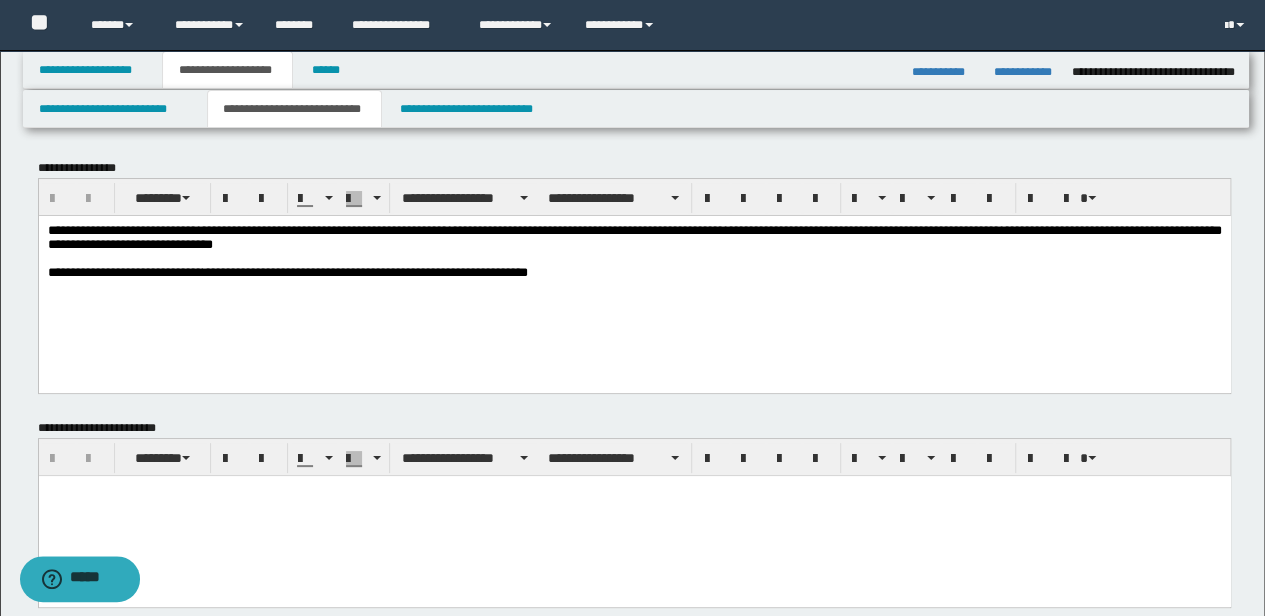 click on "**********" at bounding box center (634, 272) 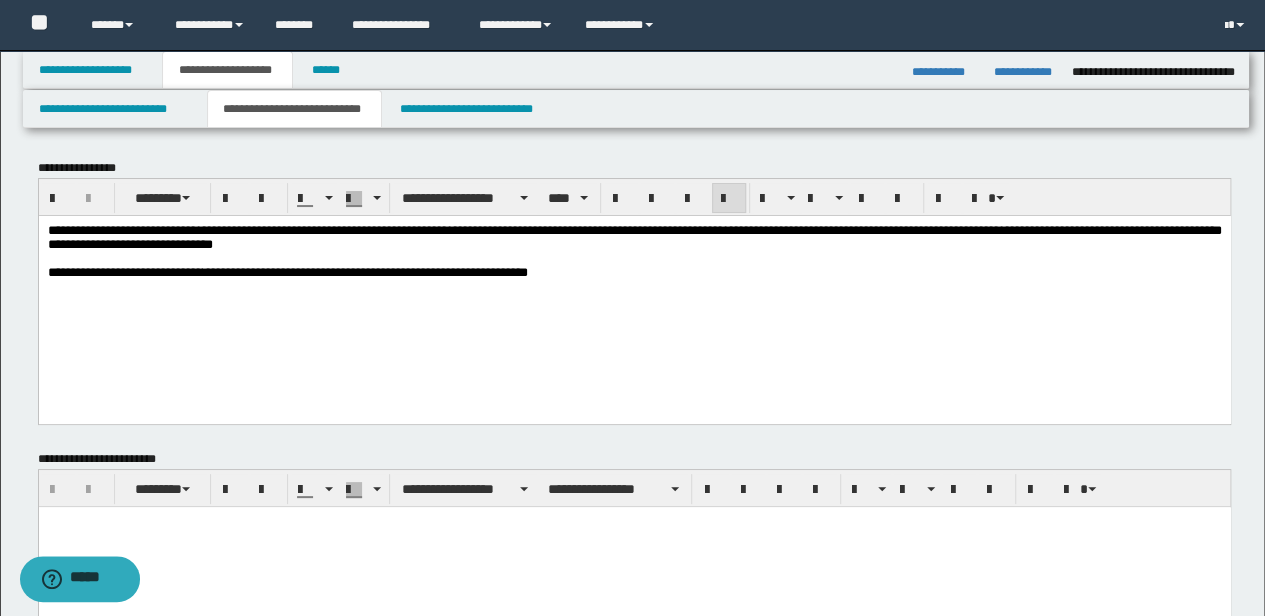 click at bounding box center [634, 522] 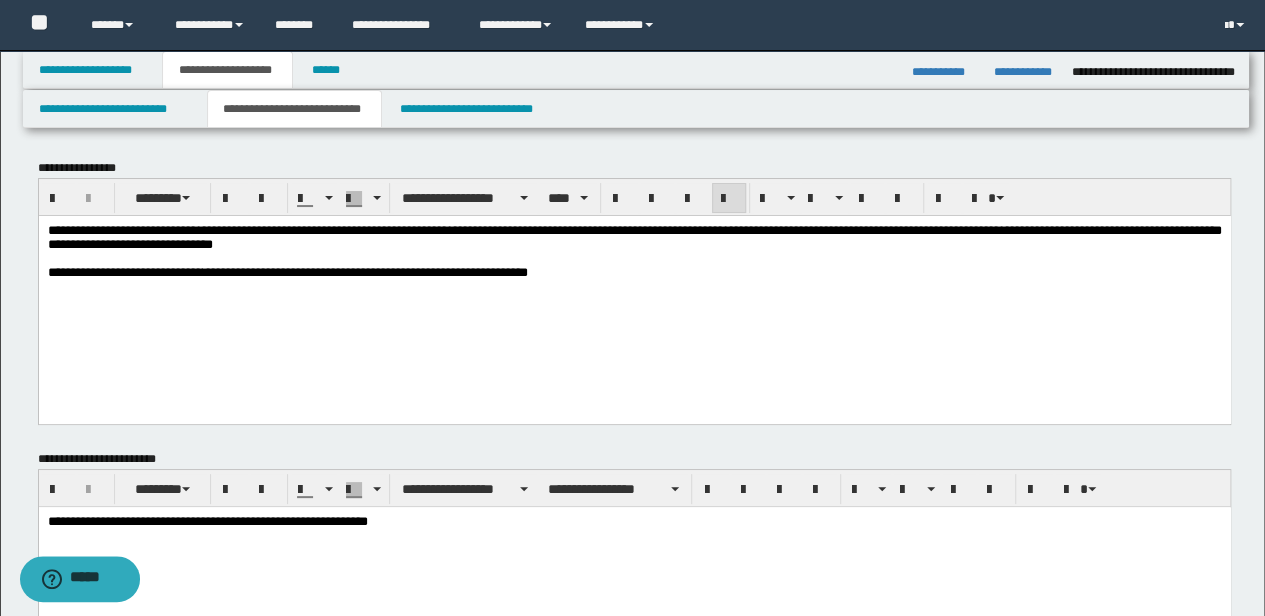 click on "**********" at bounding box center (634, 290) 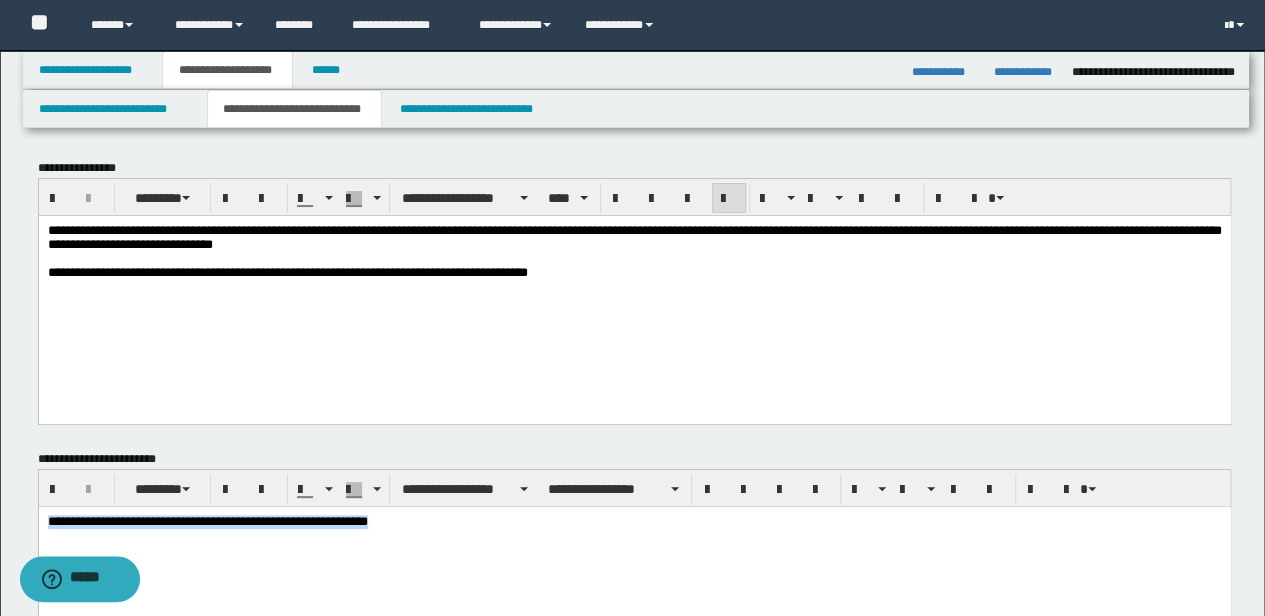 drag, startPoint x: 352, startPoint y: 521, endPoint x: -3, endPoint y: 519, distance: 355.00565 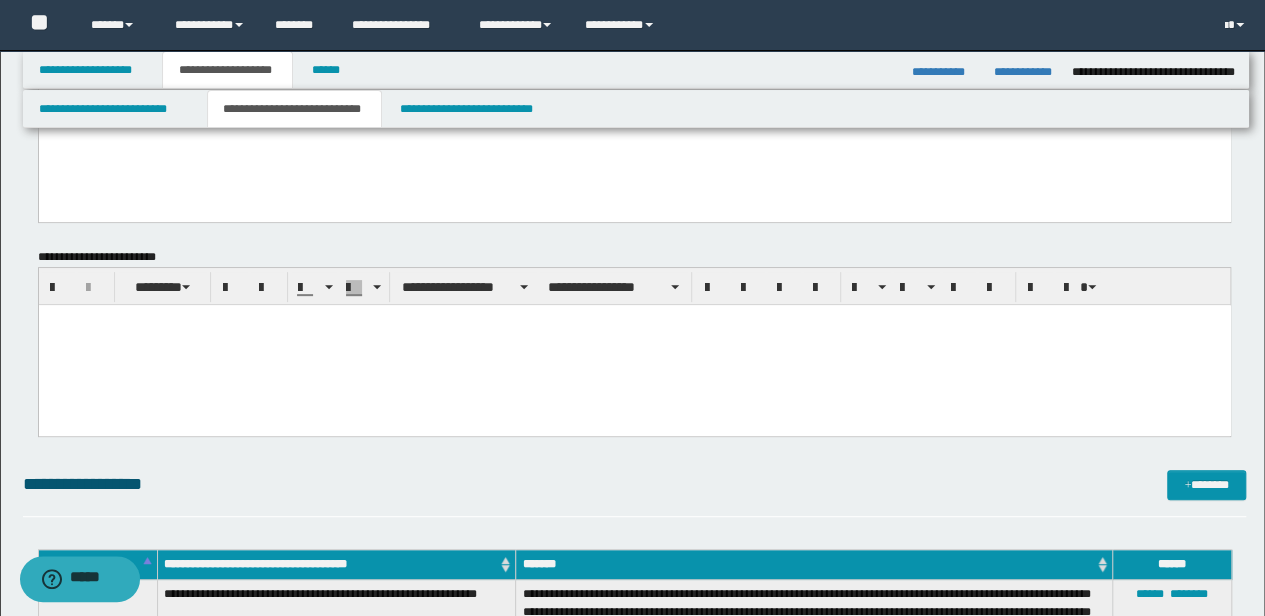 scroll, scrollTop: 200, scrollLeft: 0, axis: vertical 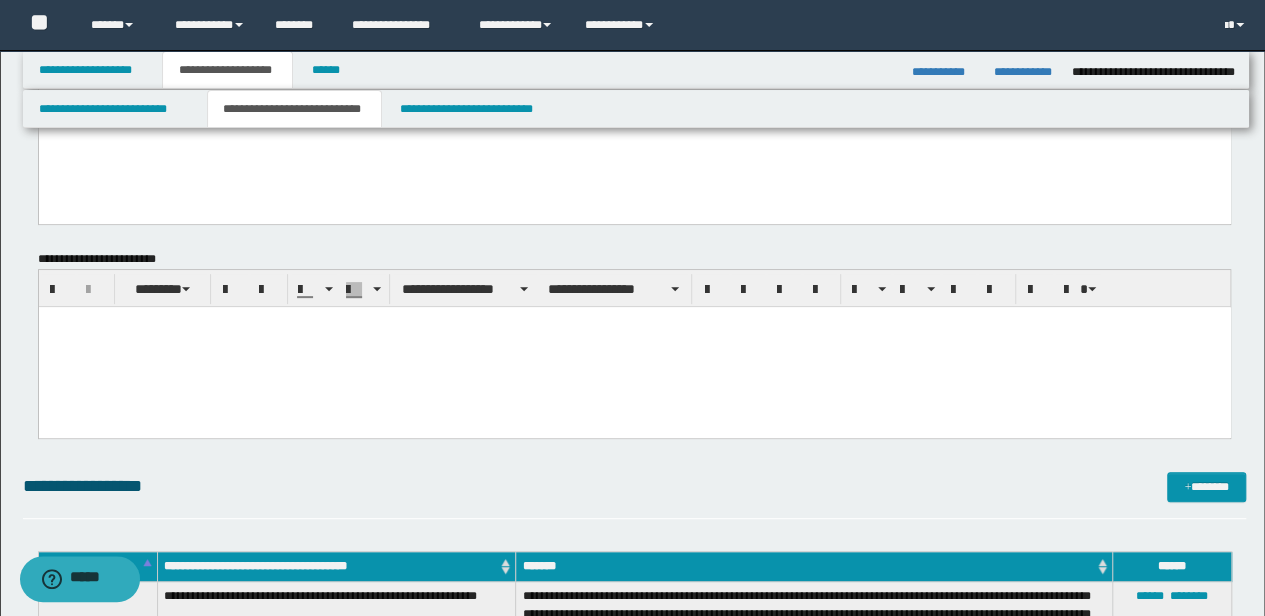 click at bounding box center [634, 347] 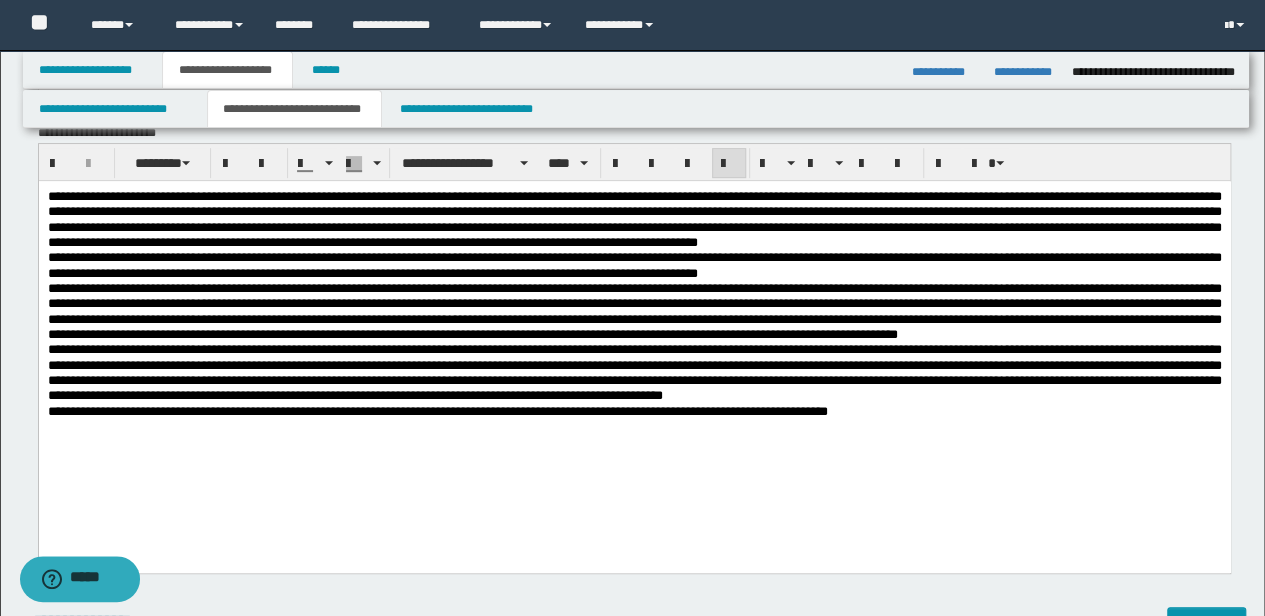 scroll, scrollTop: 333, scrollLeft: 0, axis: vertical 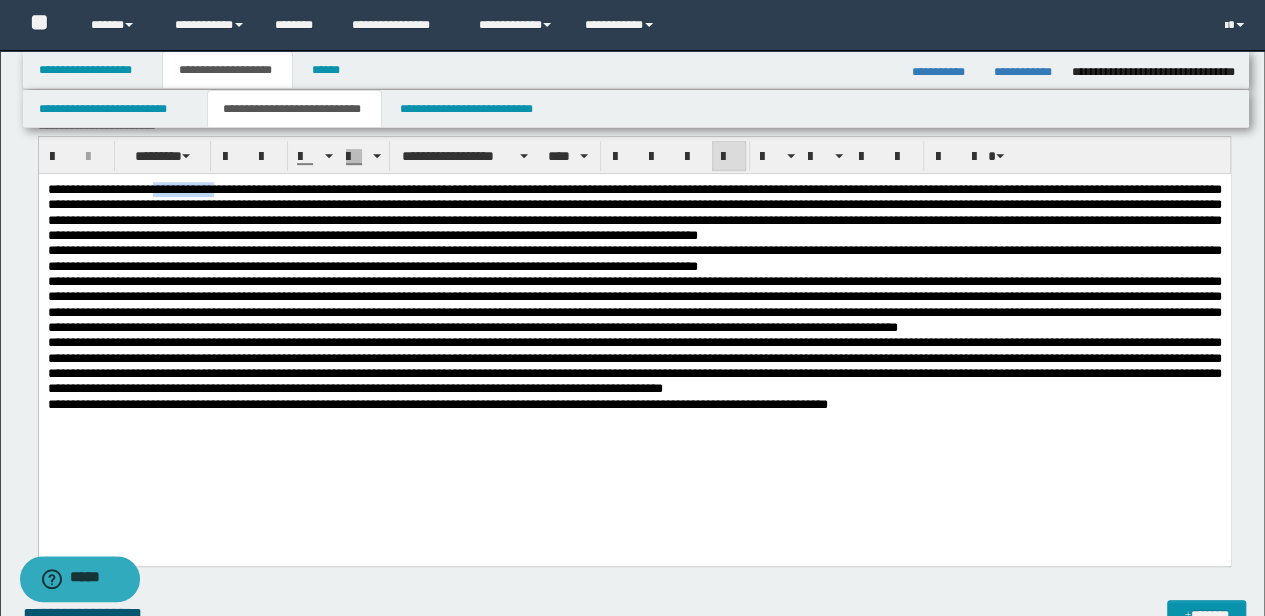 drag, startPoint x: 305, startPoint y: 189, endPoint x: 210, endPoint y: 181, distance: 95.33625 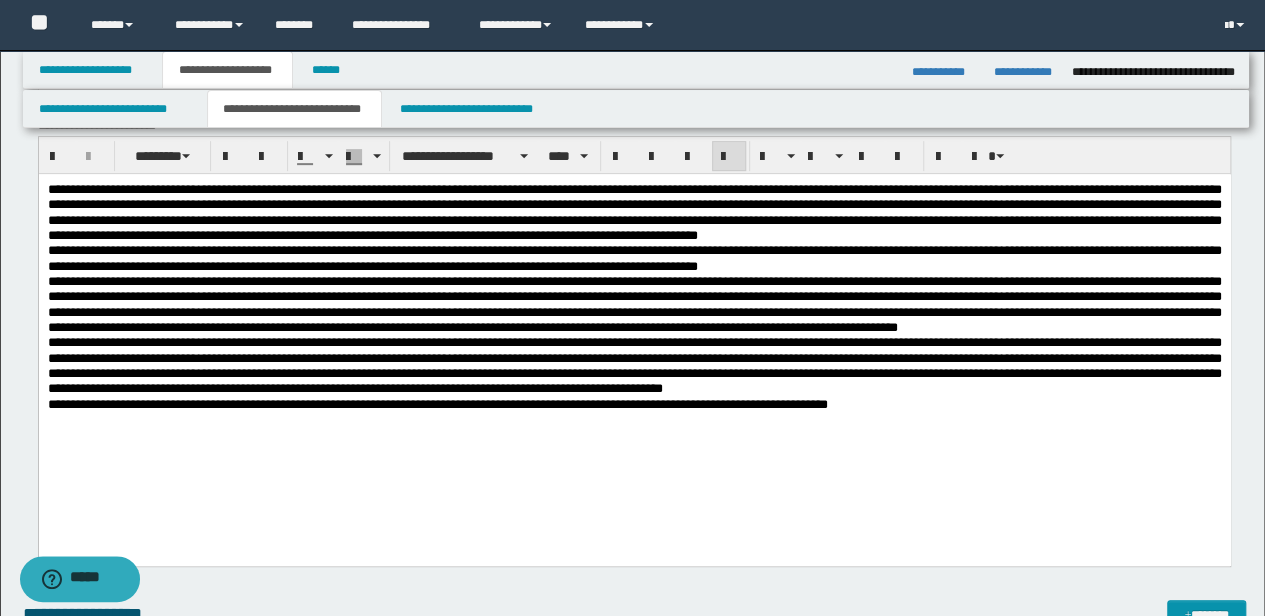 click on "**********" at bounding box center (634, 212) 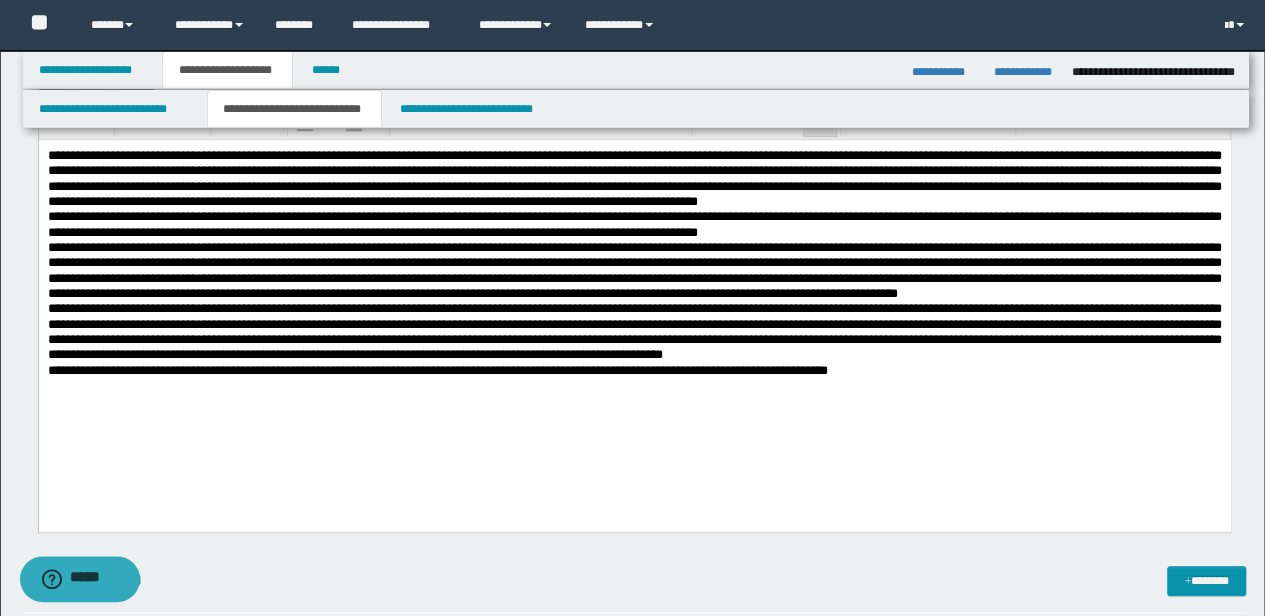 scroll, scrollTop: 333, scrollLeft: 0, axis: vertical 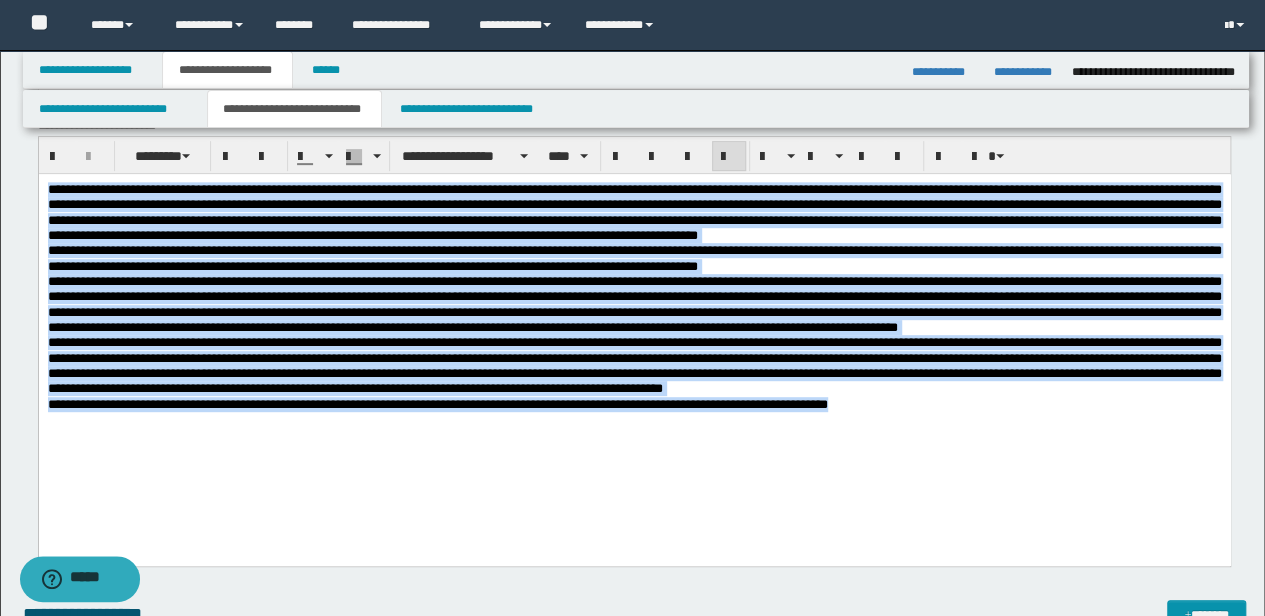 drag, startPoint x: 1034, startPoint y: 453, endPoint x: 73, endPoint y: 352, distance: 966.2929 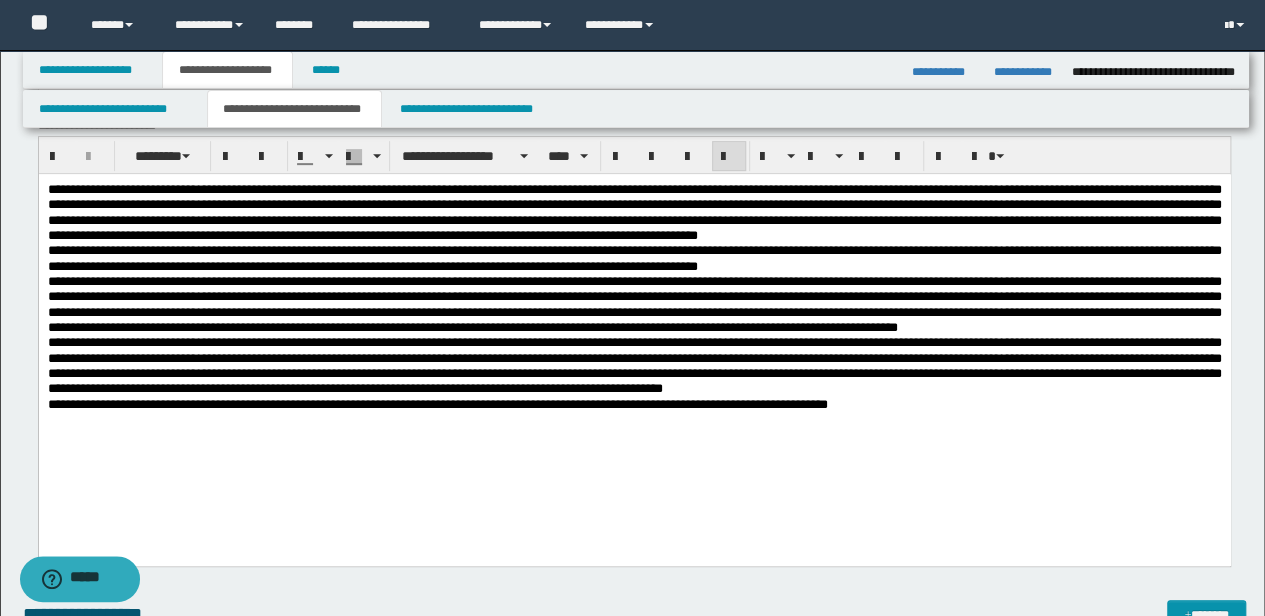 scroll, scrollTop: 0, scrollLeft: 0, axis: both 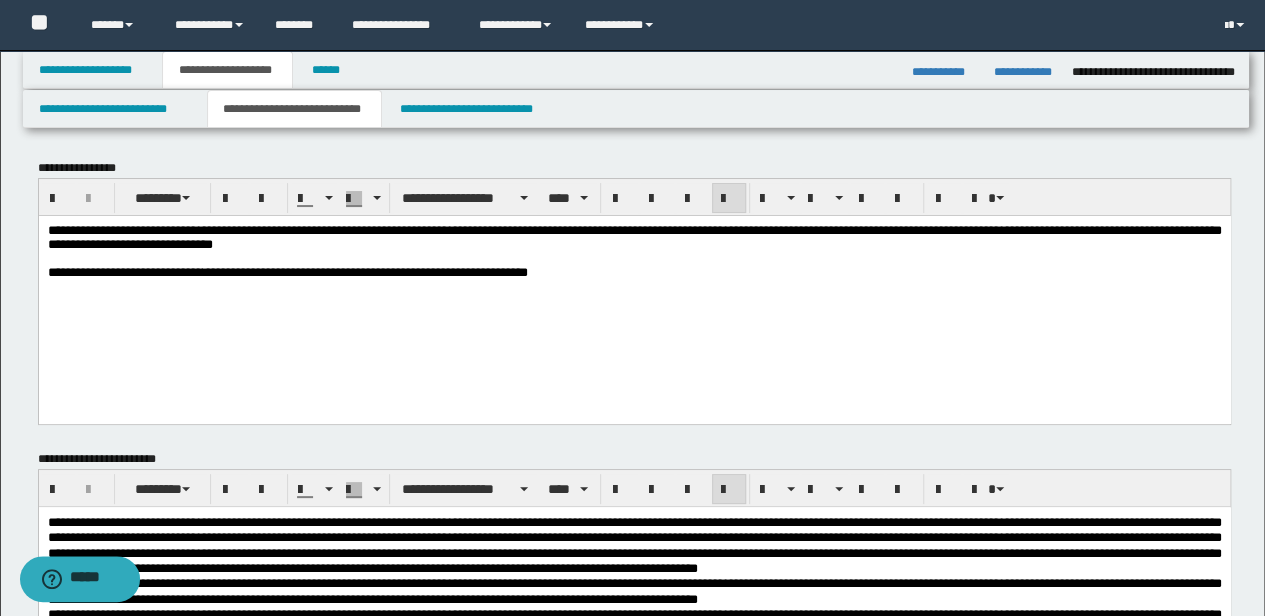click on "**********" at bounding box center (634, 290) 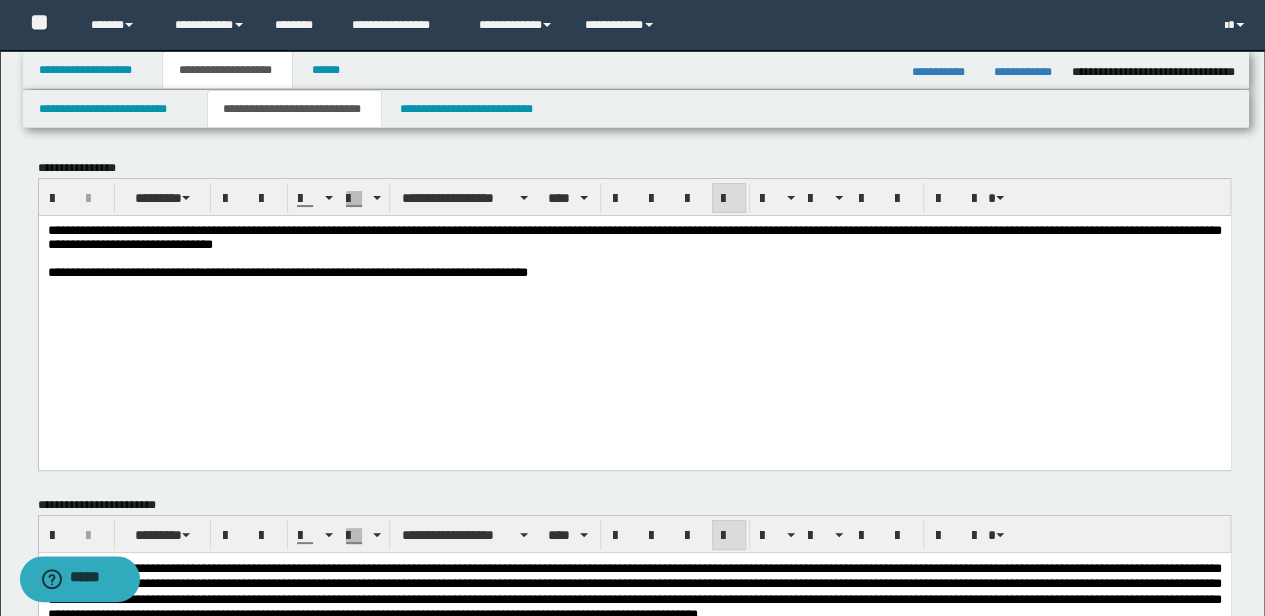 type 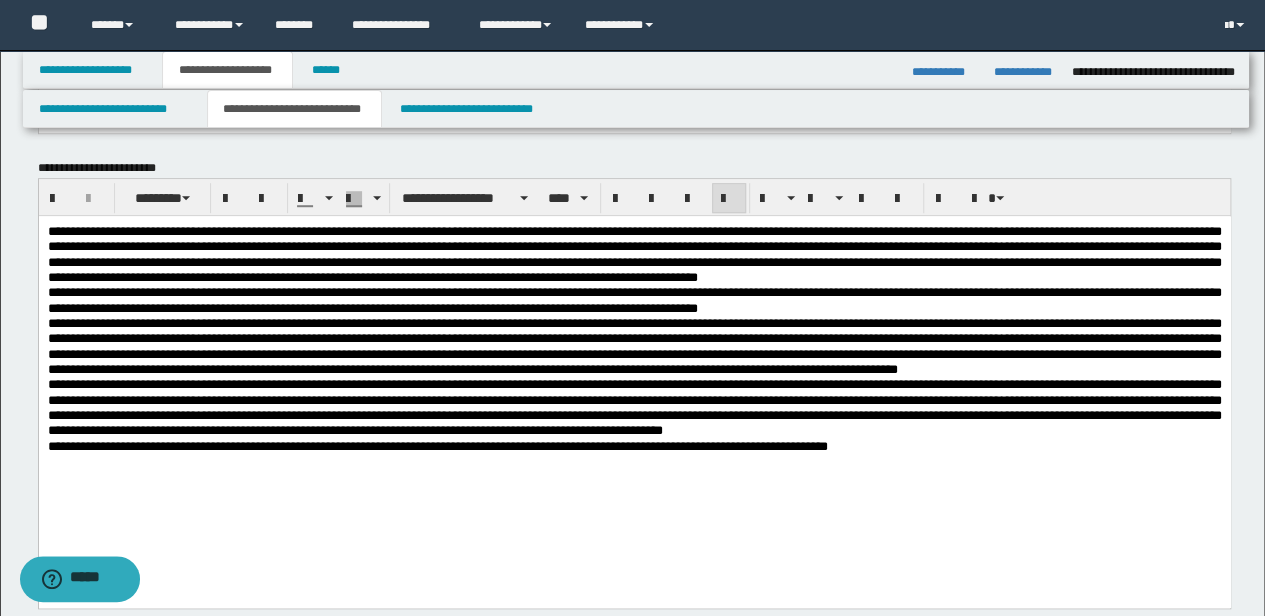 scroll, scrollTop: 600, scrollLeft: 0, axis: vertical 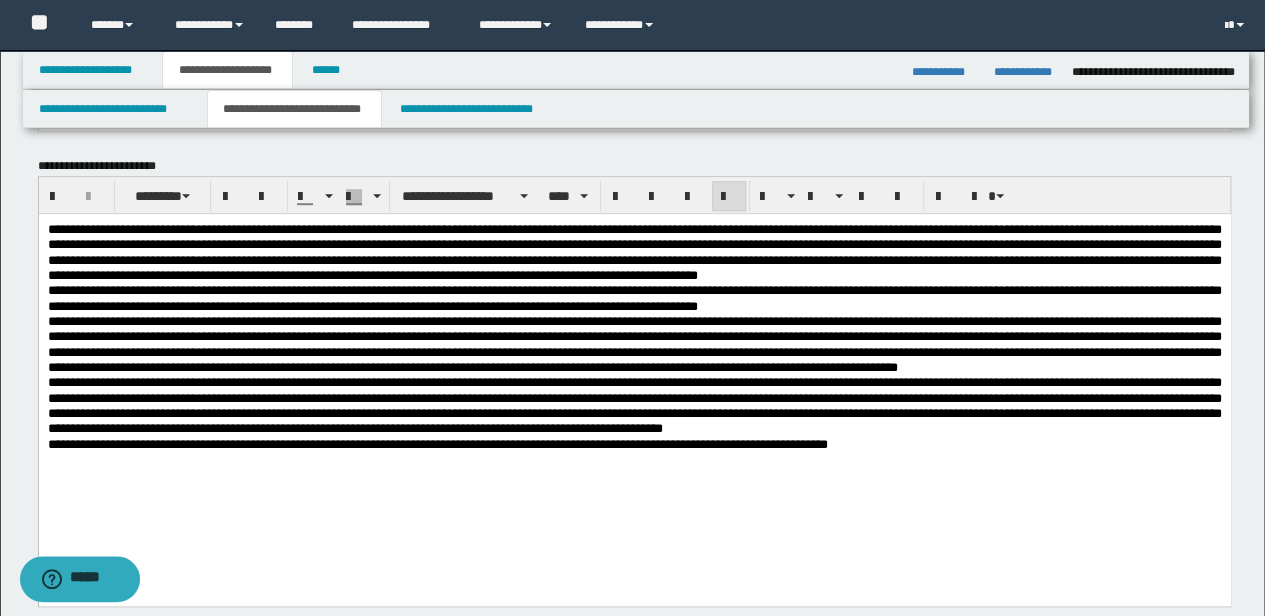 drag, startPoint x: 44, startPoint y: 221, endPoint x: 80, endPoint y: 268, distance: 59.20304 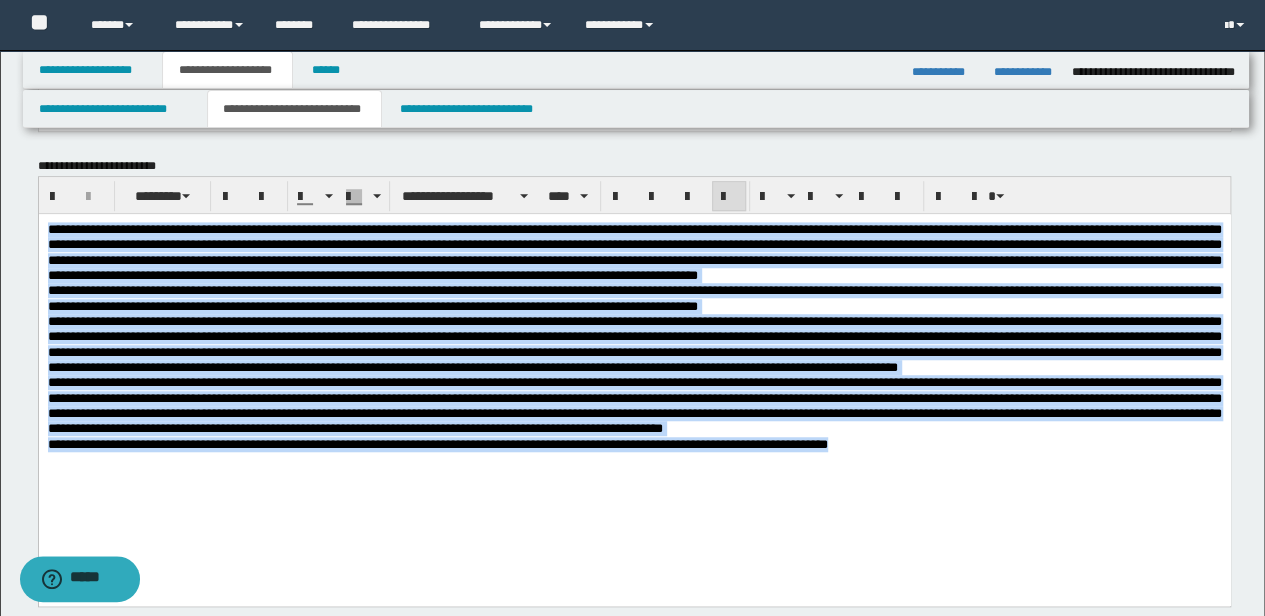 drag, startPoint x: 46, startPoint y: 224, endPoint x: 999, endPoint y: 498, distance: 991.6073 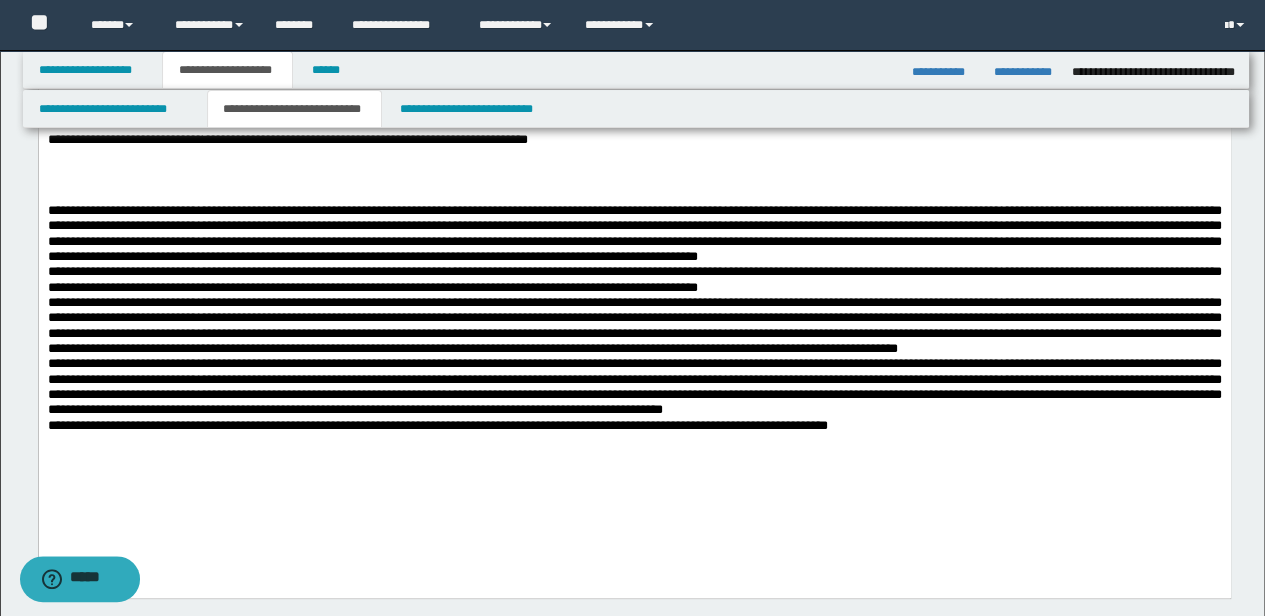 scroll, scrollTop: 0, scrollLeft: 0, axis: both 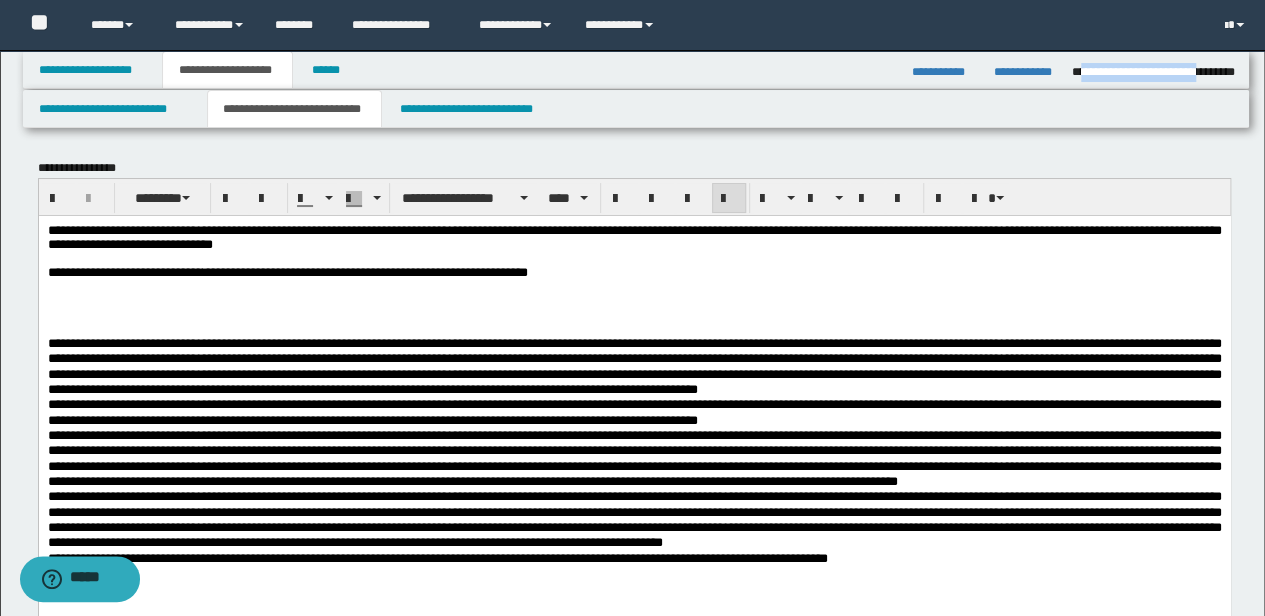 drag, startPoint x: 1077, startPoint y: 68, endPoint x: 1201, endPoint y: 83, distance: 124.90396 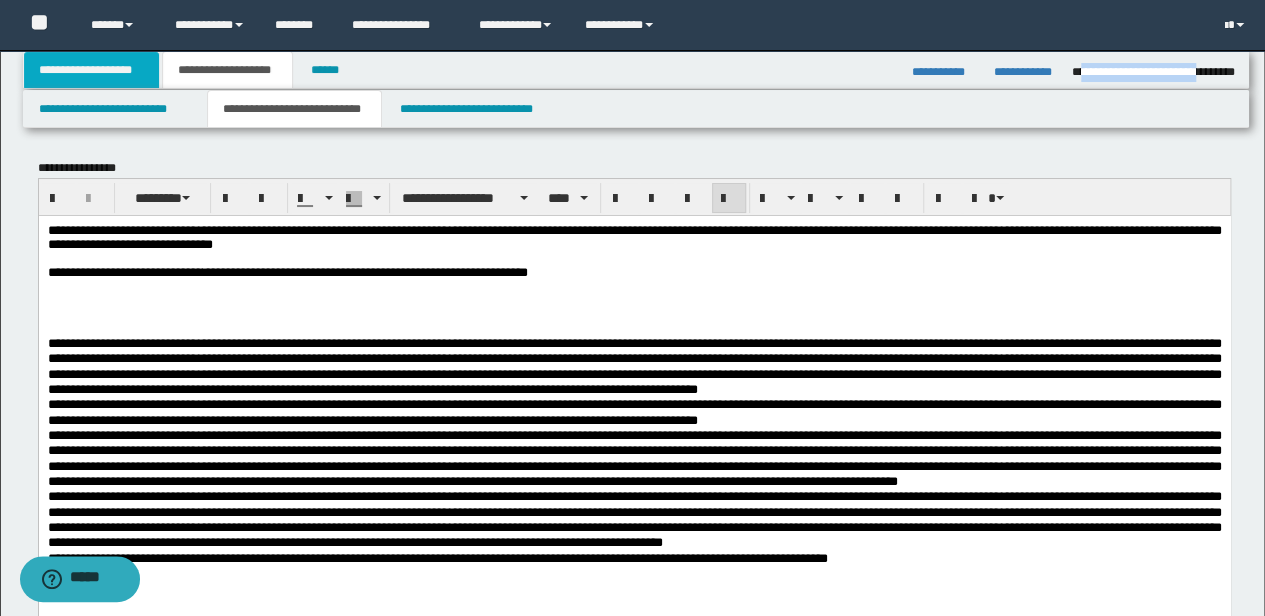 click on "**********" at bounding box center (92, 70) 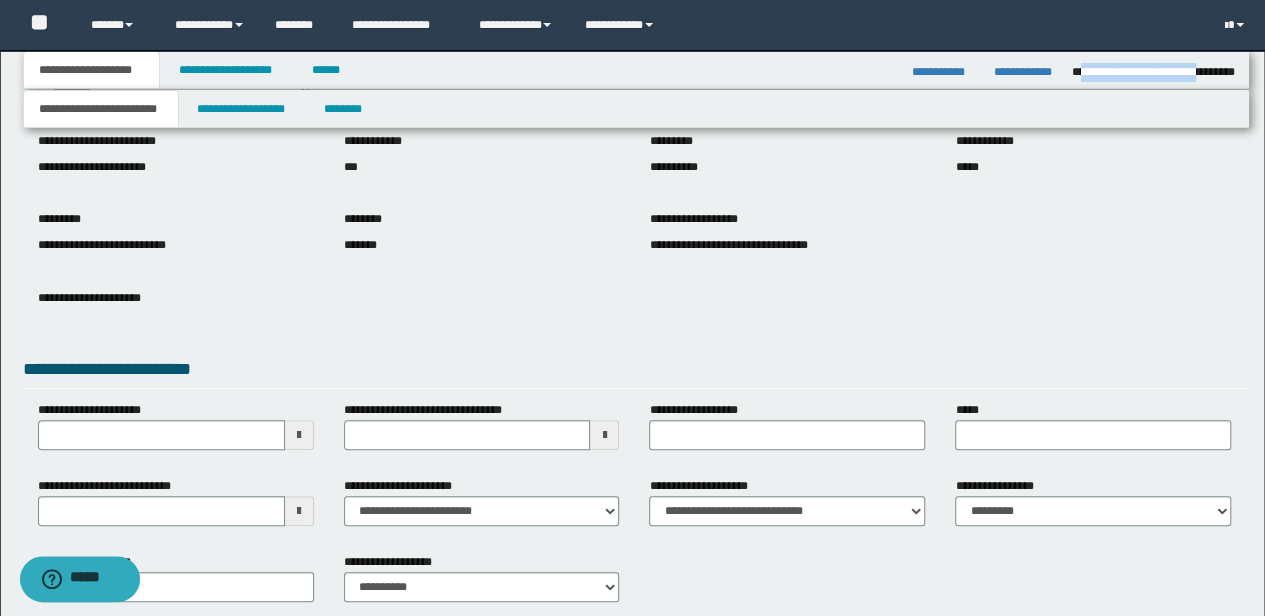 scroll, scrollTop: 266, scrollLeft: 0, axis: vertical 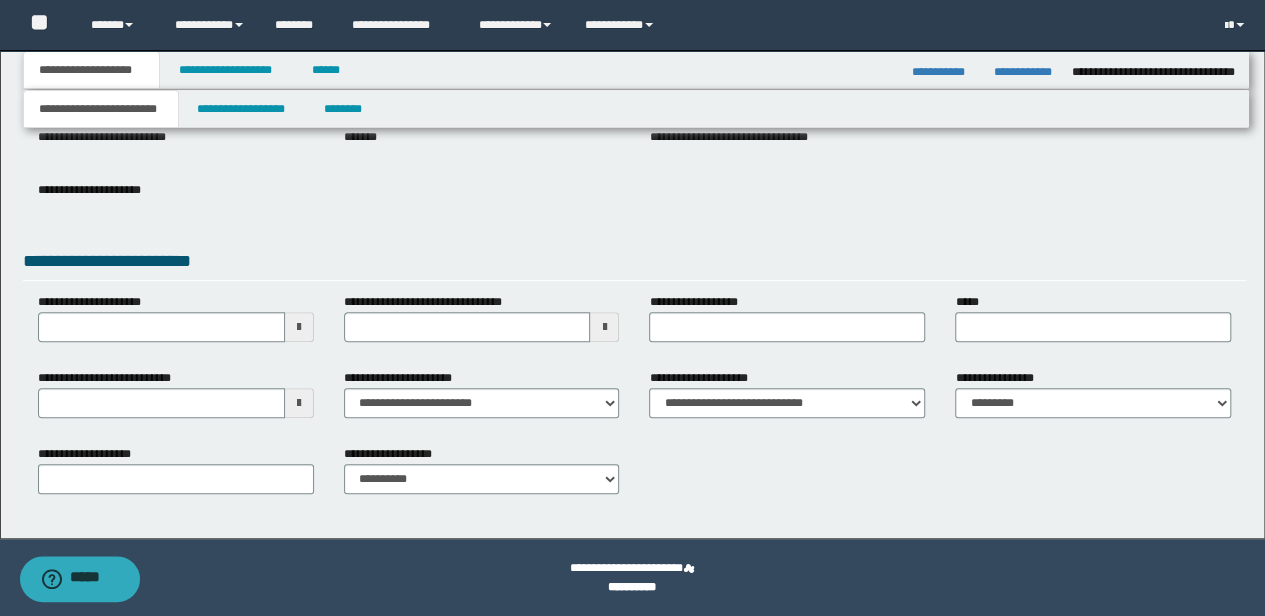 click at bounding box center [299, 403] 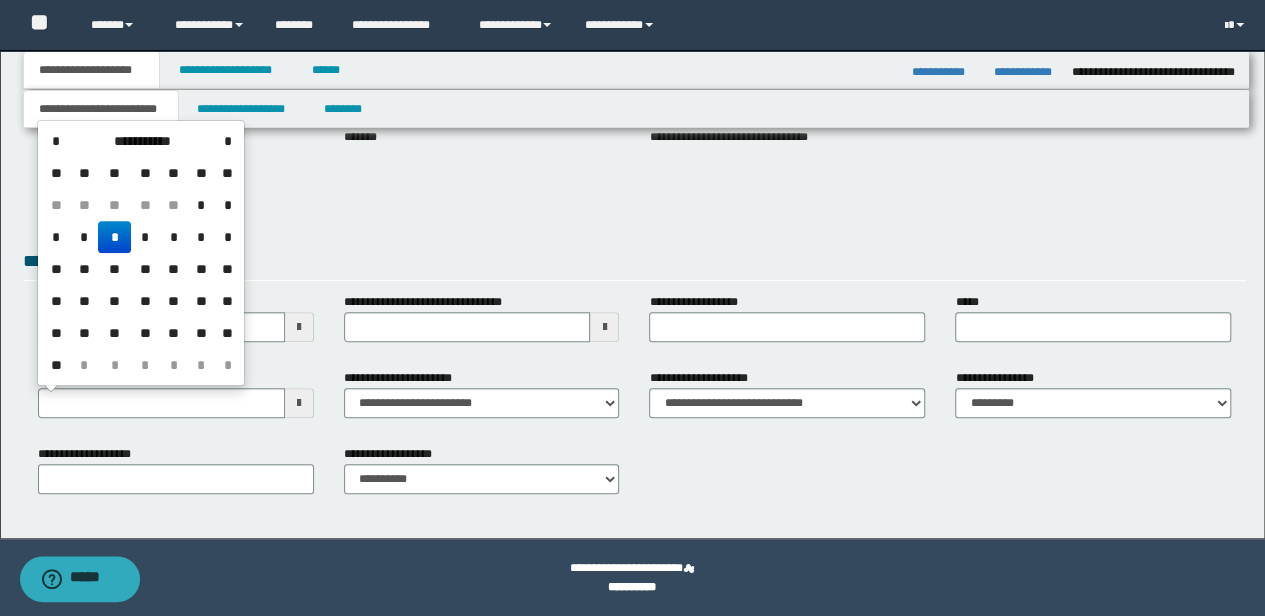 click on "*" at bounding box center [201, 237] 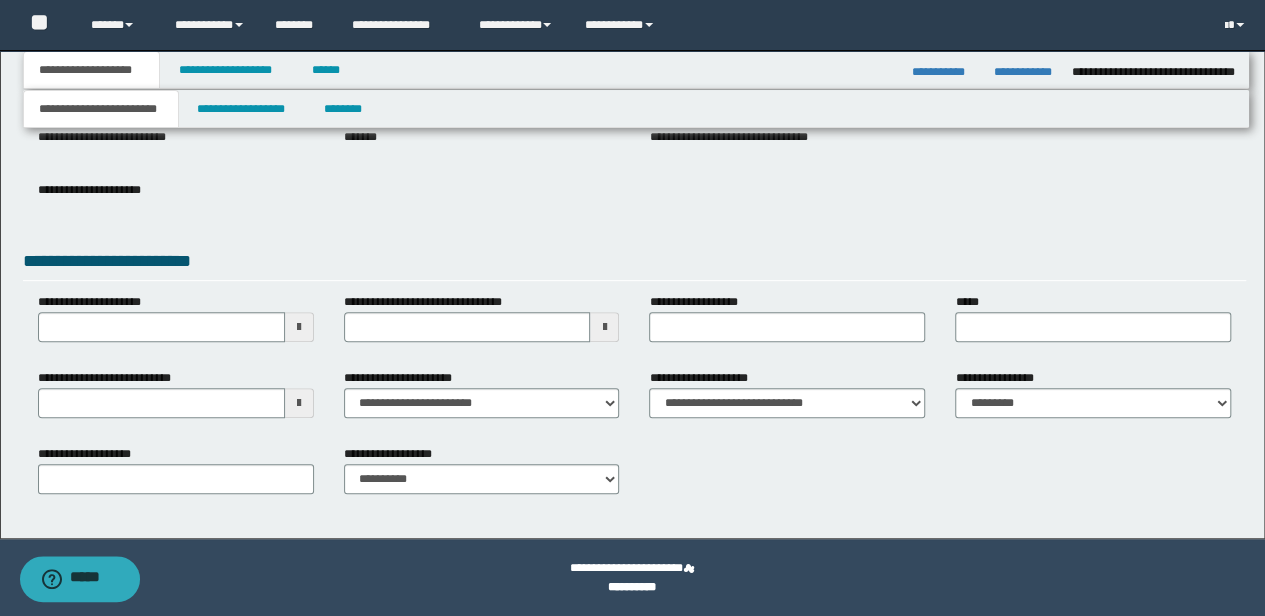 click on "********
*******" at bounding box center [482, 135] 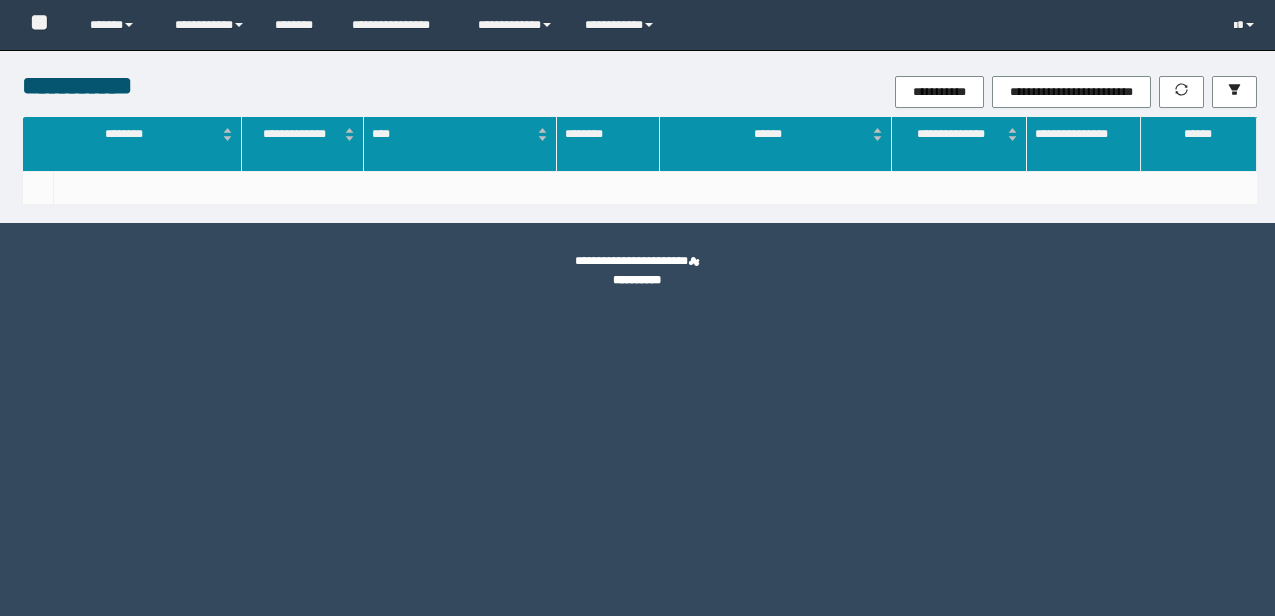 scroll, scrollTop: 0, scrollLeft: 0, axis: both 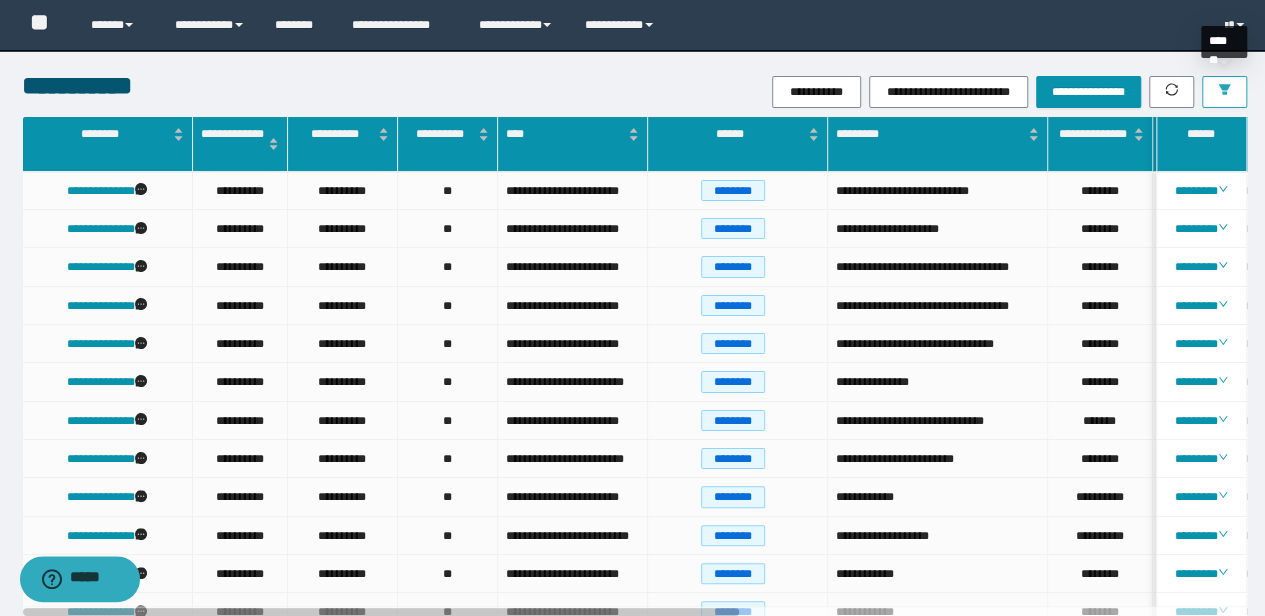 click 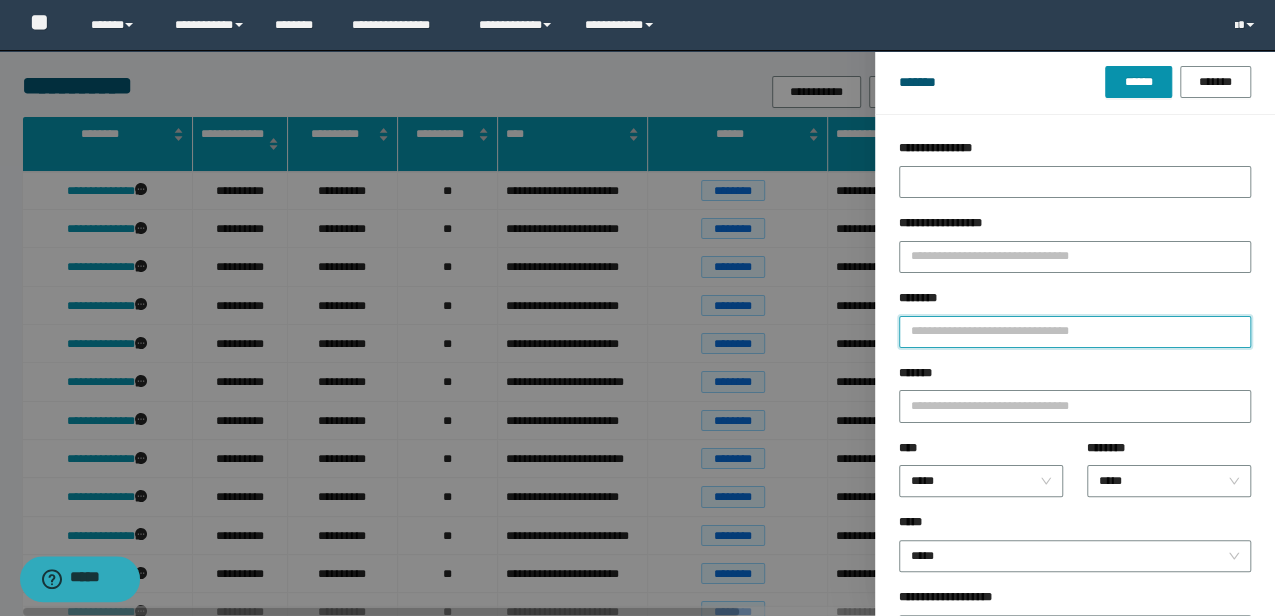 click on "********" at bounding box center (1075, 332) 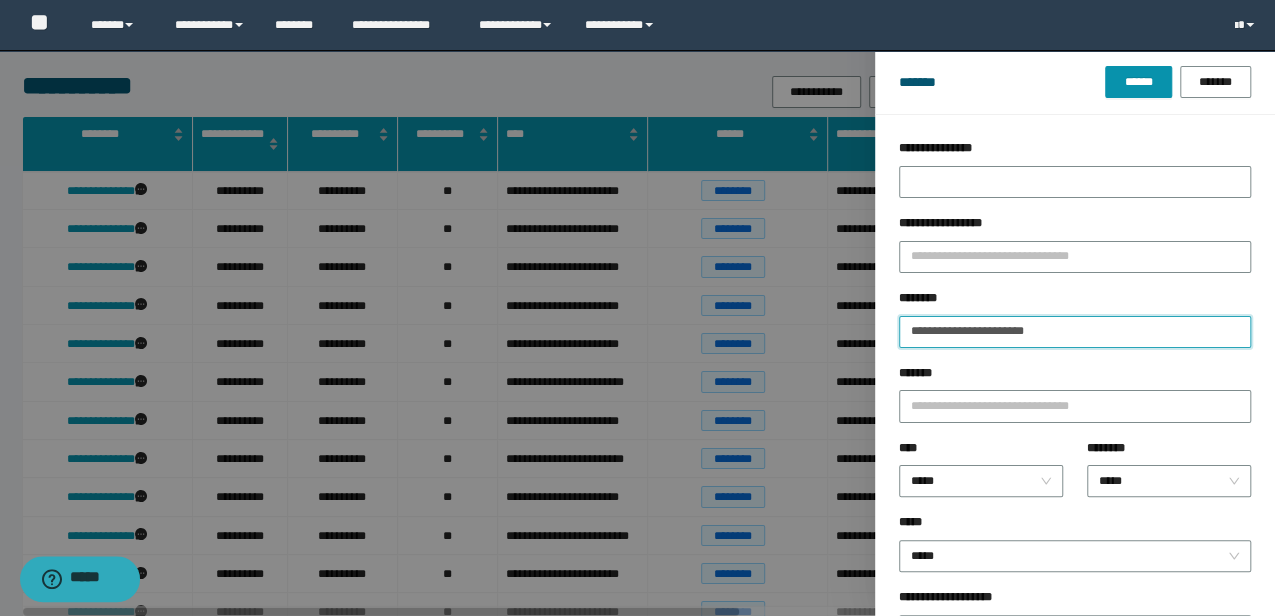 click on "******" at bounding box center [1138, 82] 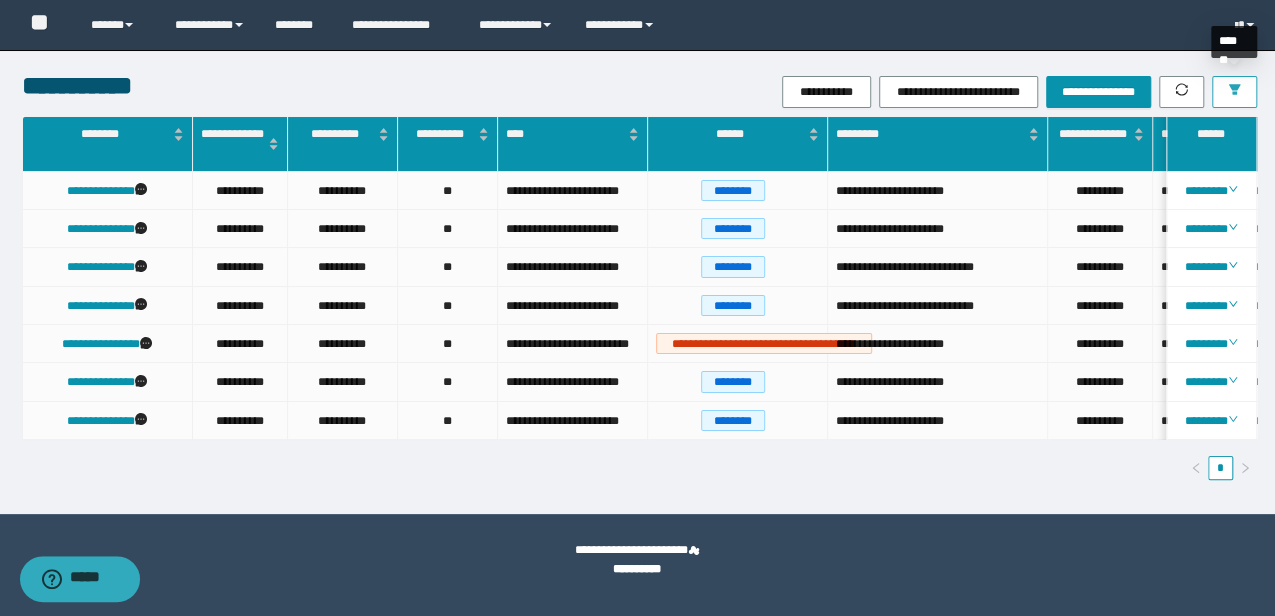 click at bounding box center (1234, 92) 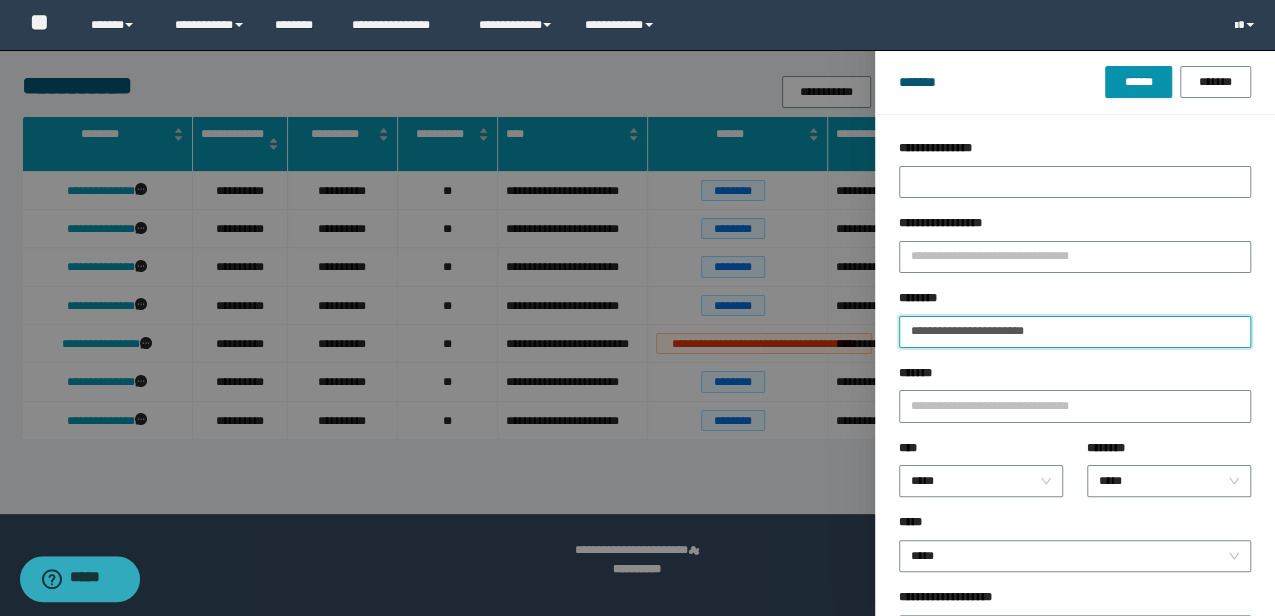 drag, startPoint x: 1060, startPoint y: 327, endPoint x: 672, endPoint y: 301, distance: 388.87015 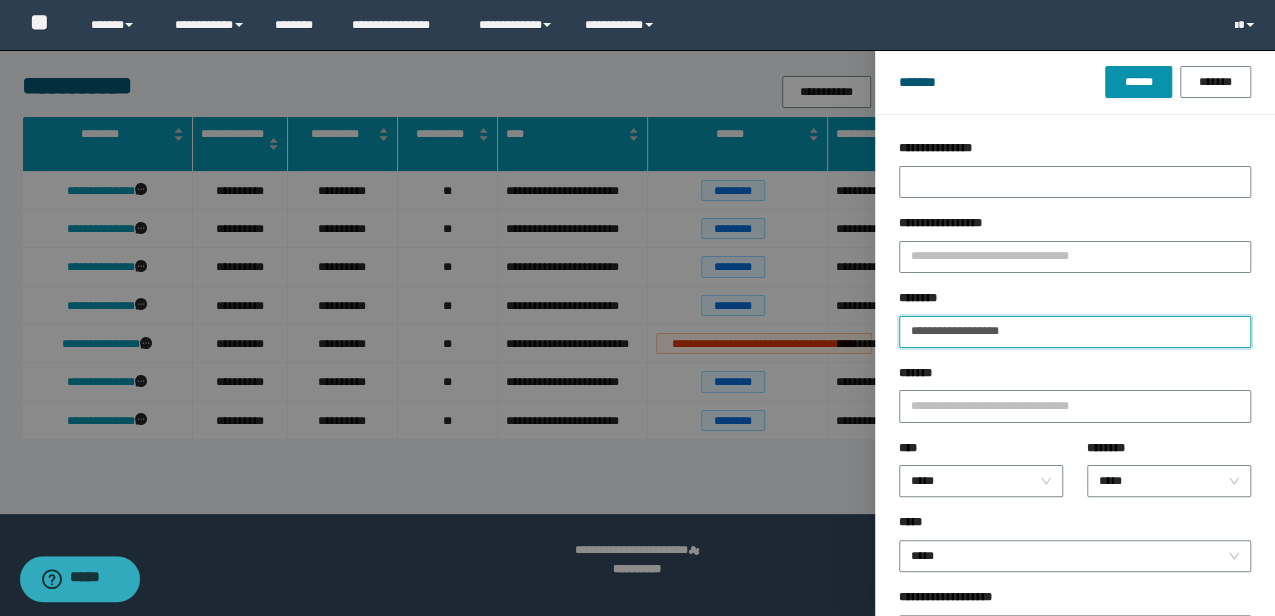 type on "**********" 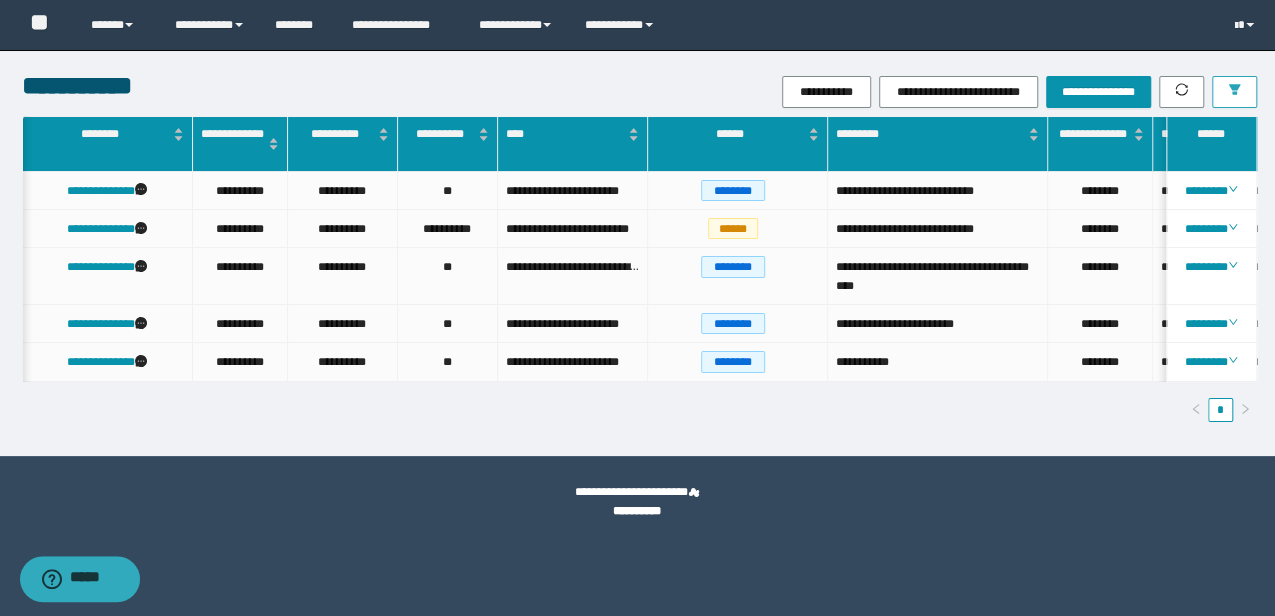 scroll, scrollTop: 0, scrollLeft: 530, axis: horizontal 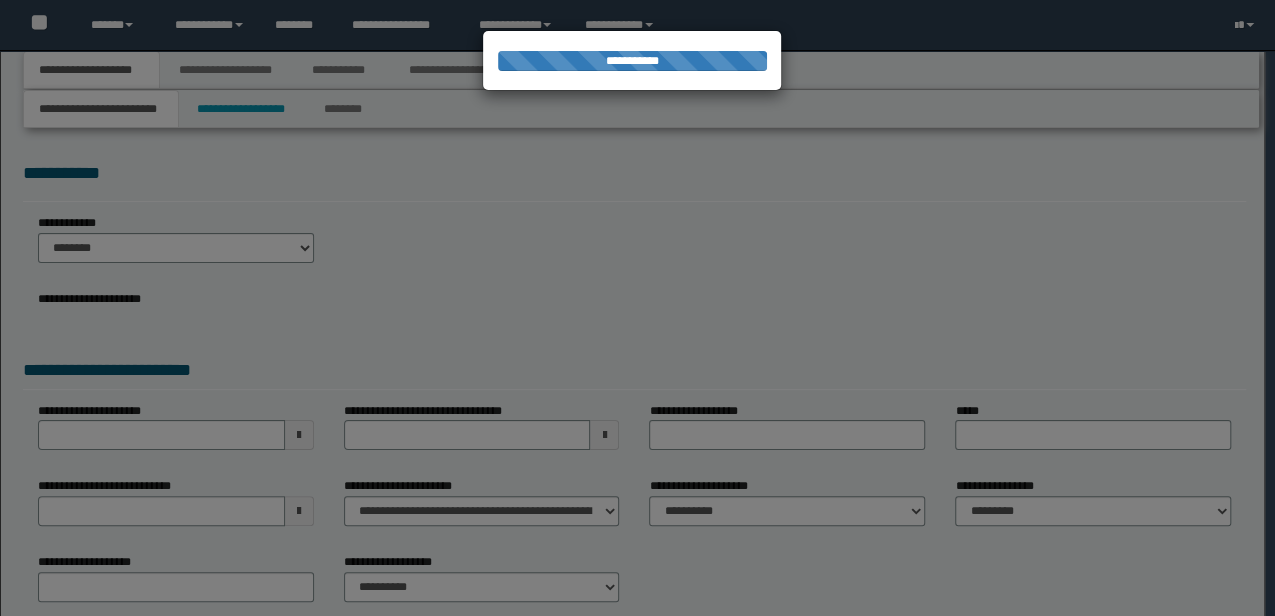 click at bounding box center (637, 308) 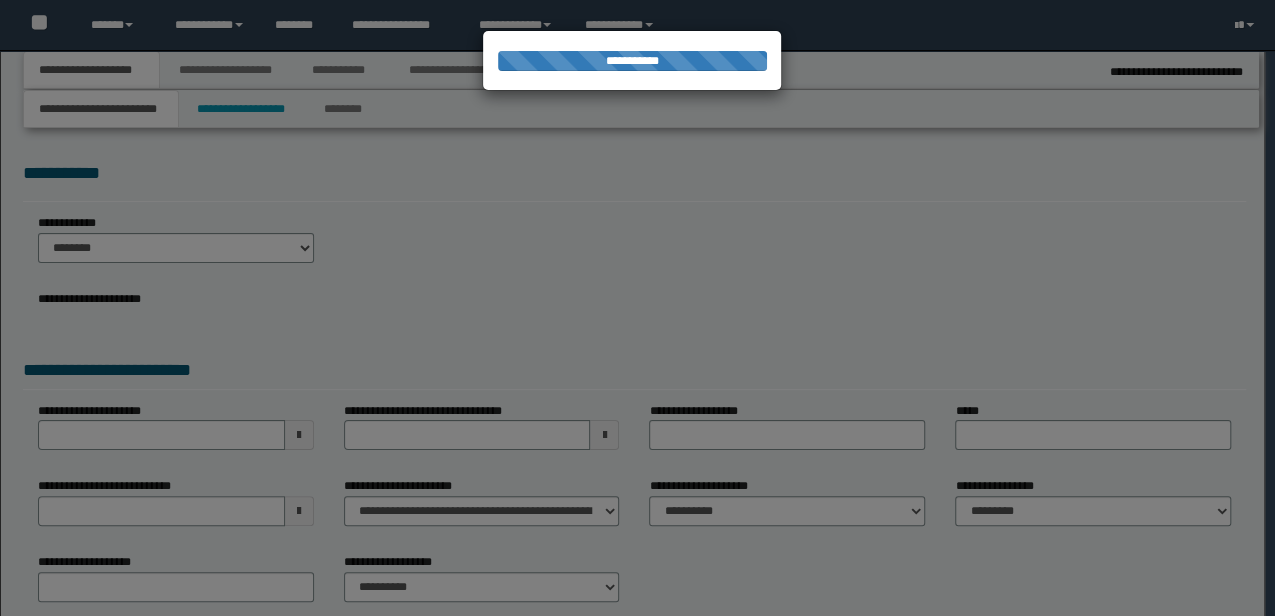 type on "**********" 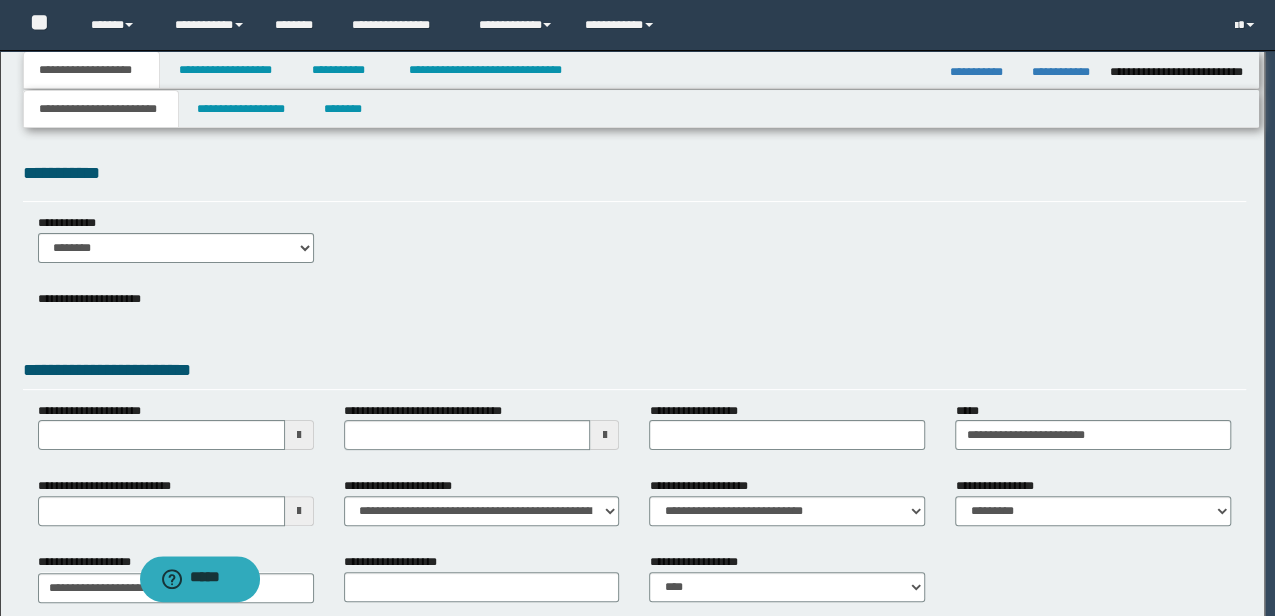 scroll, scrollTop: 0, scrollLeft: 0, axis: both 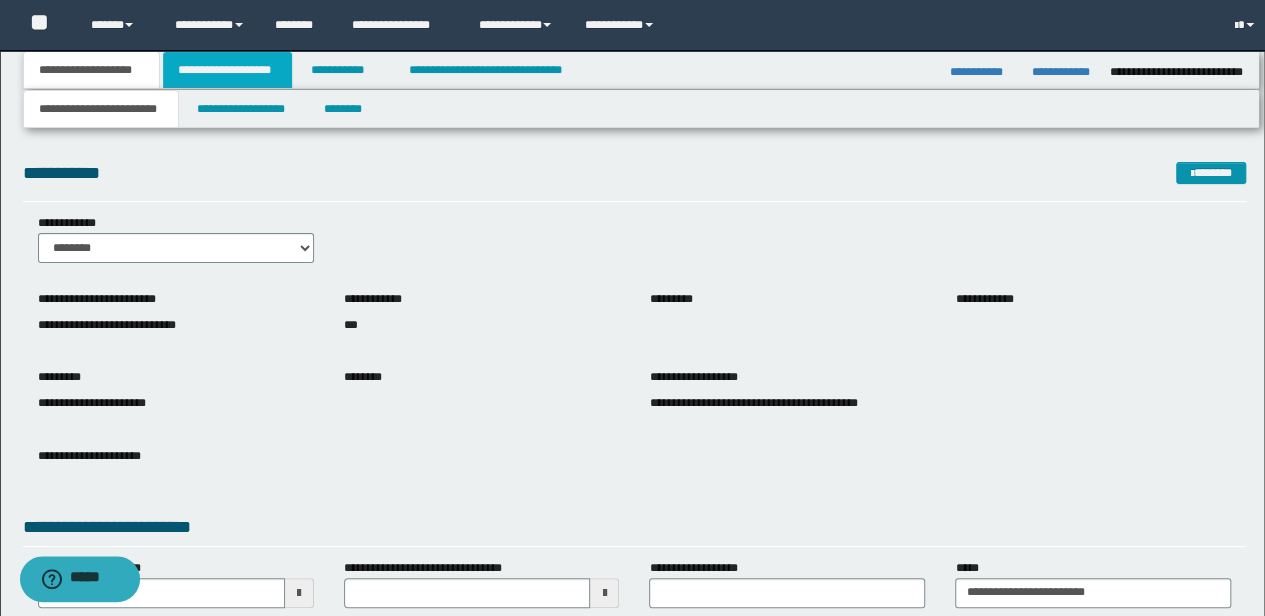 click on "**********" at bounding box center [227, 70] 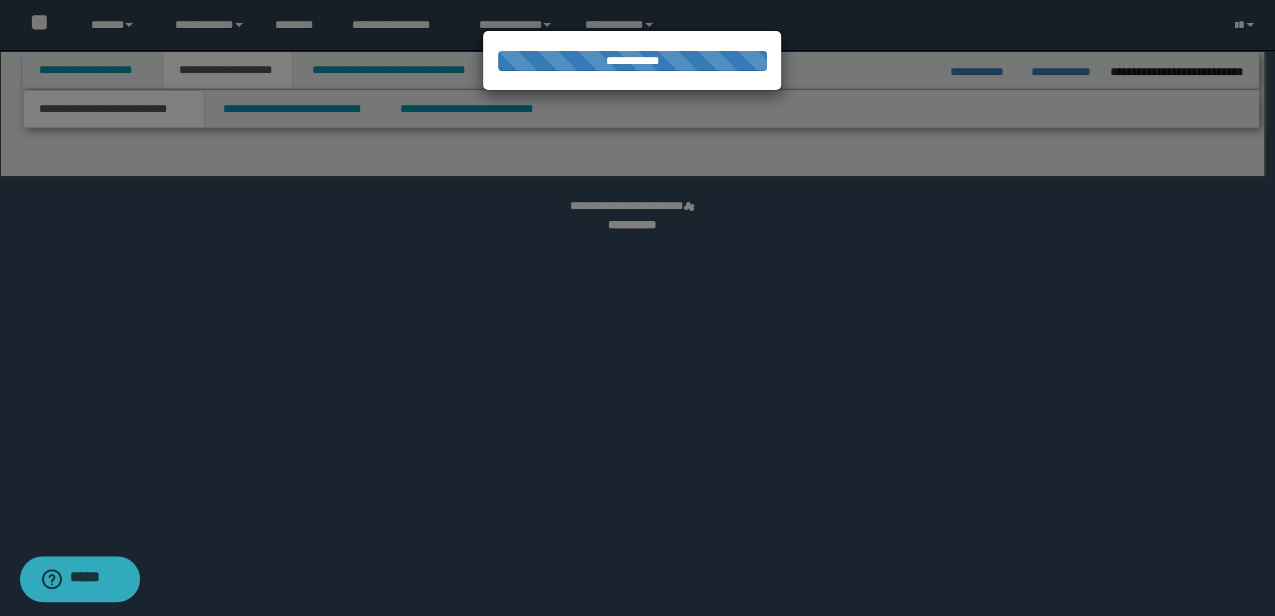 click at bounding box center (637, 308) 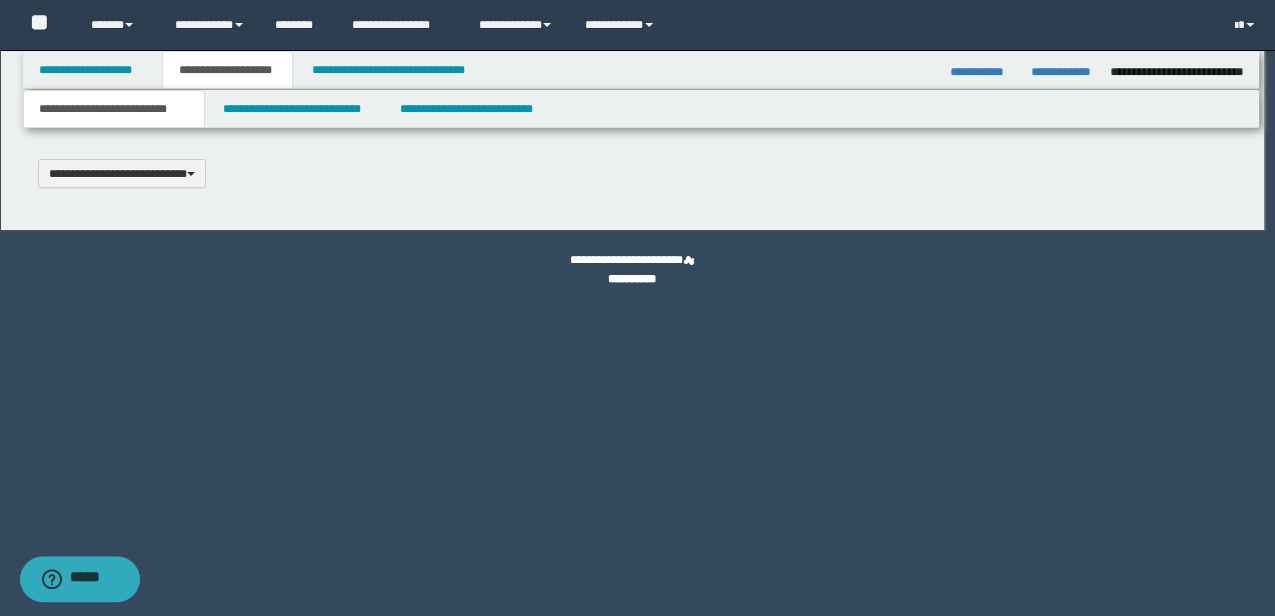 scroll, scrollTop: 0, scrollLeft: 0, axis: both 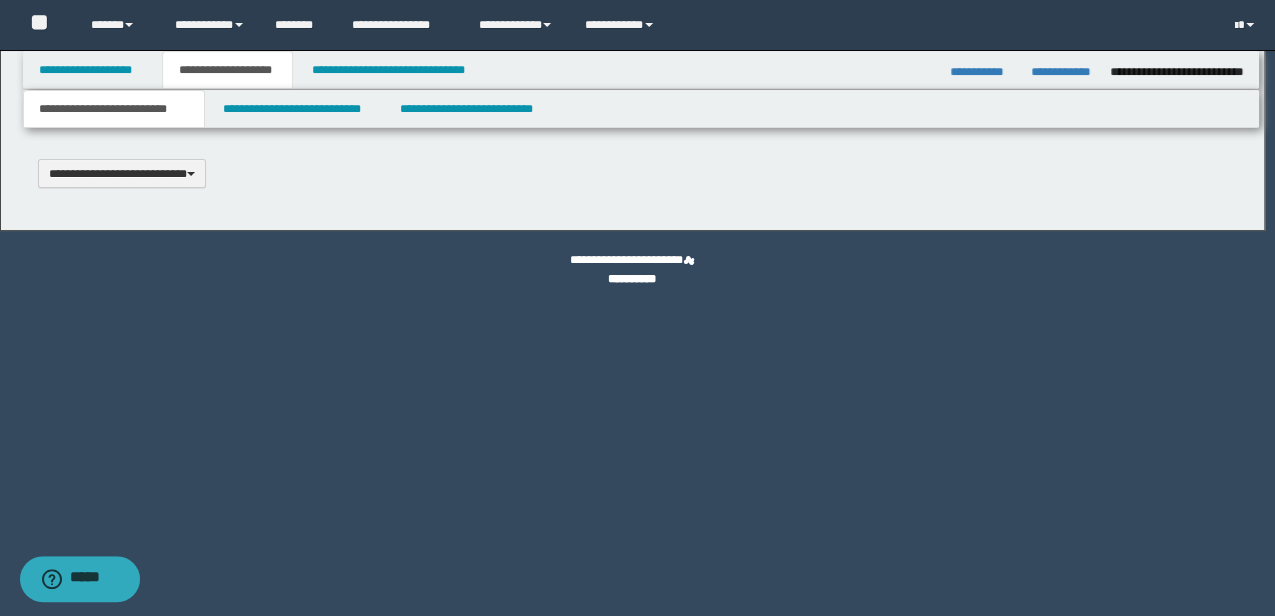 type 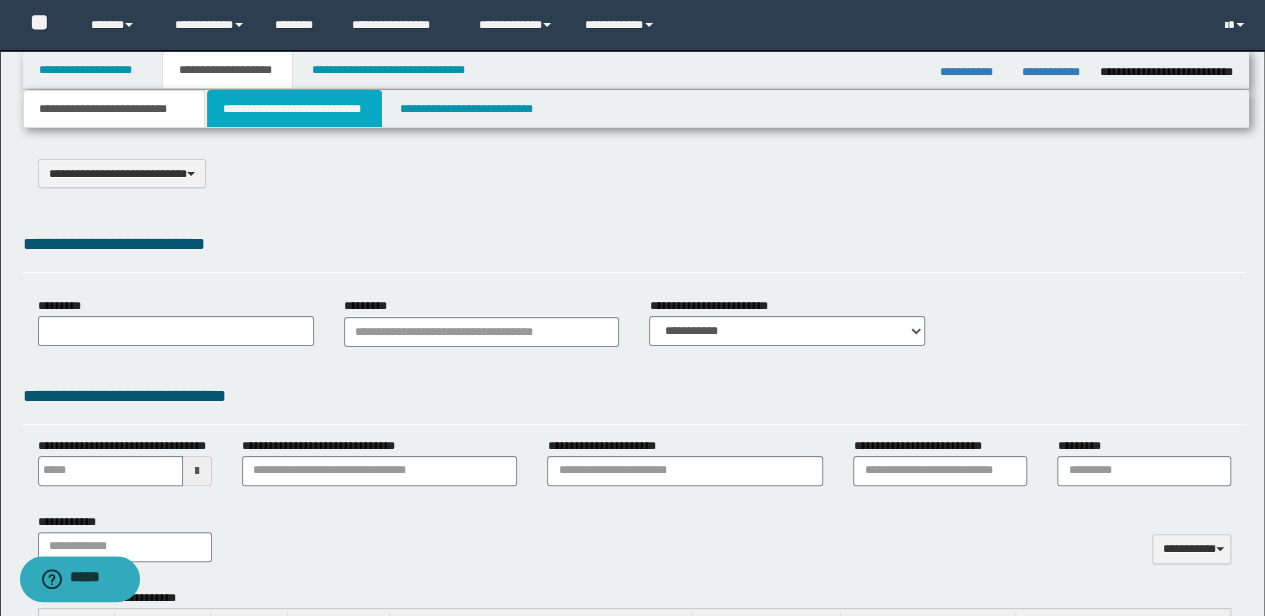 click on "**********" at bounding box center [294, 109] 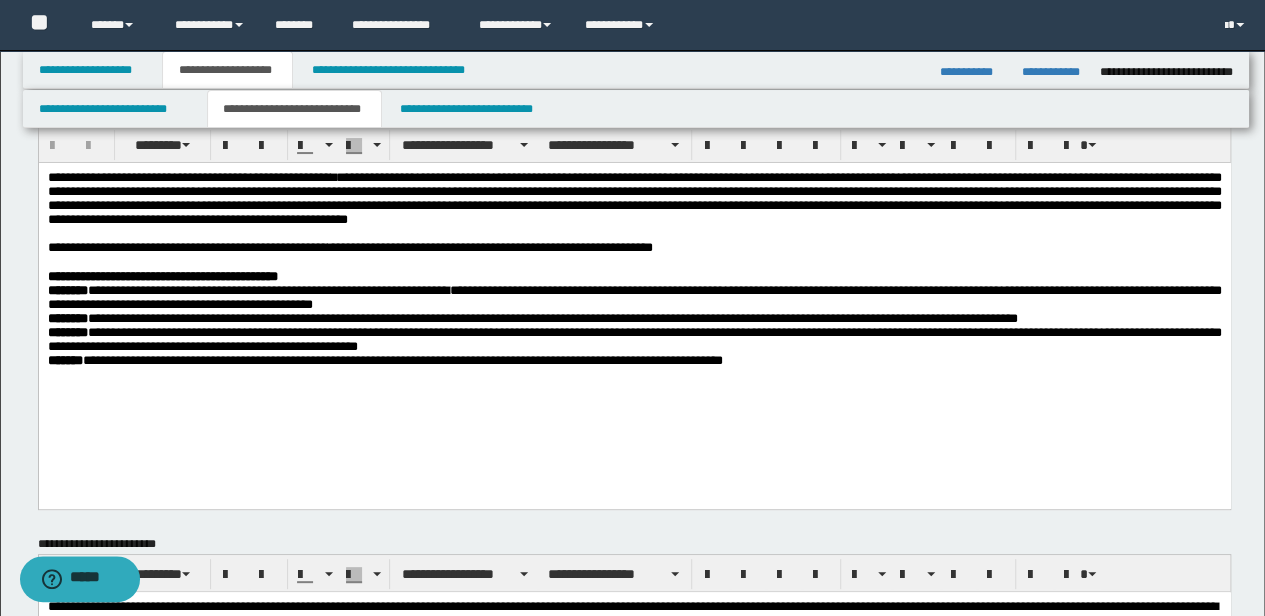scroll, scrollTop: 0, scrollLeft: 0, axis: both 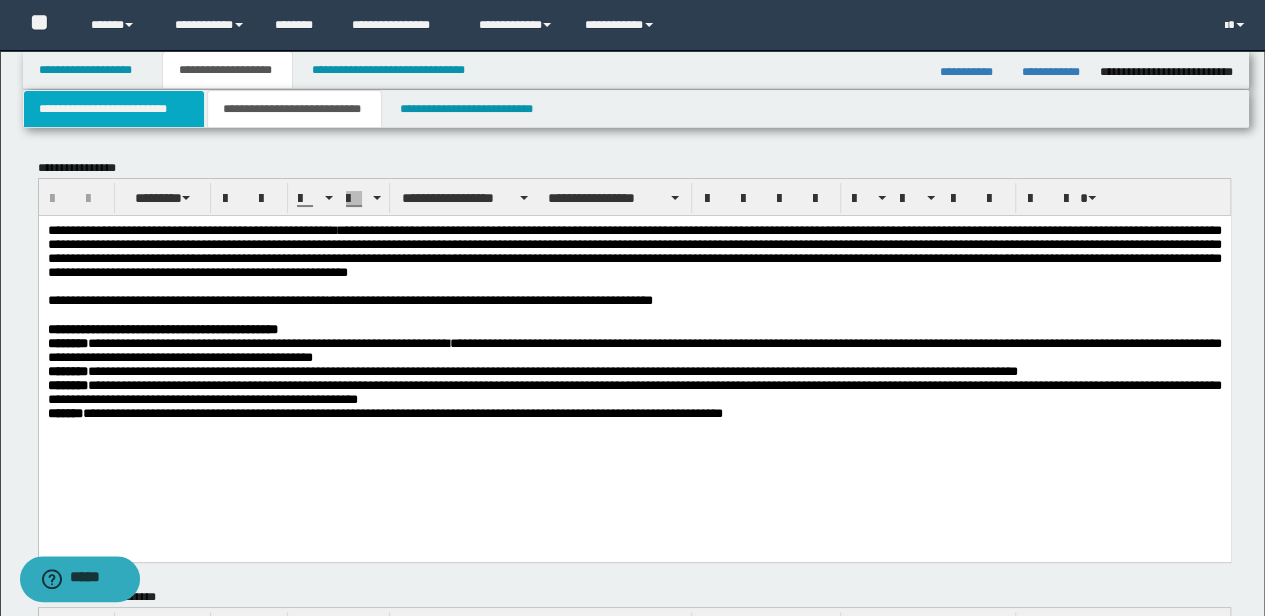 click on "**********" at bounding box center [114, 109] 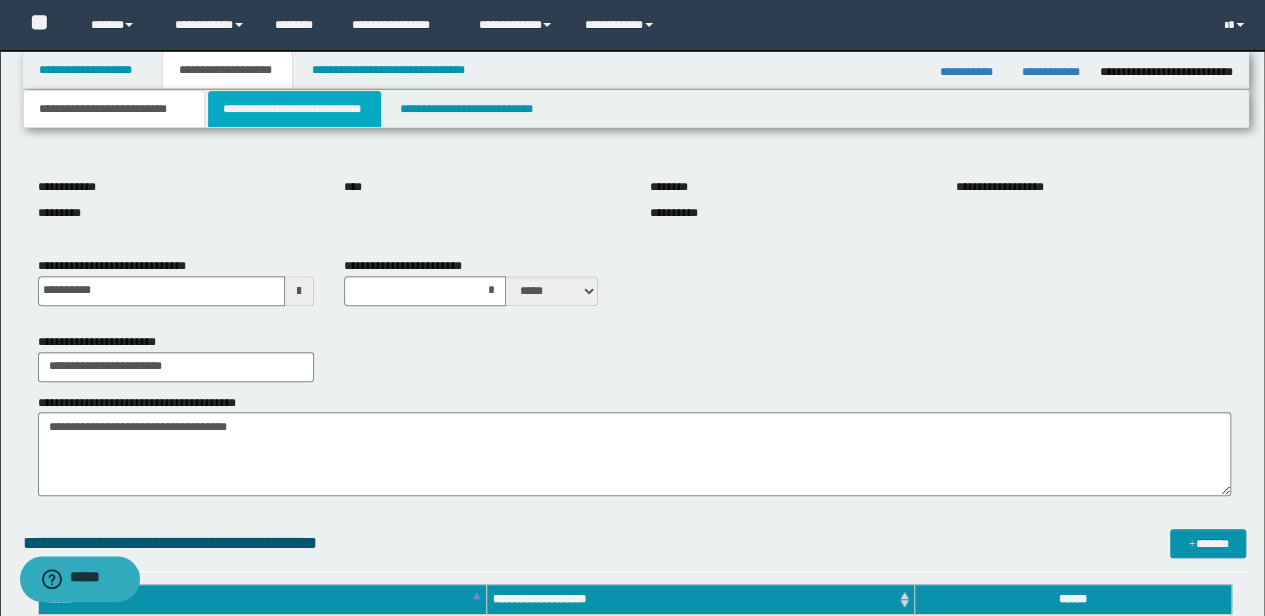scroll, scrollTop: 333, scrollLeft: 0, axis: vertical 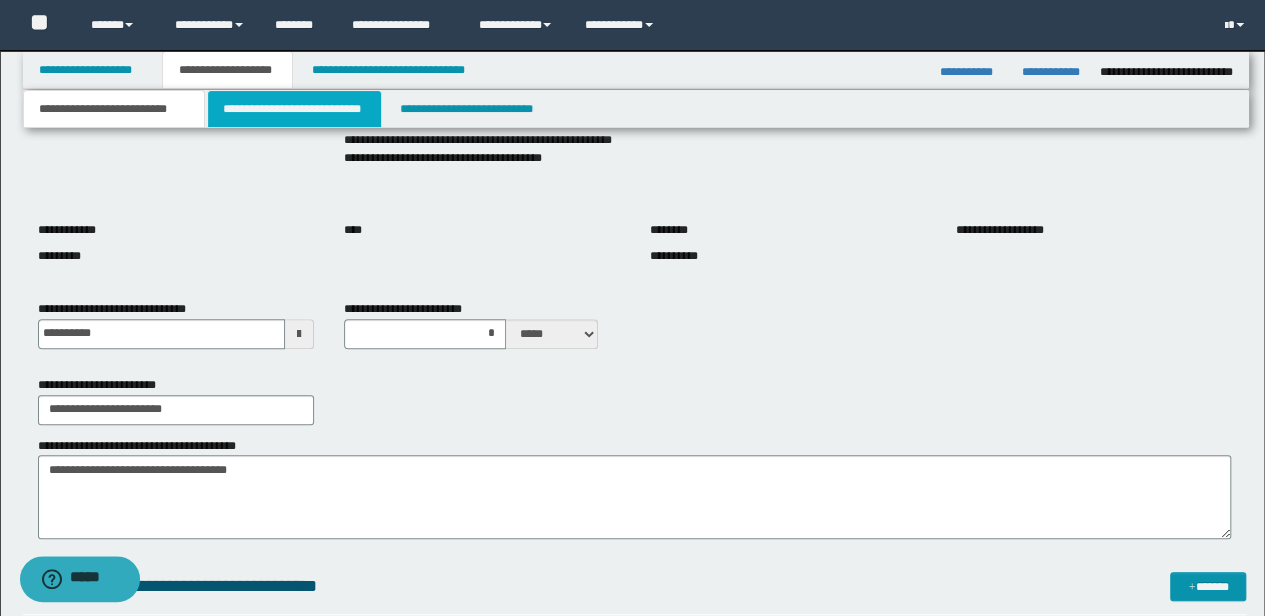 click on "**********" at bounding box center (294, 109) 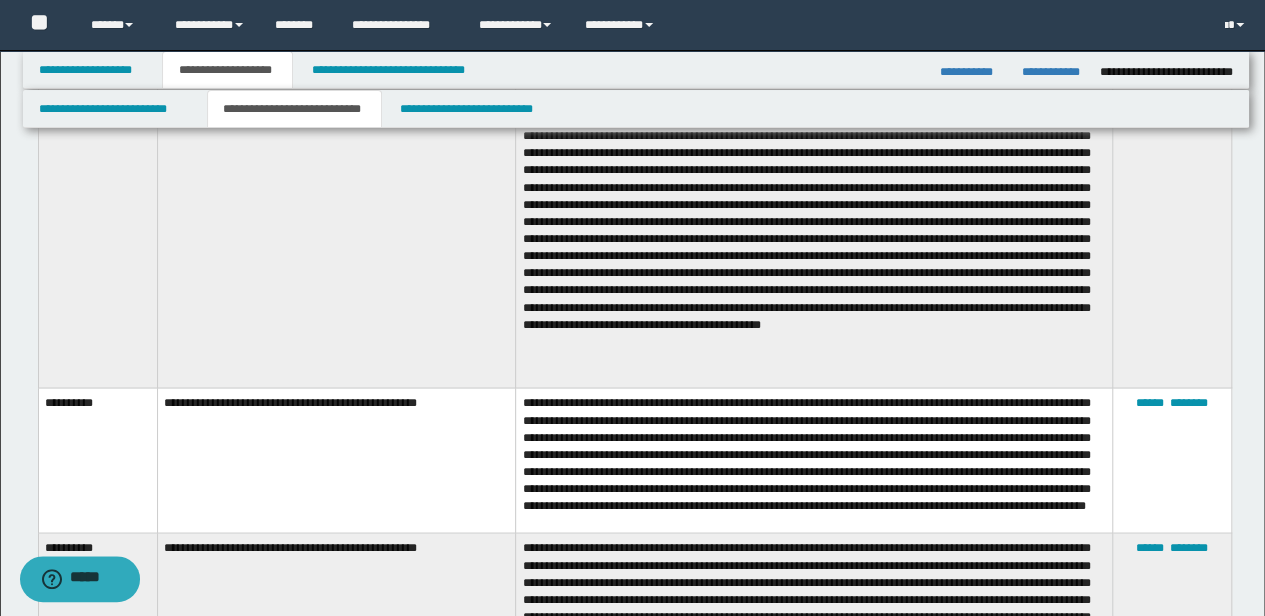 scroll, scrollTop: 1520, scrollLeft: 0, axis: vertical 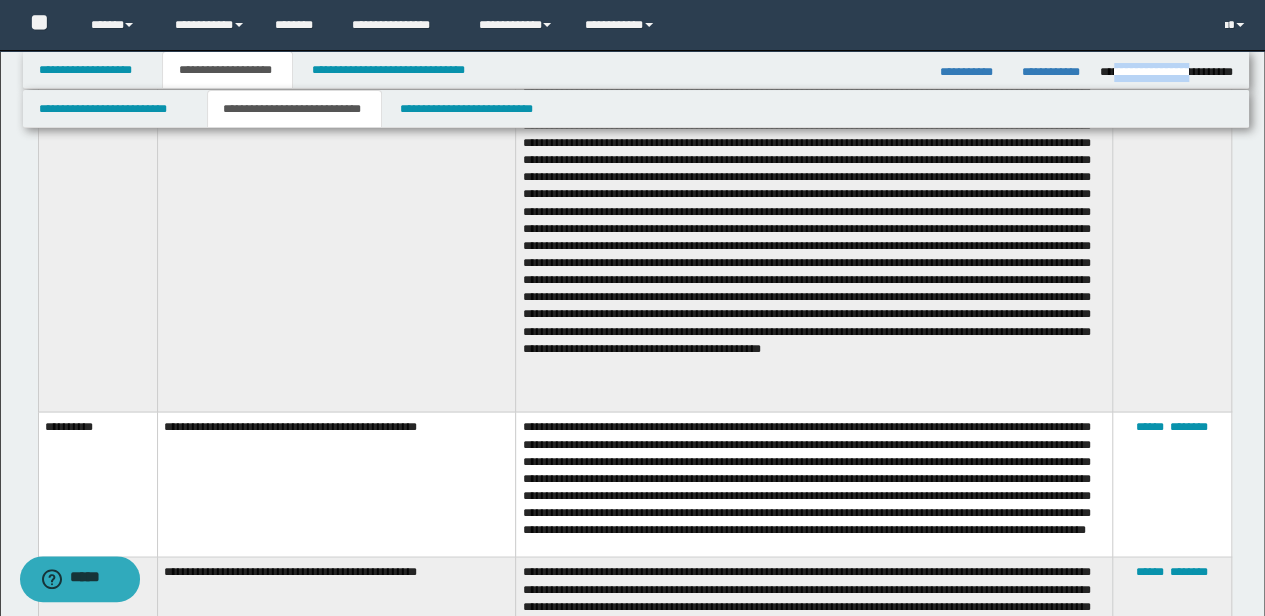 drag, startPoint x: 1109, startPoint y: 73, endPoint x: 1190, endPoint y: 76, distance: 81.055534 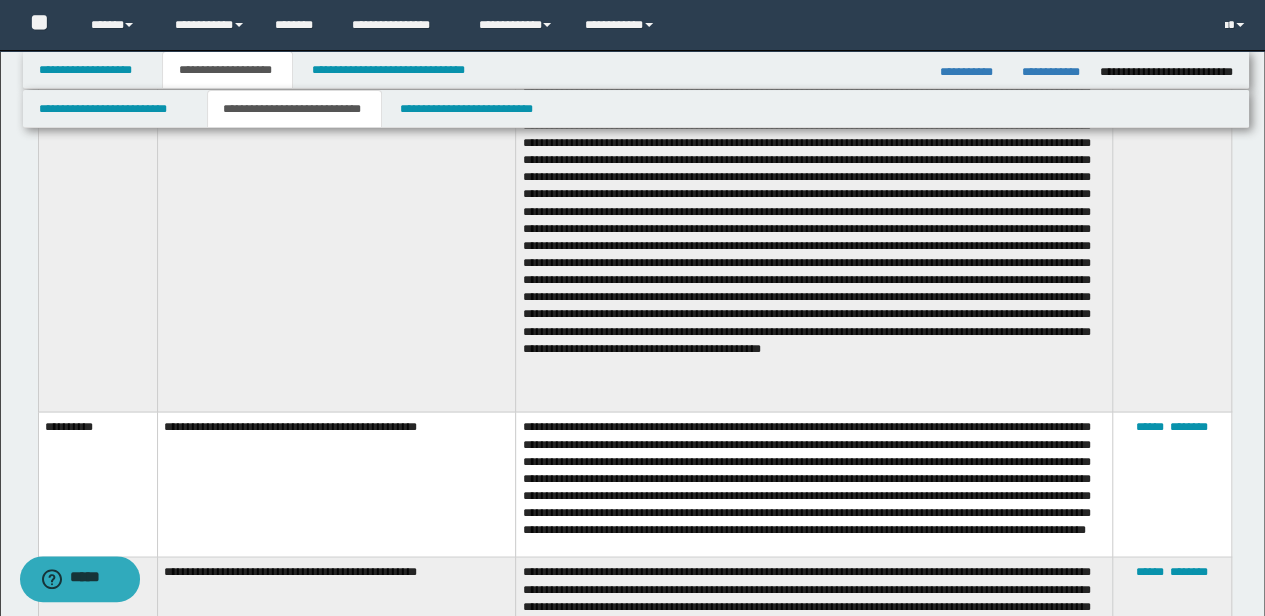 drag, startPoint x: 1102, startPoint y: 74, endPoint x: 1120, endPoint y: 70, distance: 18.439089 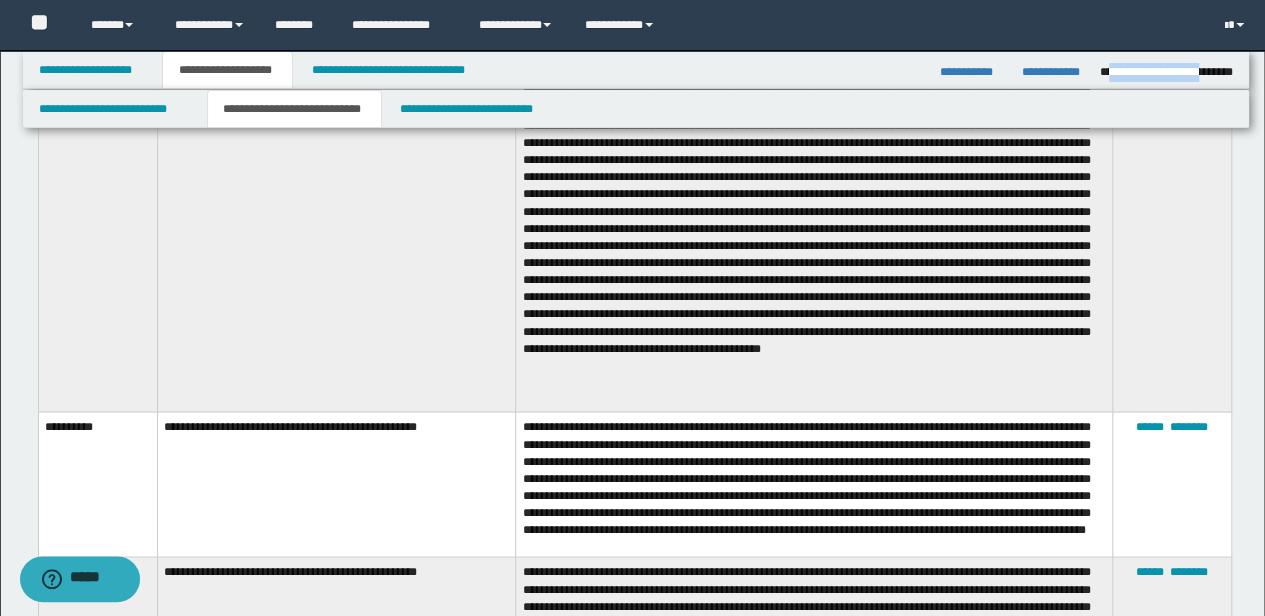 drag, startPoint x: 1106, startPoint y: 68, endPoint x: 1201, endPoint y: 75, distance: 95.257545 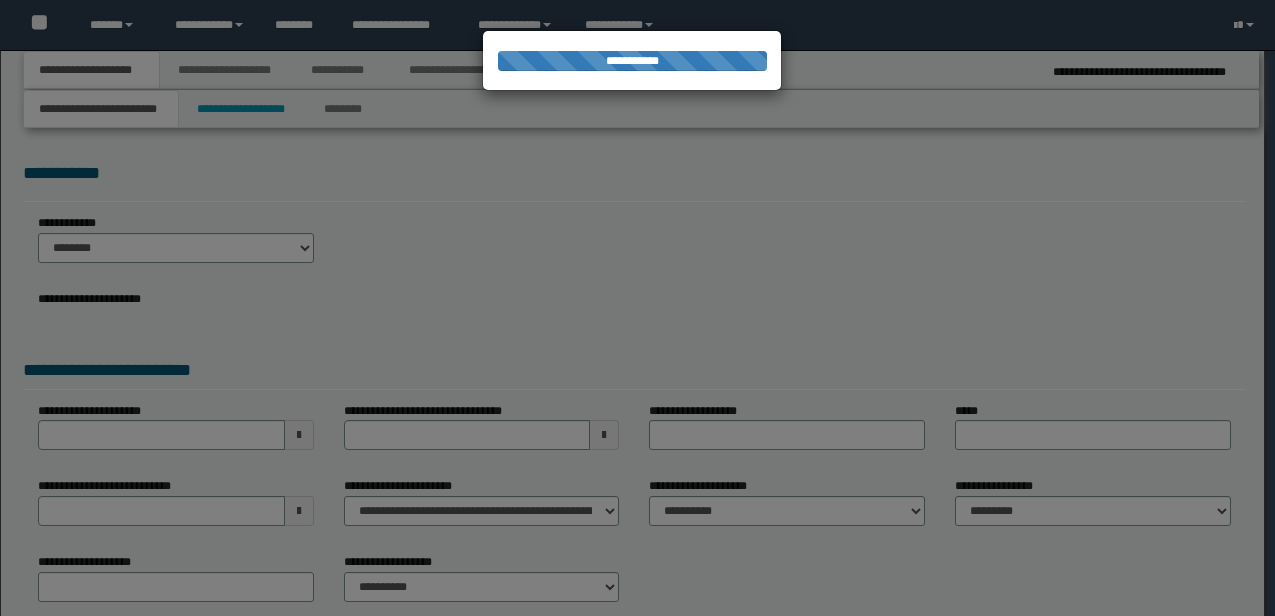 scroll, scrollTop: 0, scrollLeft: 0, axis: both 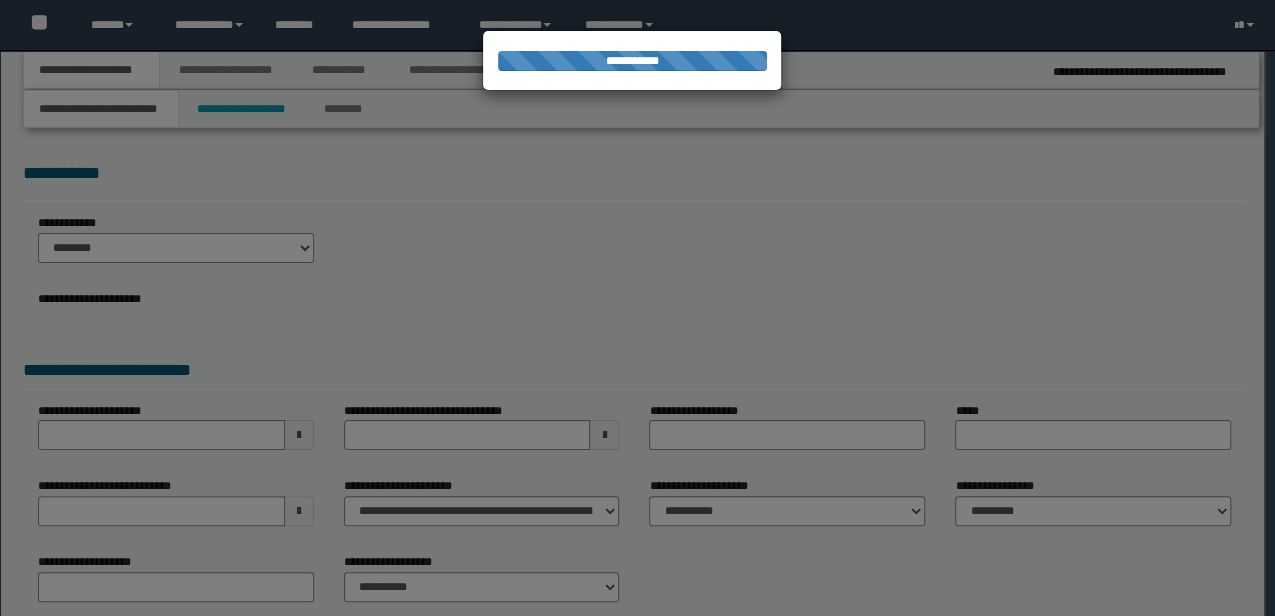 type on "**********" 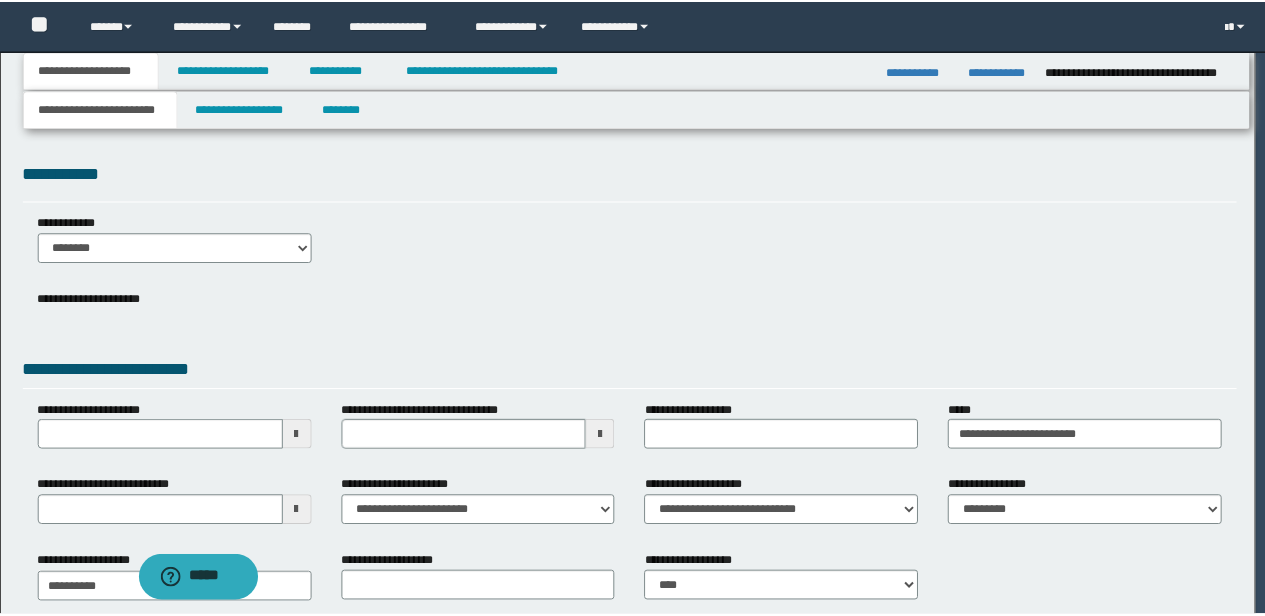 scroll, scrollTop: 0, scrollLeft: 0, axis: both 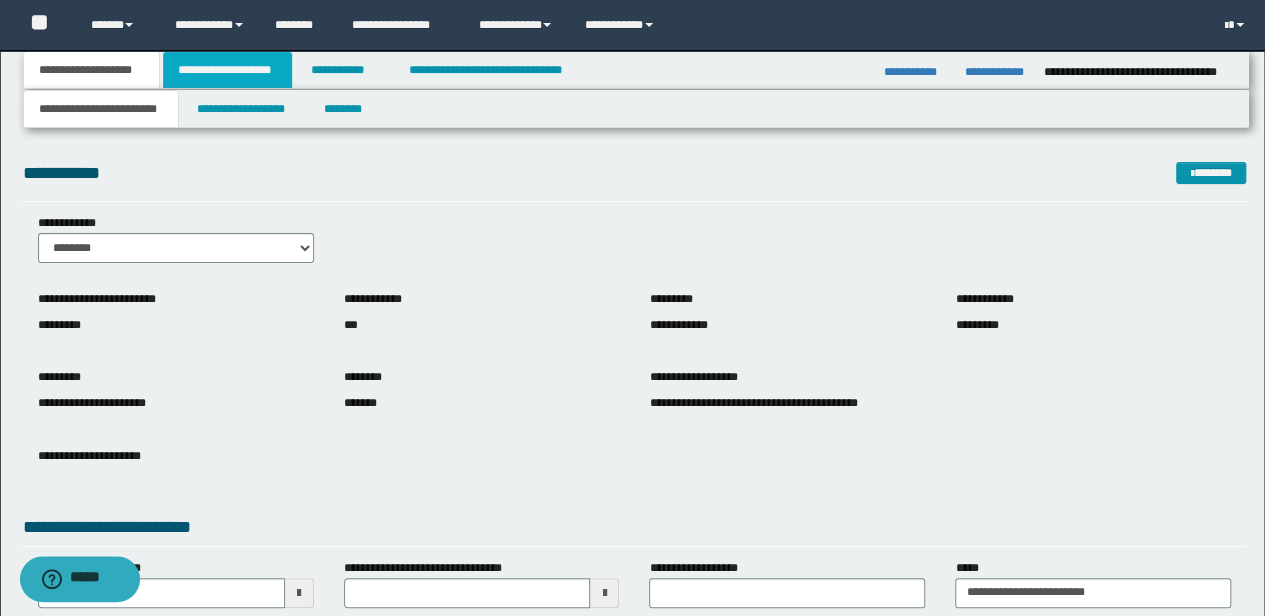 click on "**********" at bounding box center (227, 70) 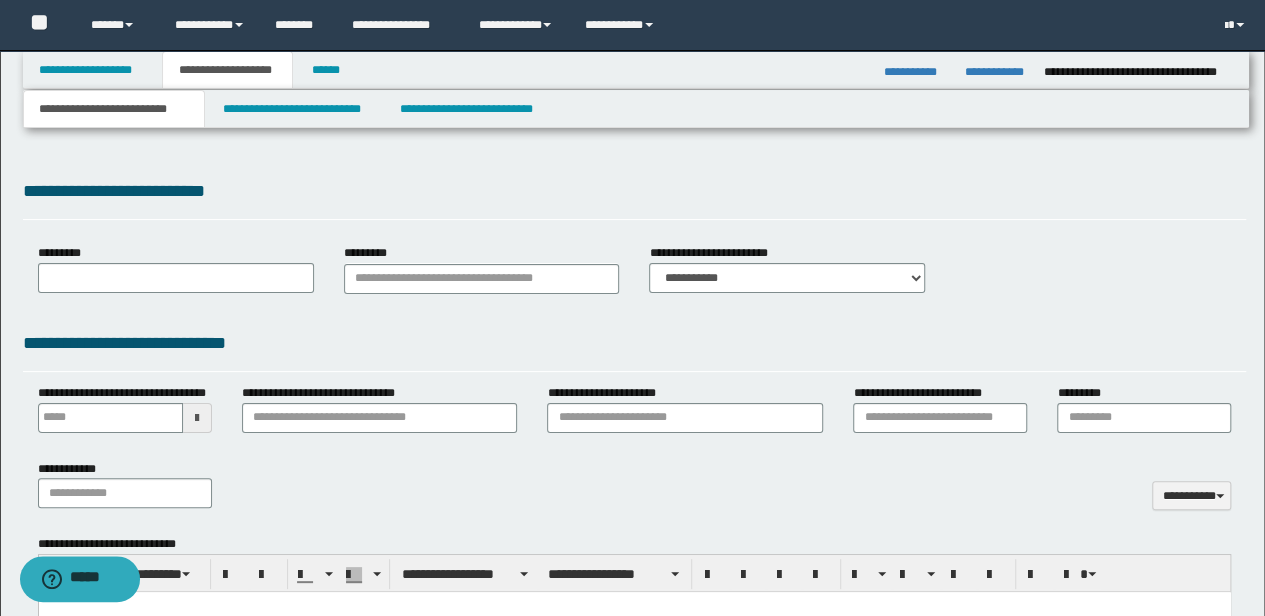scroll, scrollTop: 0, scrollLeft: 0, axis: both 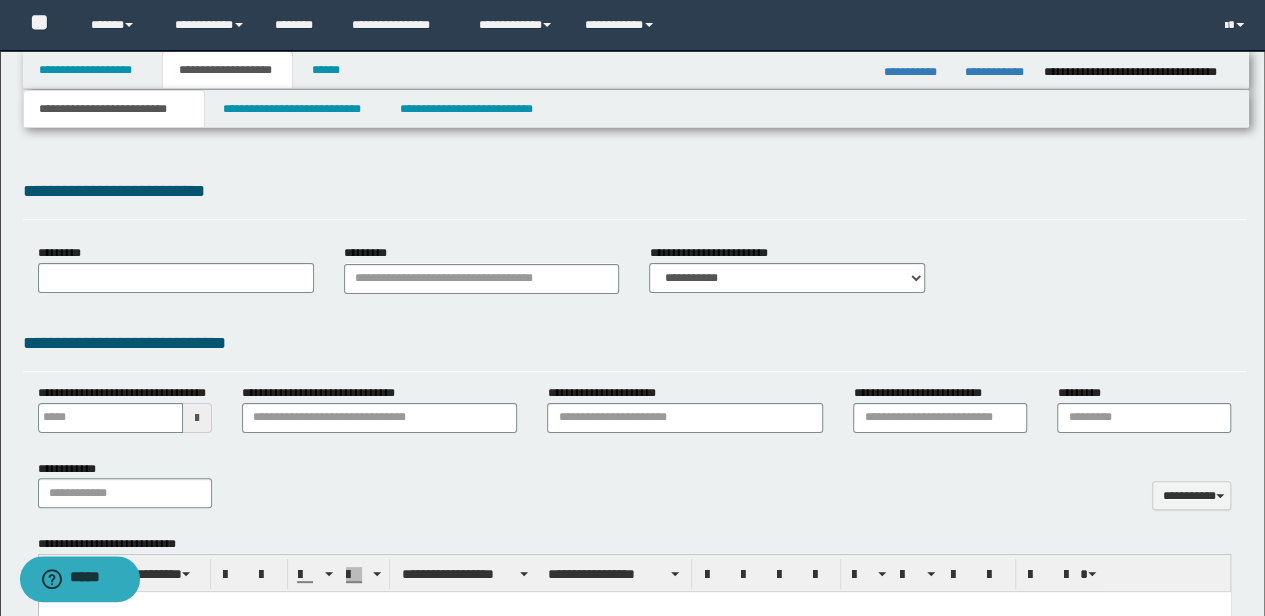 type 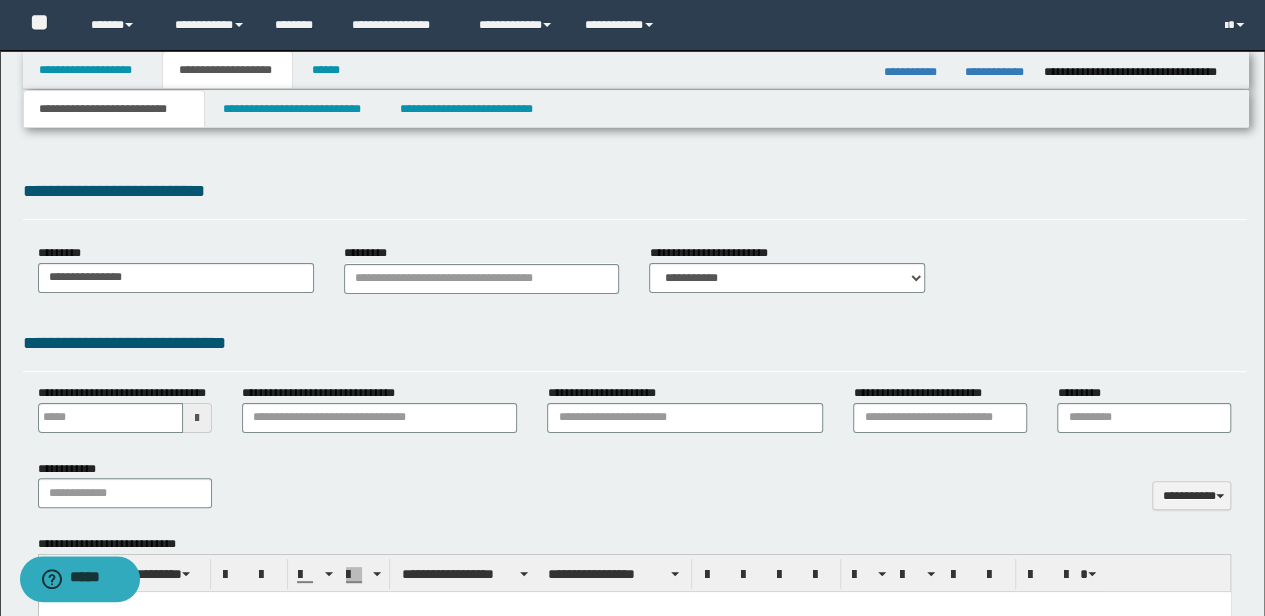 type on "**********" 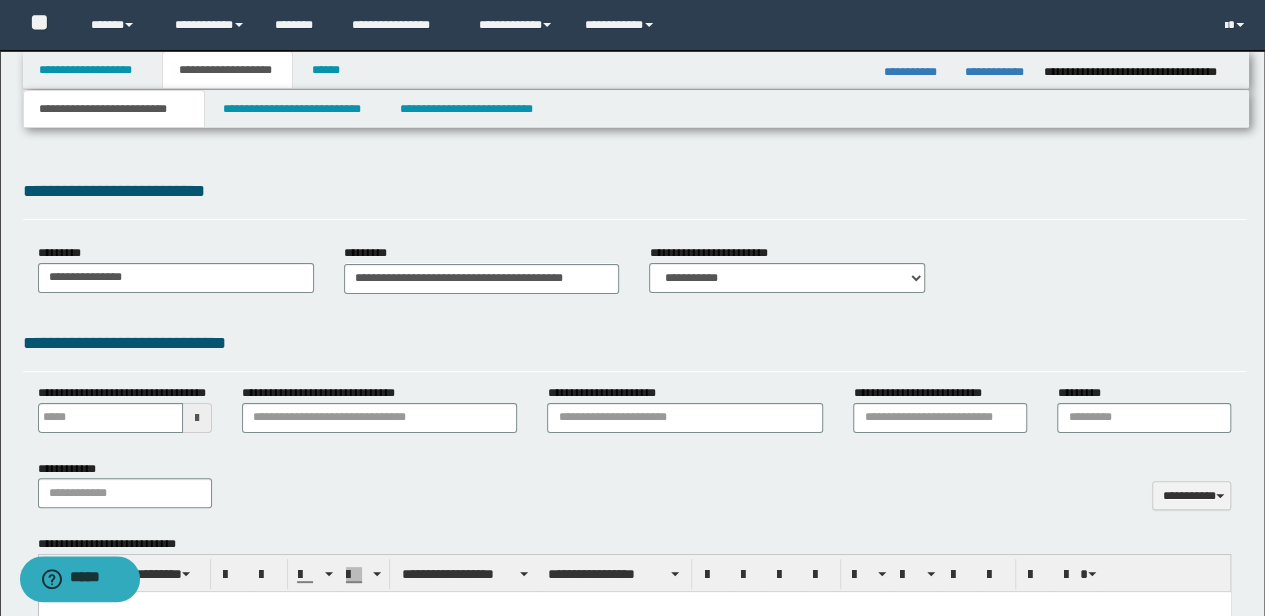 type 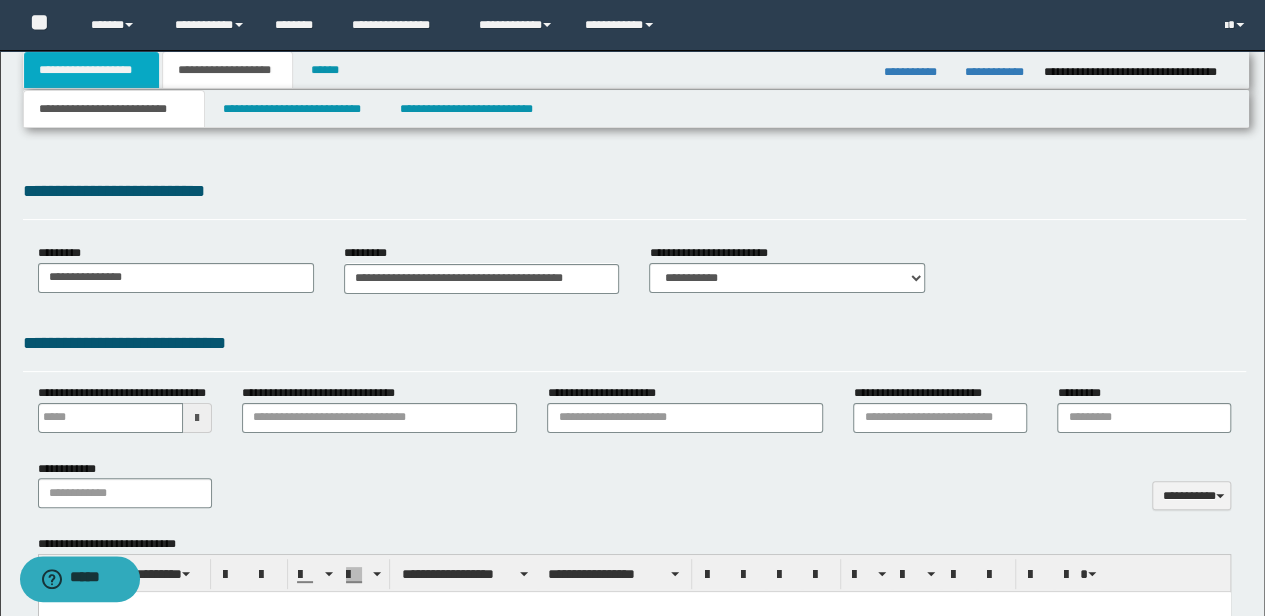 click on "**********" at bounding box center (92, 70) 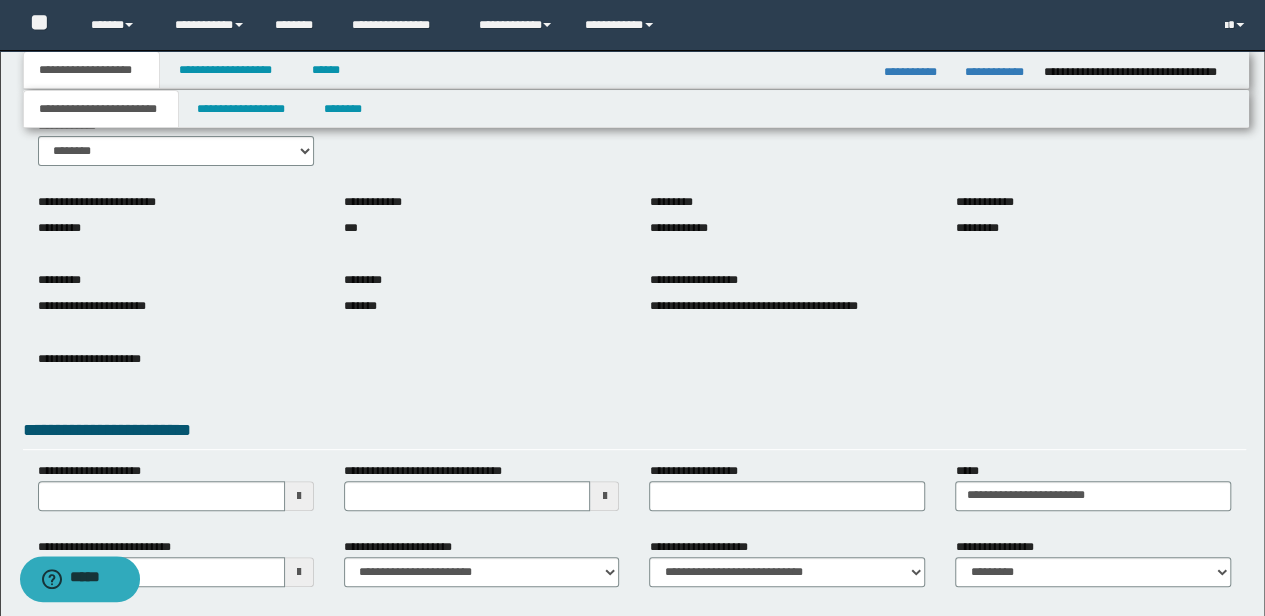 scroll, scrollTop: 266, scrollLeft: 0, axis: vertical 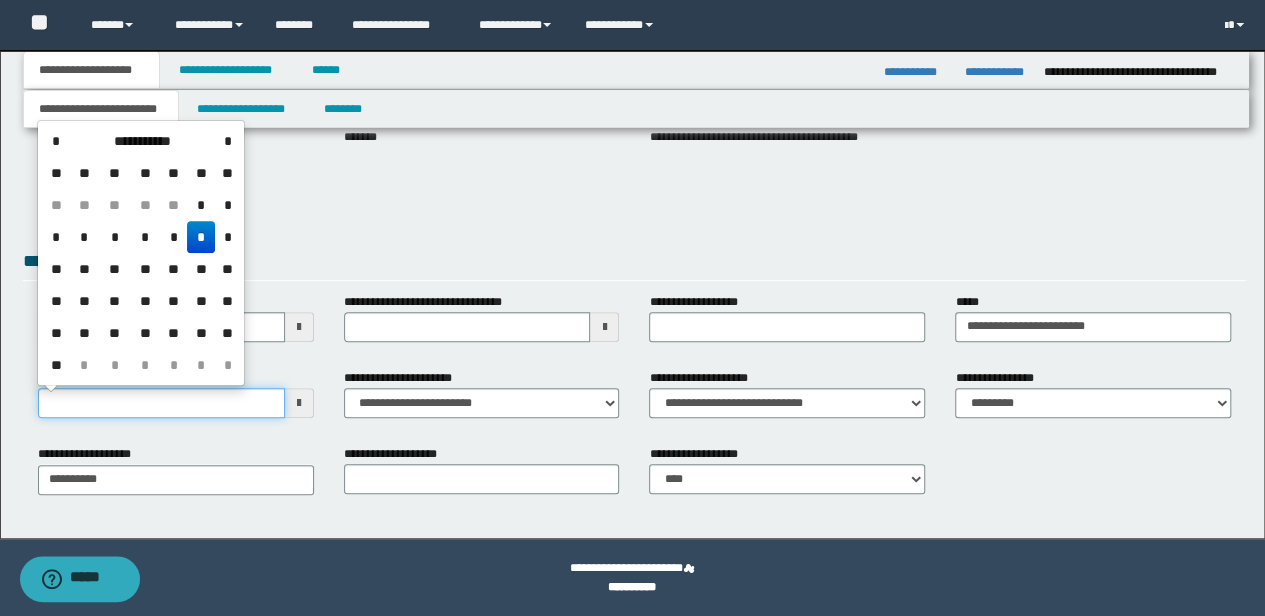 drag, startPoint x: 167, startPoint y: 408, endPoint x: -3, endPoint y: 408, distance: 170 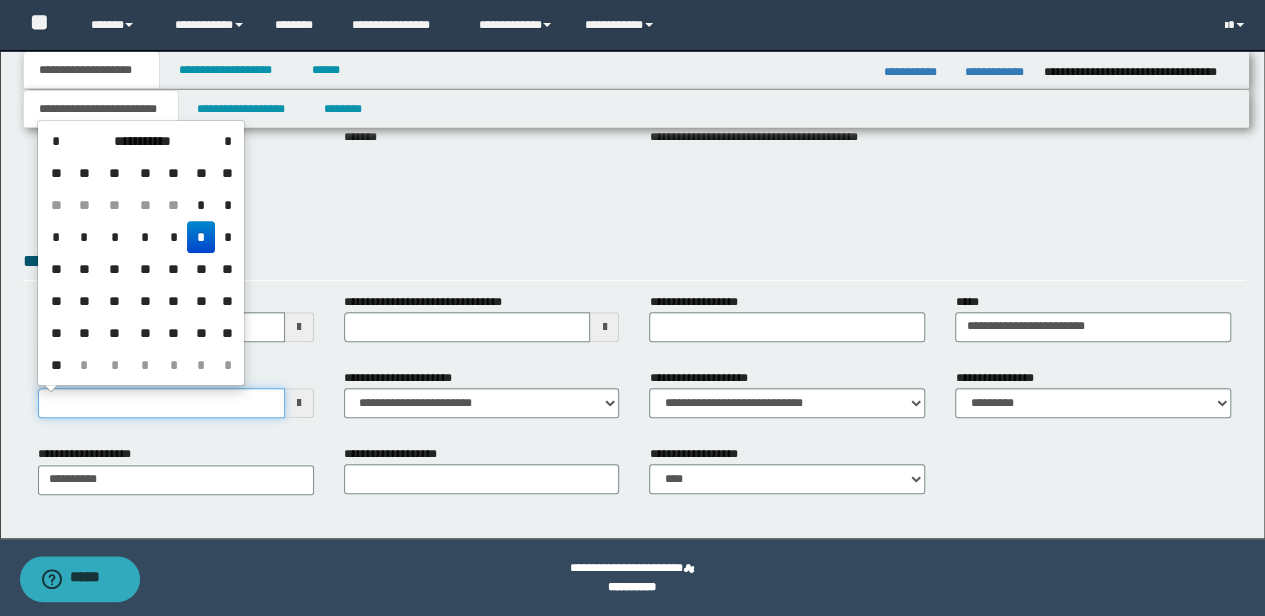 type on "**********" 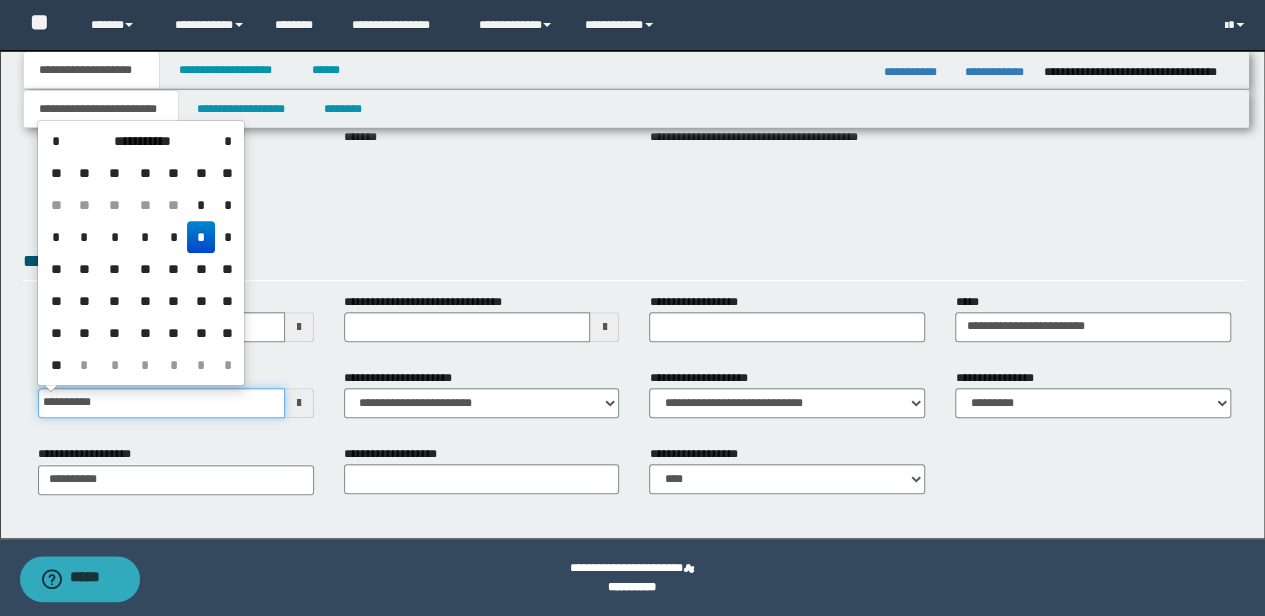 type 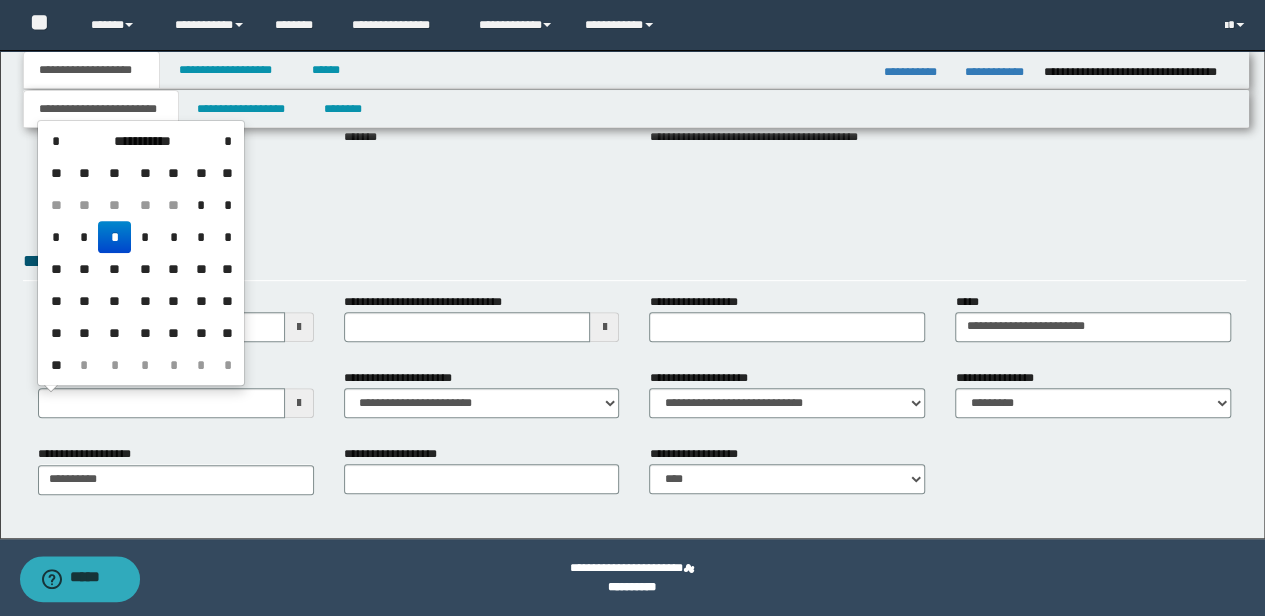 click on "**********" at bounding box center [635, 205] 